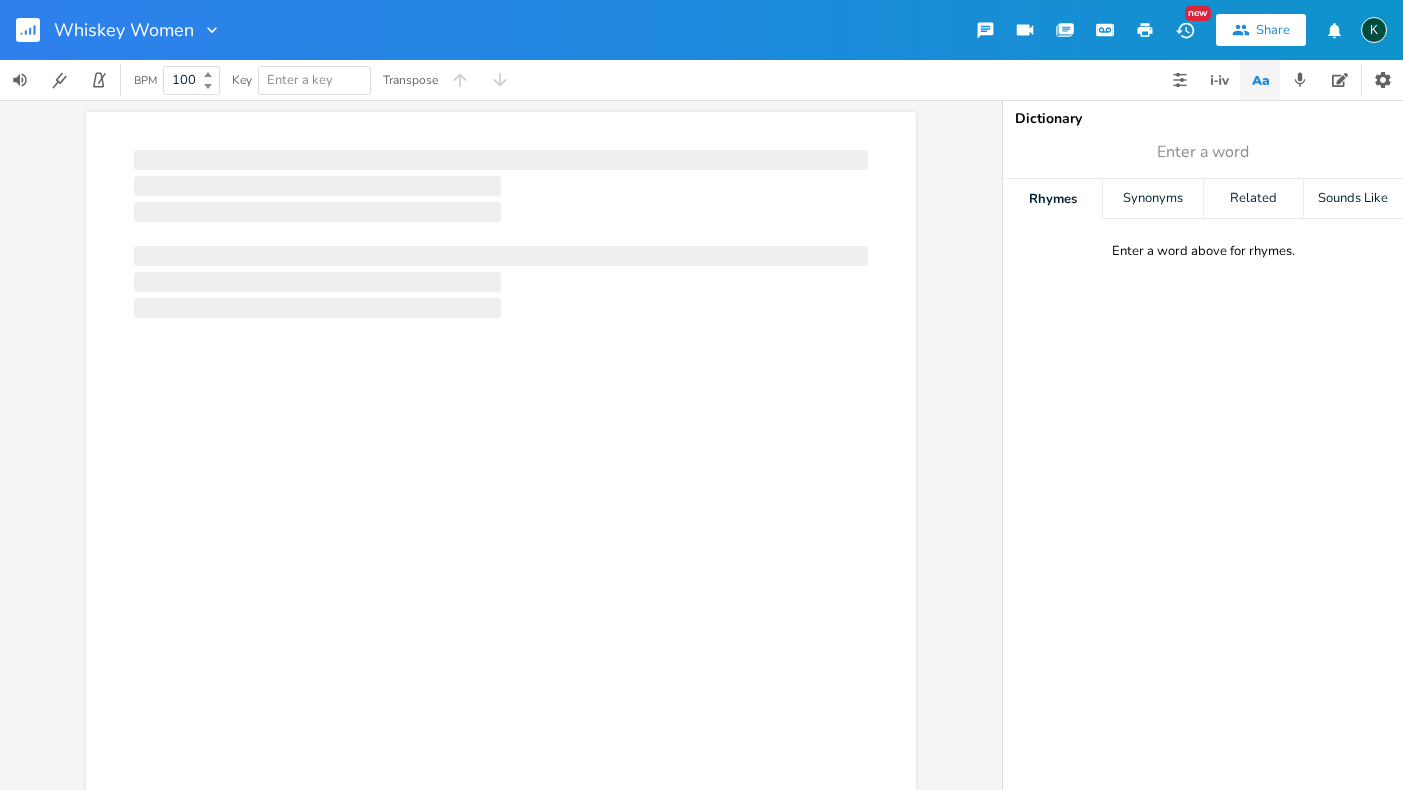 scroll, scrollTop: 0, scrollLeft: 0, axis: both 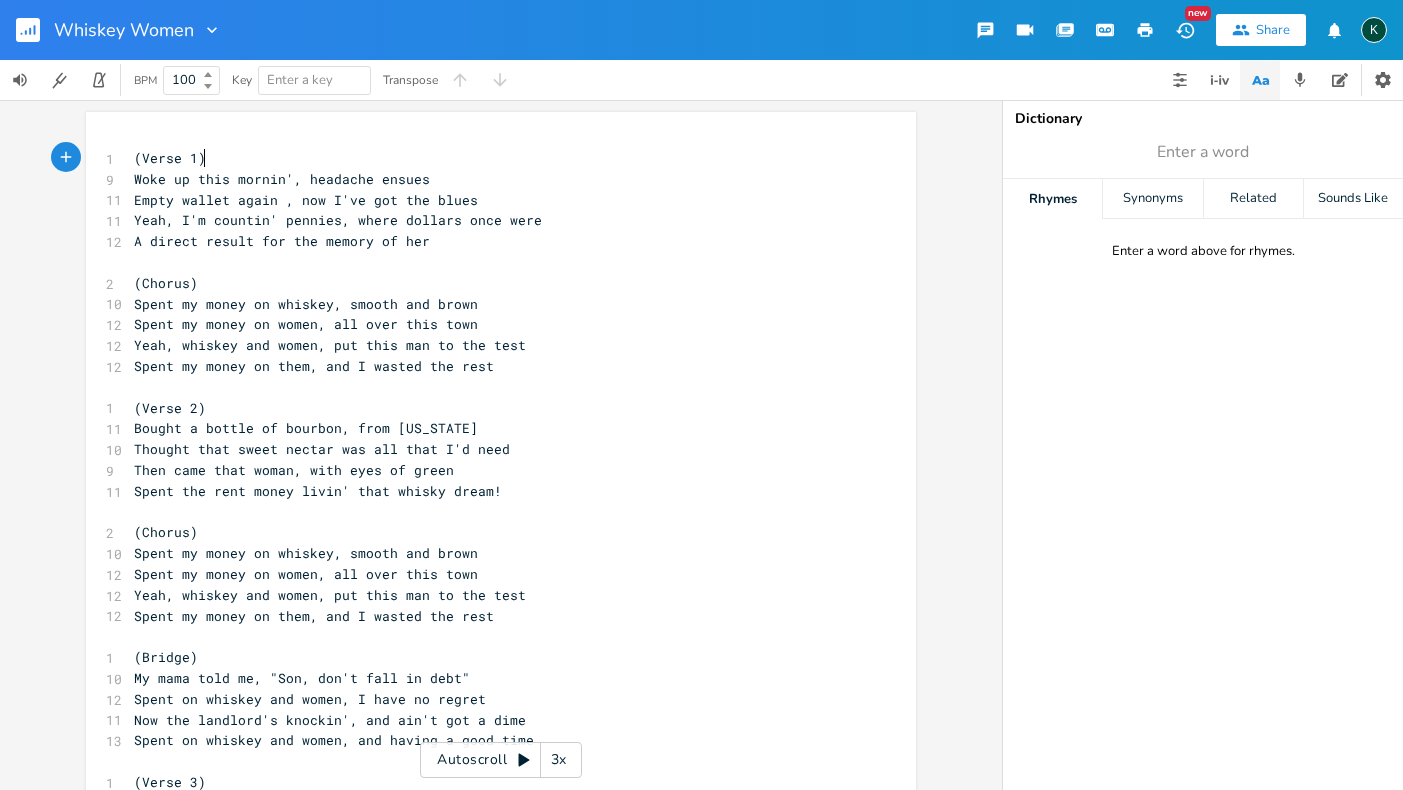 click on "(Verse 1)" at bounding box center [491, 158] 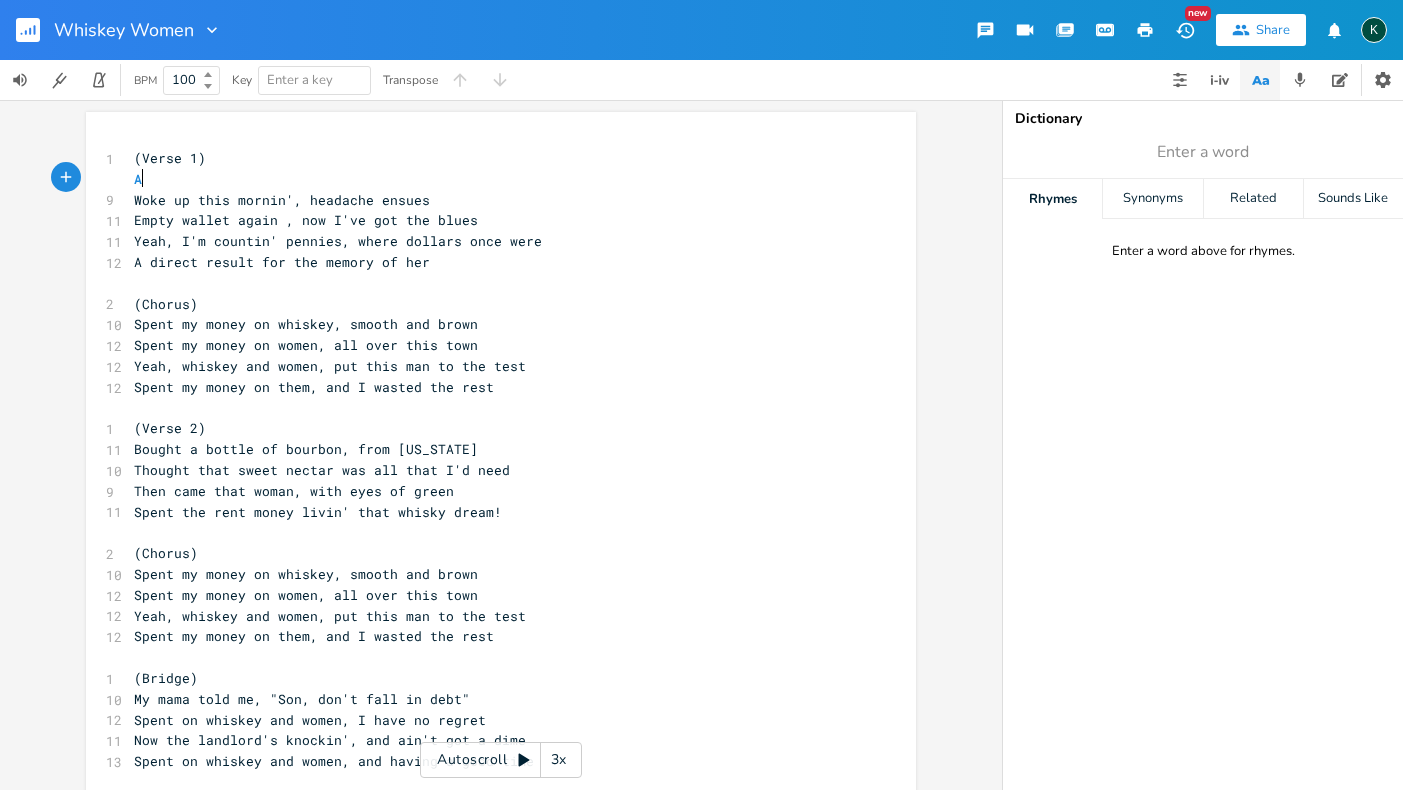 type on "AM" 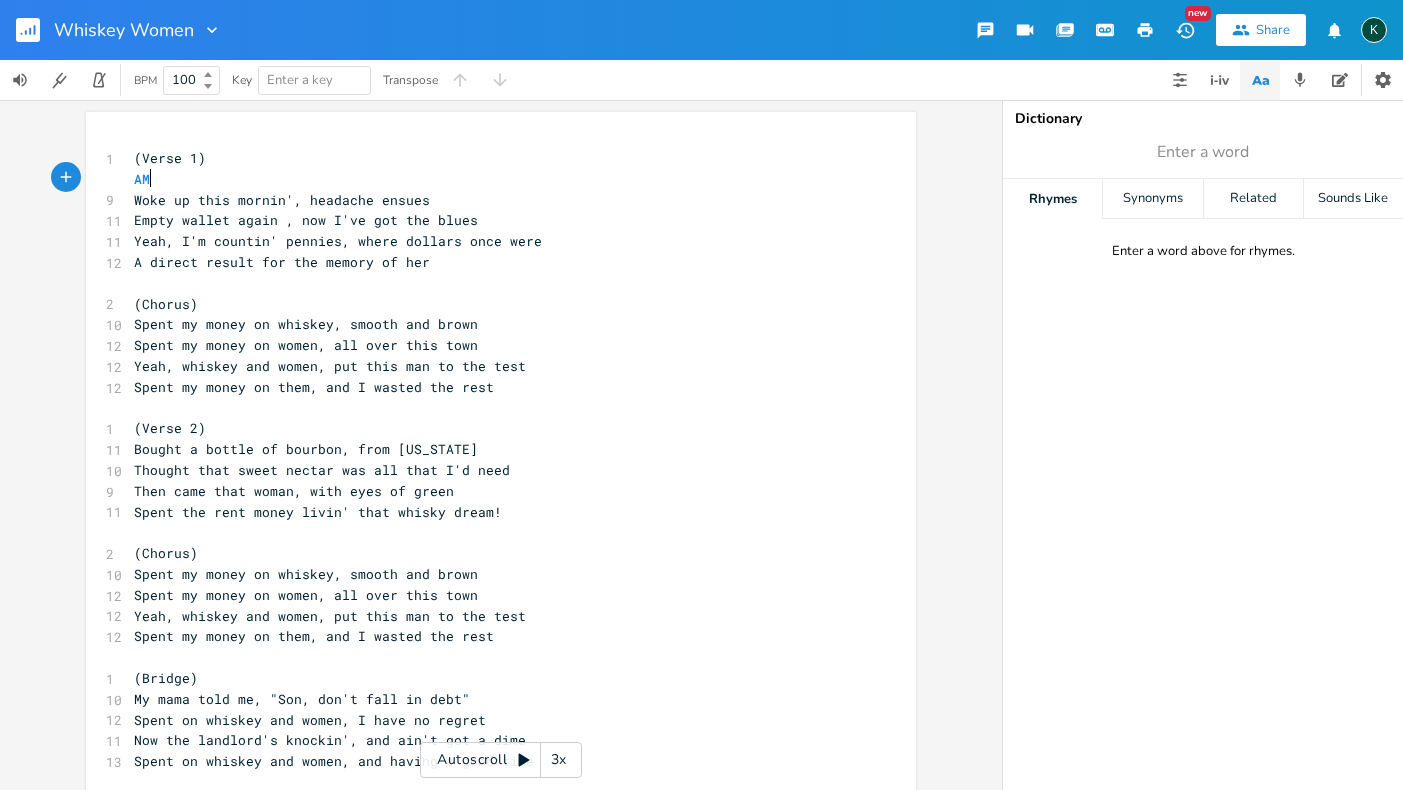 scroll, scrollTop: 0, scrollLeft: 16, axis: horizontal 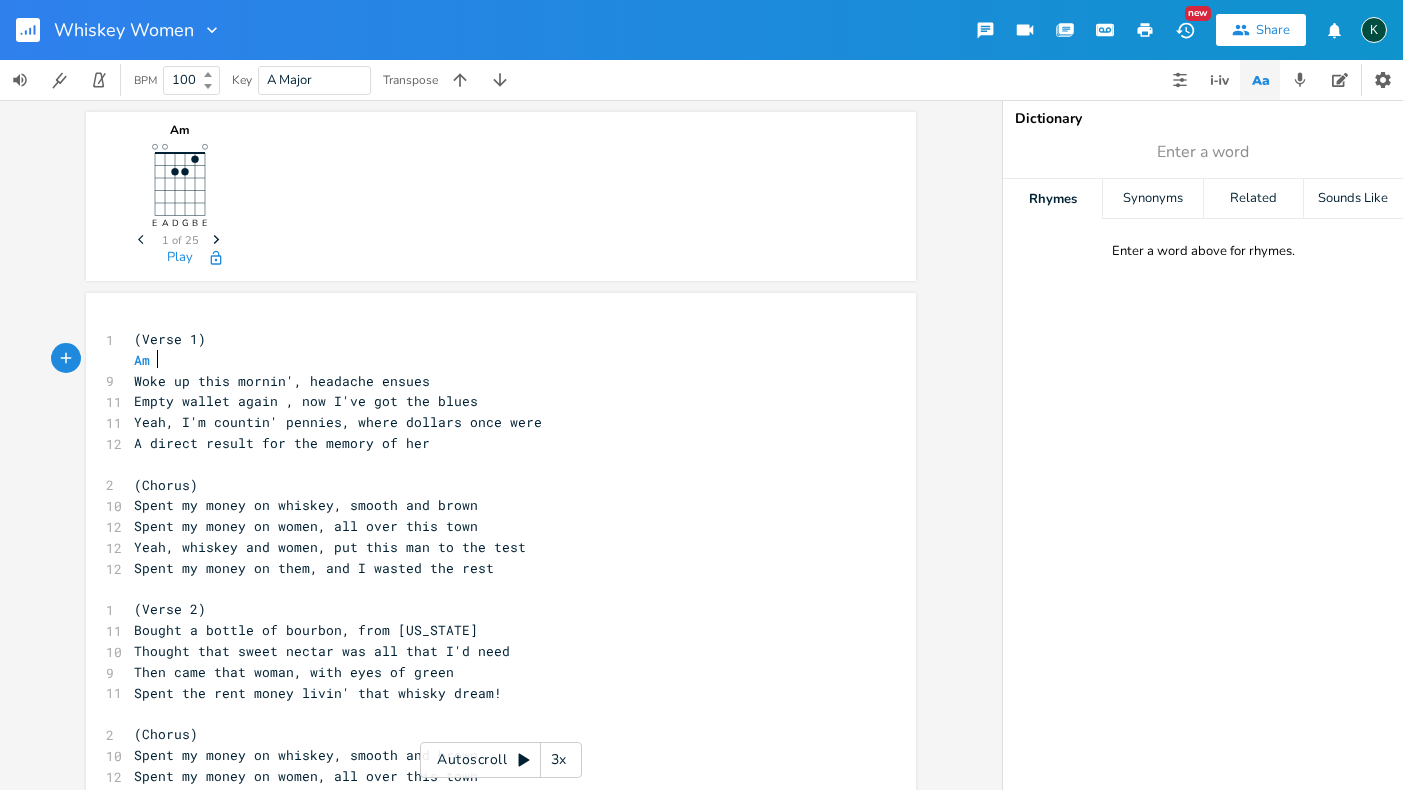 type on "m" 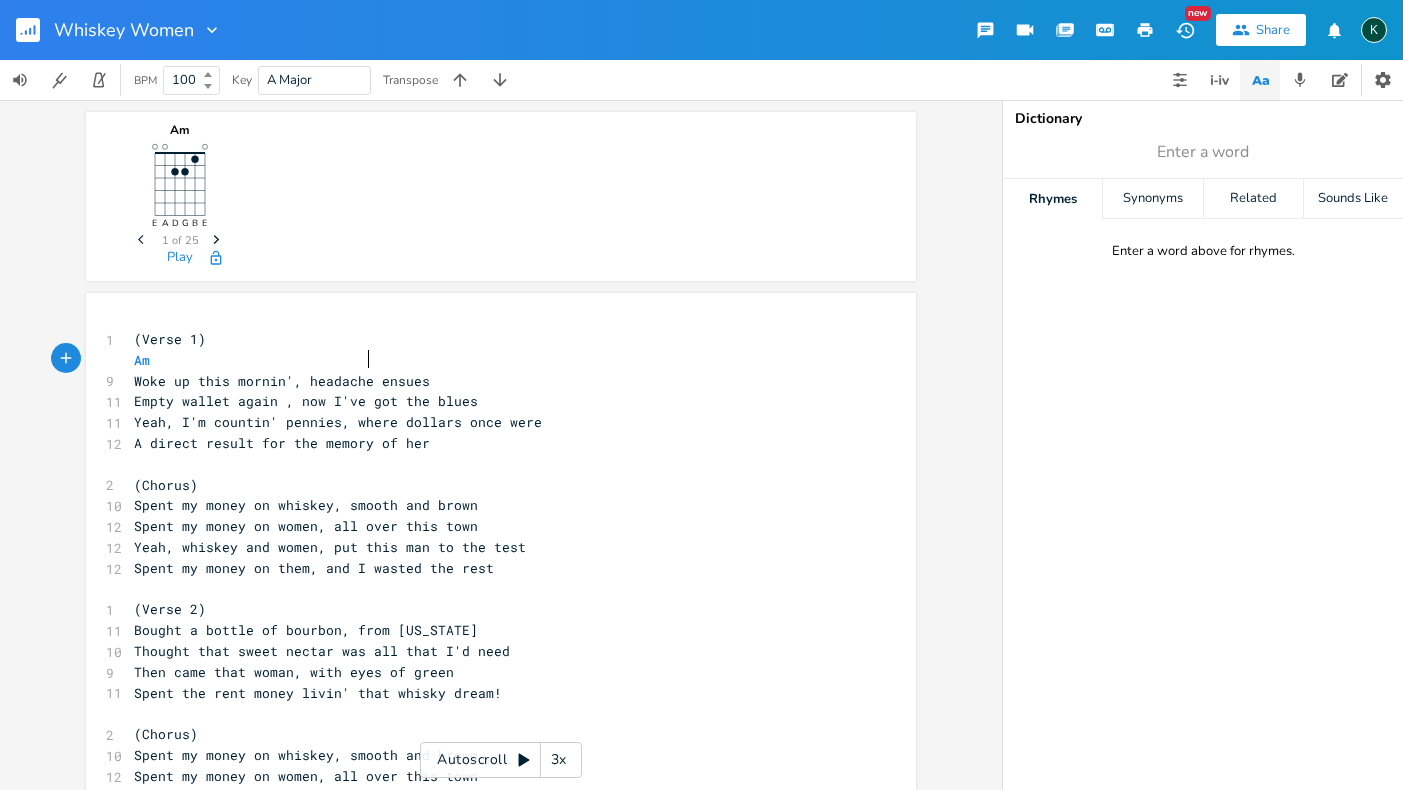 scroll, scrollTop: 0, scrollLeft: 22, axis: horizontal 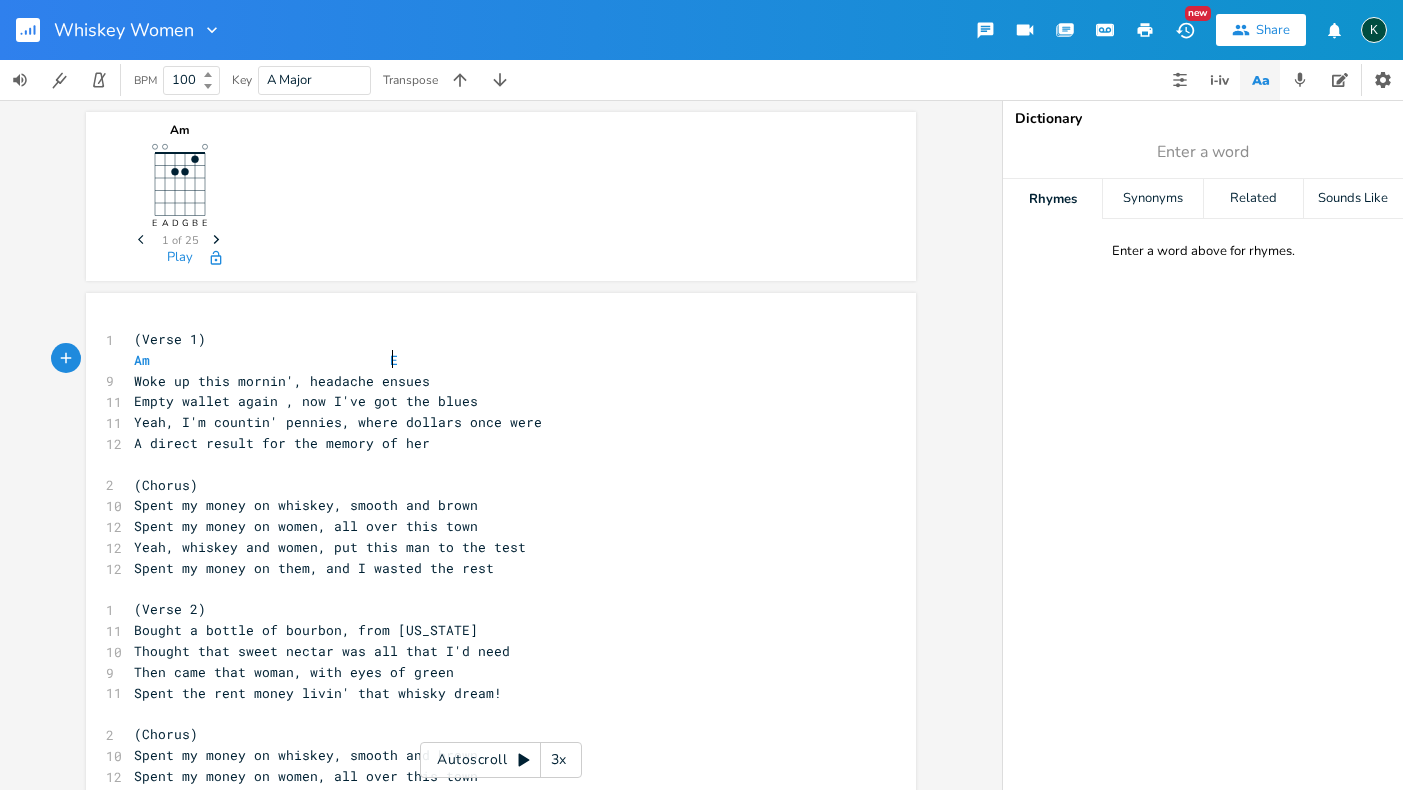 type on "Em" 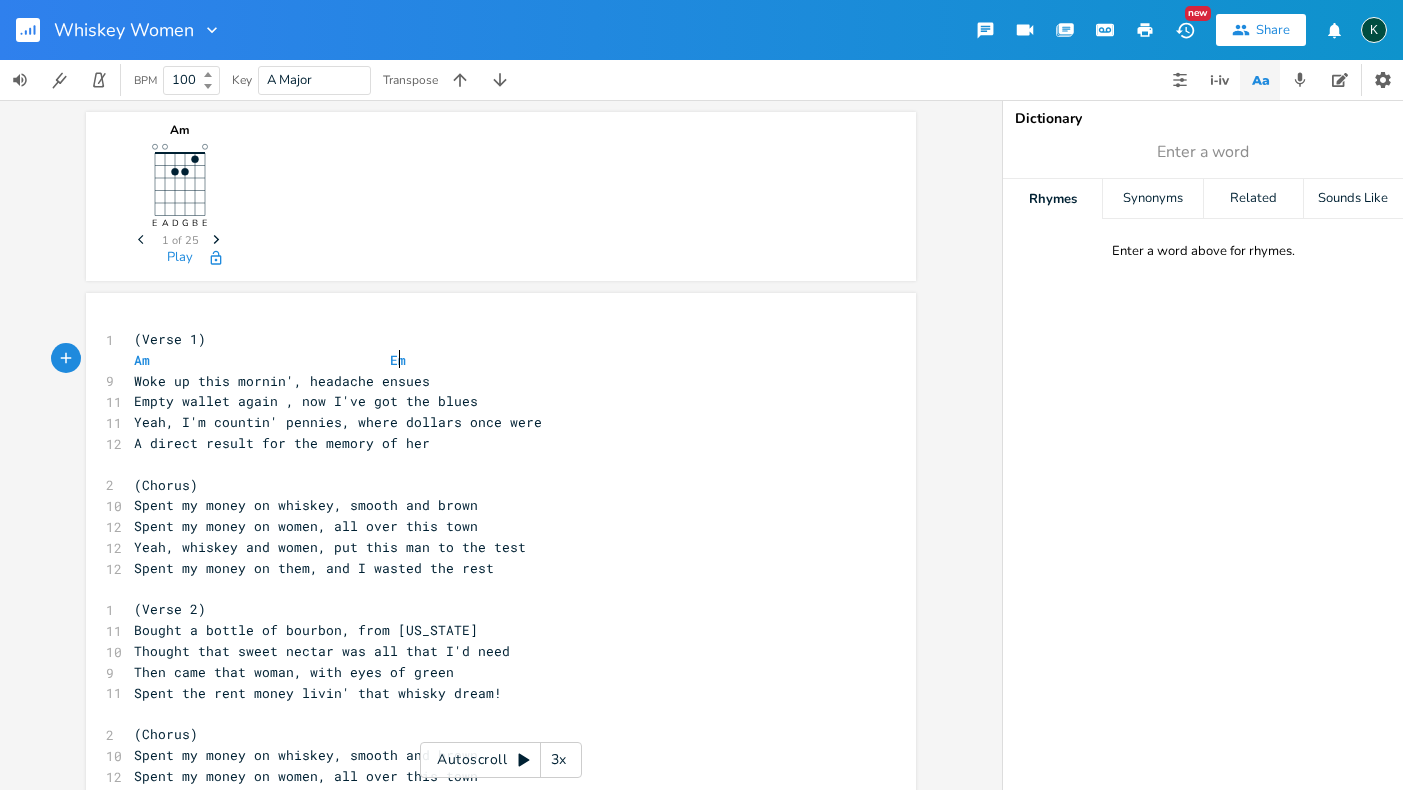 scroll, scrollTop: 0, scrollLeft: 39, axis: horizontal 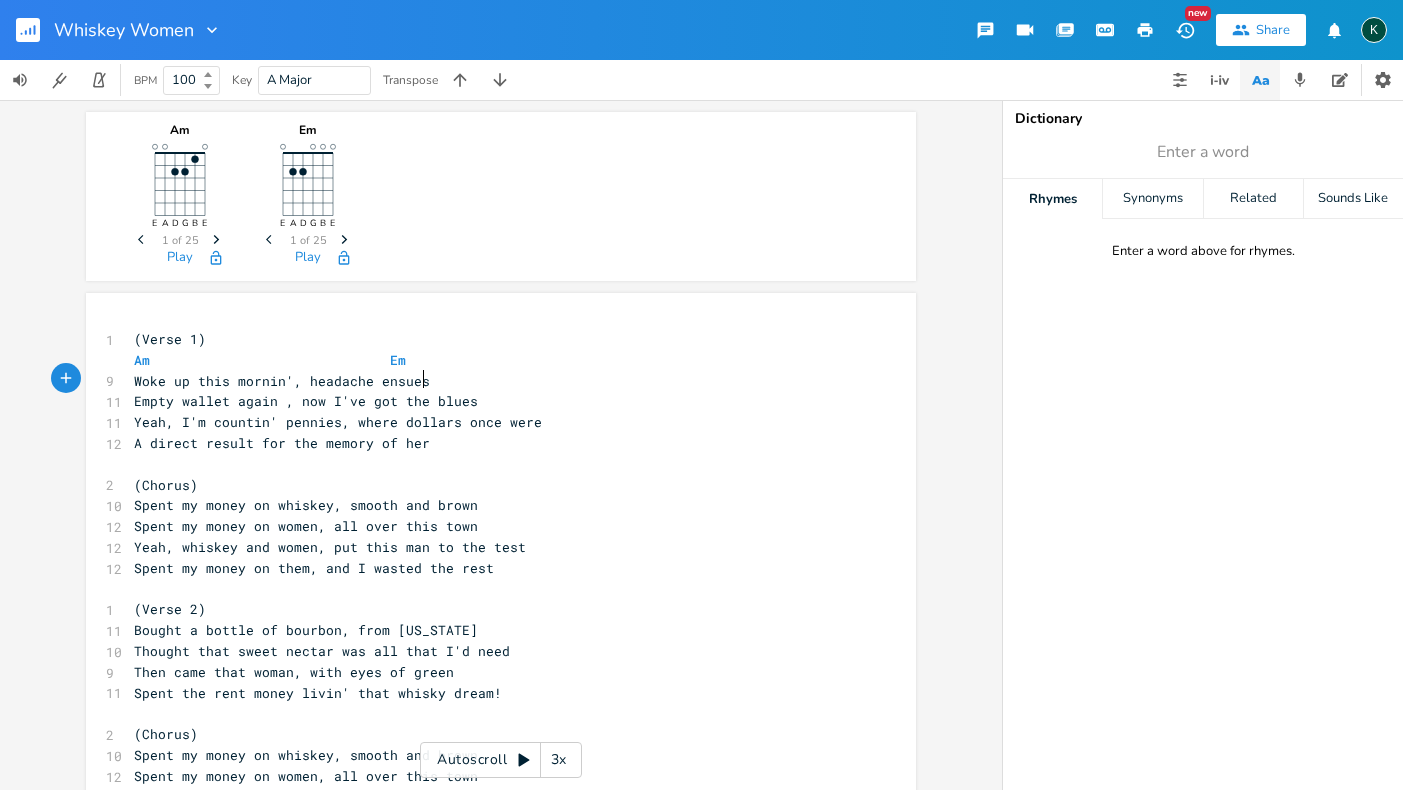 click on "Woke up this mornin', headache ensues" at bounding box center (491, 381) 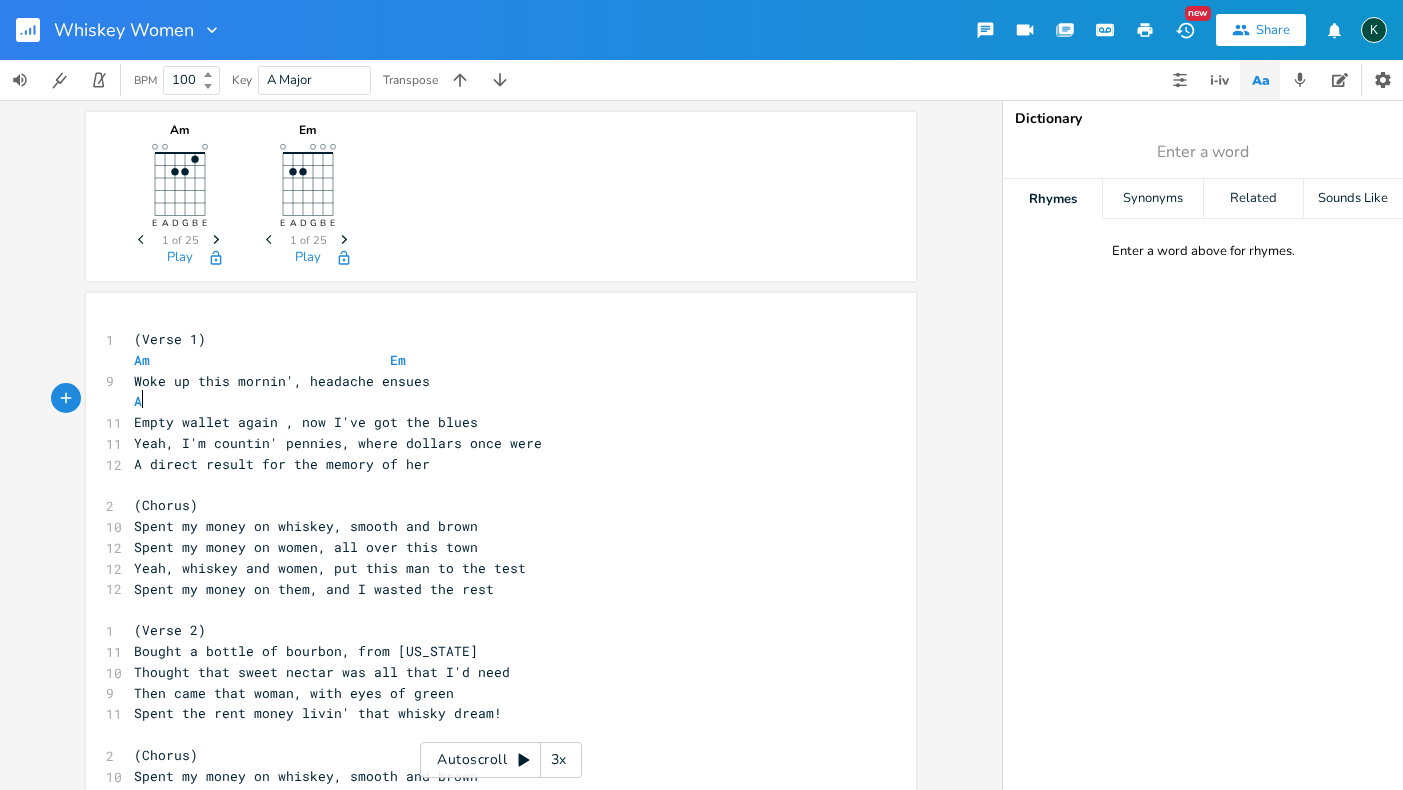 type on "Am" 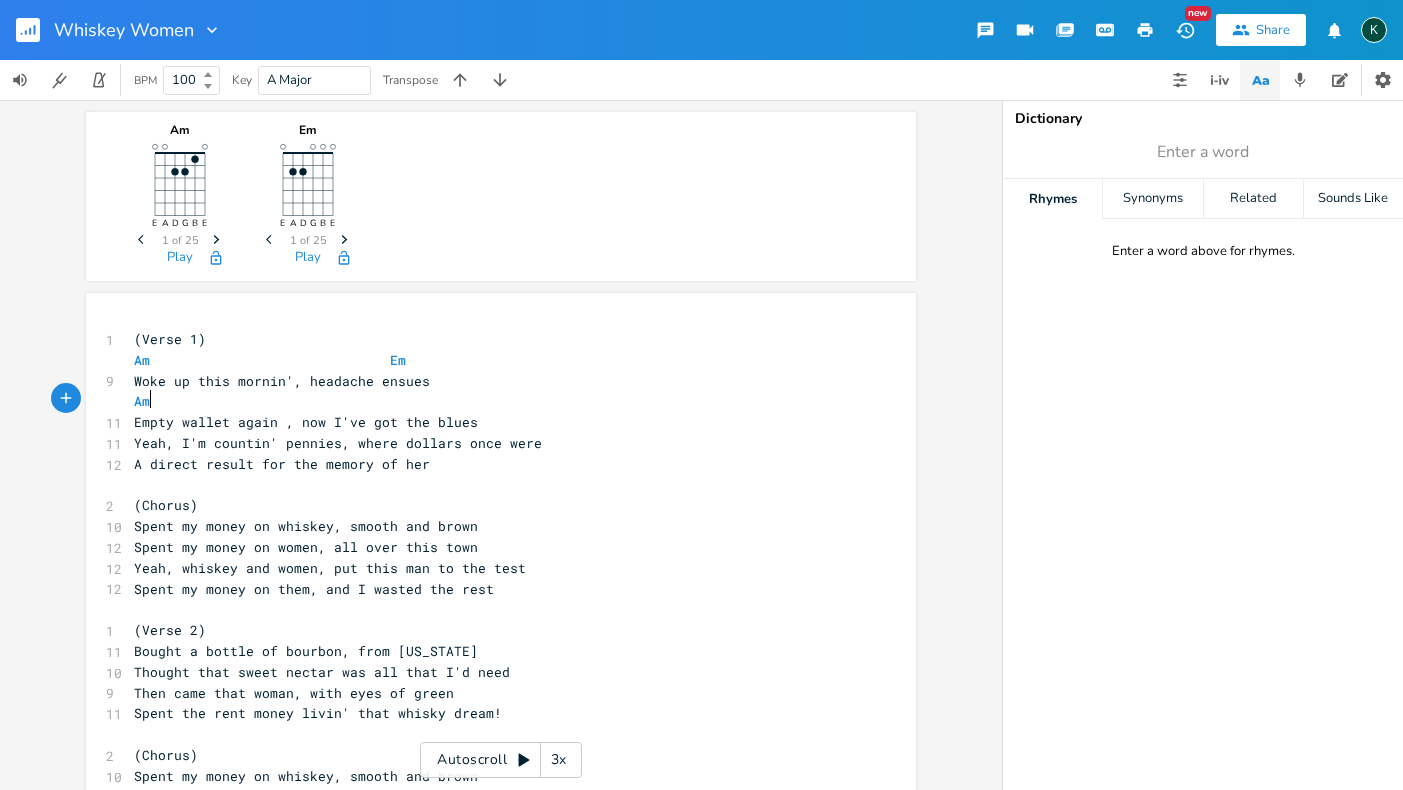 scroll, scrollTop: 0, scrollLeft: 16, axis: horizontal 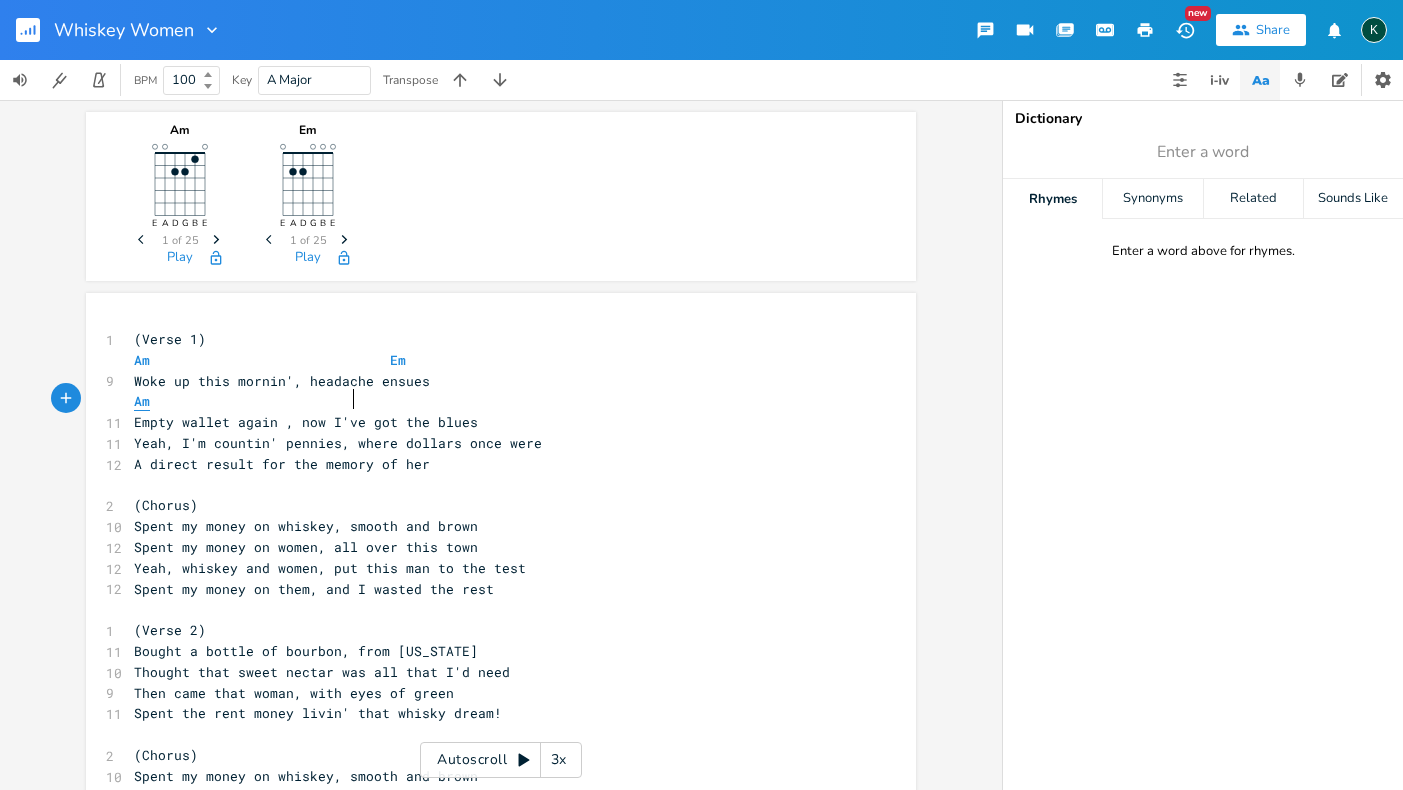 click on "Am" at bounding box center [142, 401] 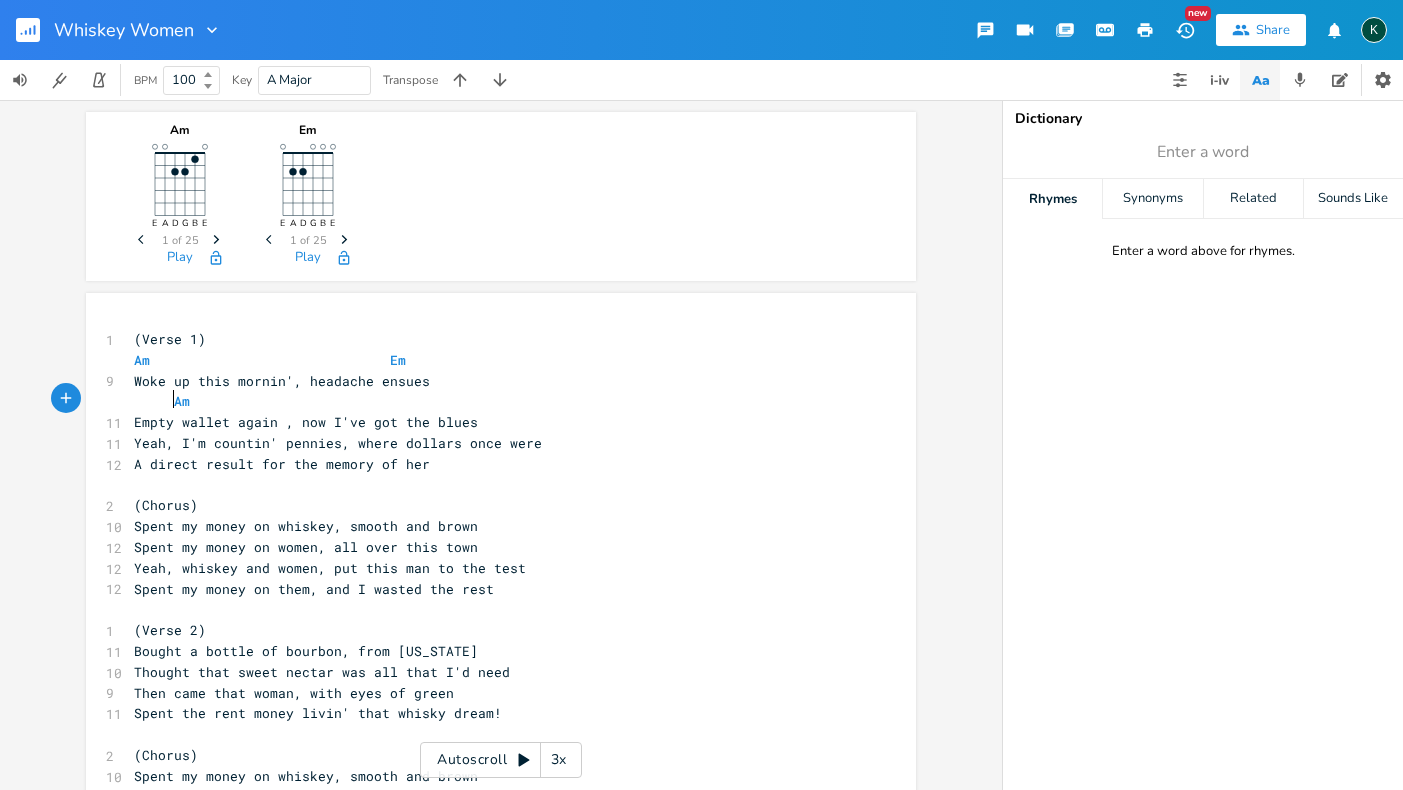 scroll, scrollTop: 0, scrollLeft: 17, axis: horizontal 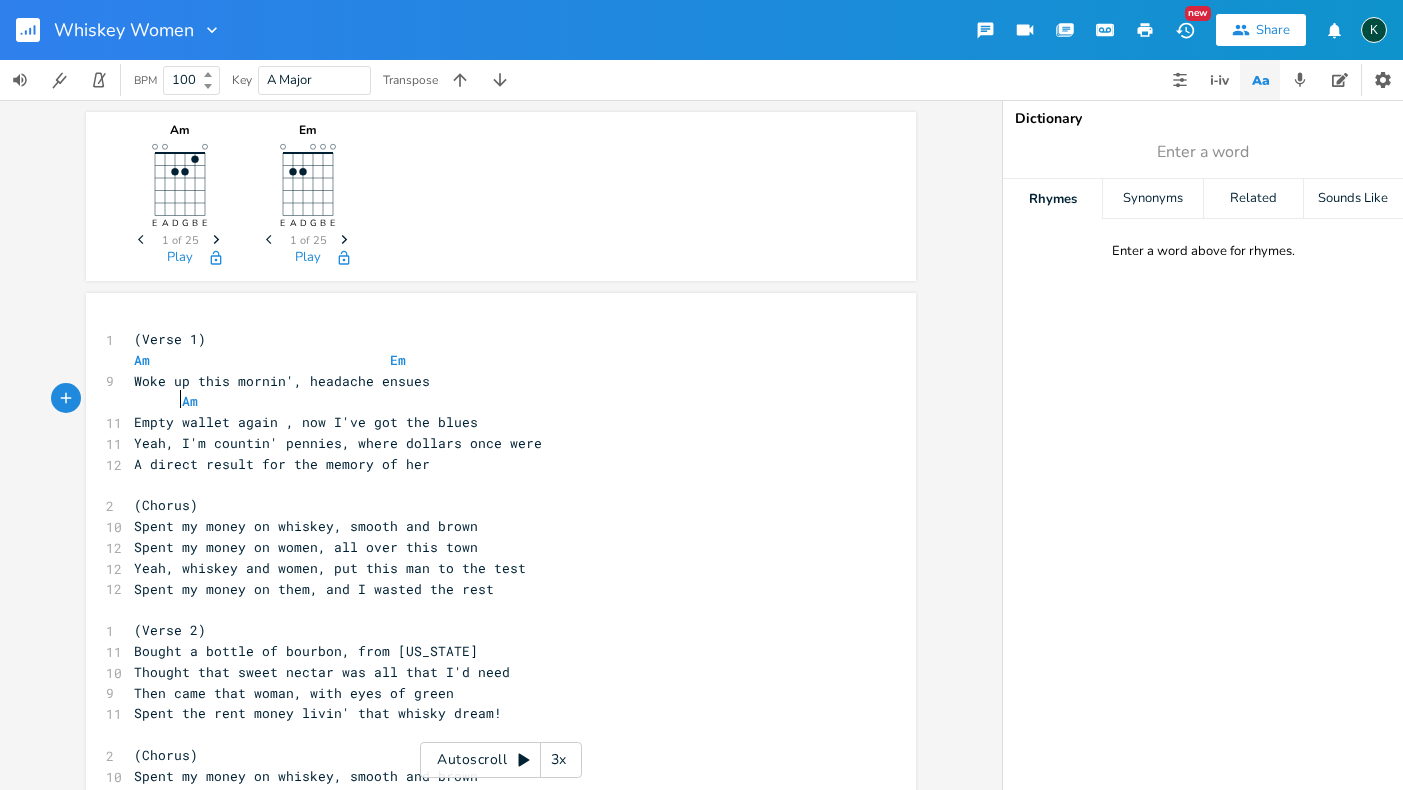 click at bounding box center (406, 401) 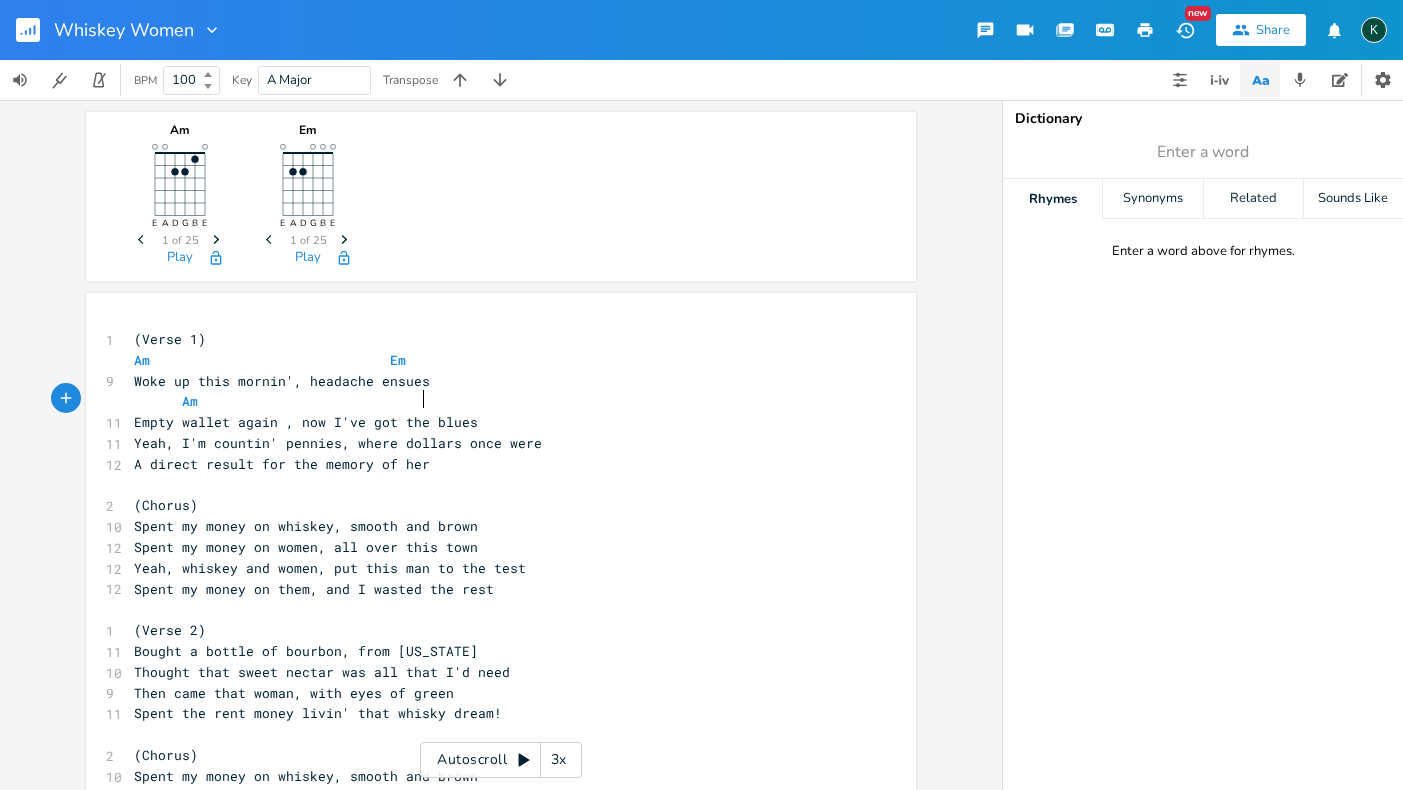 scroll, scrollTop: 0, scrollLeft: 5, axis: horizontal 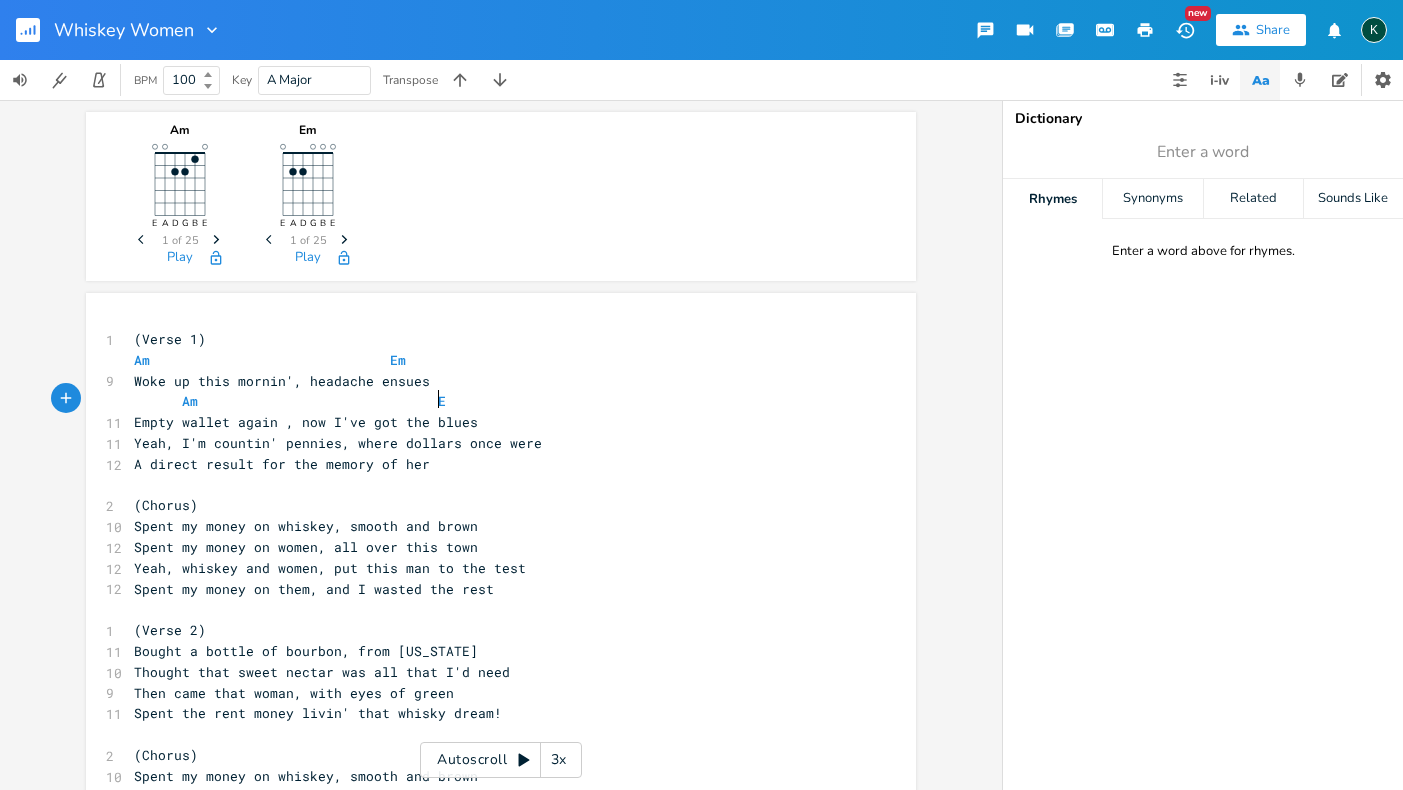 type on "Em" 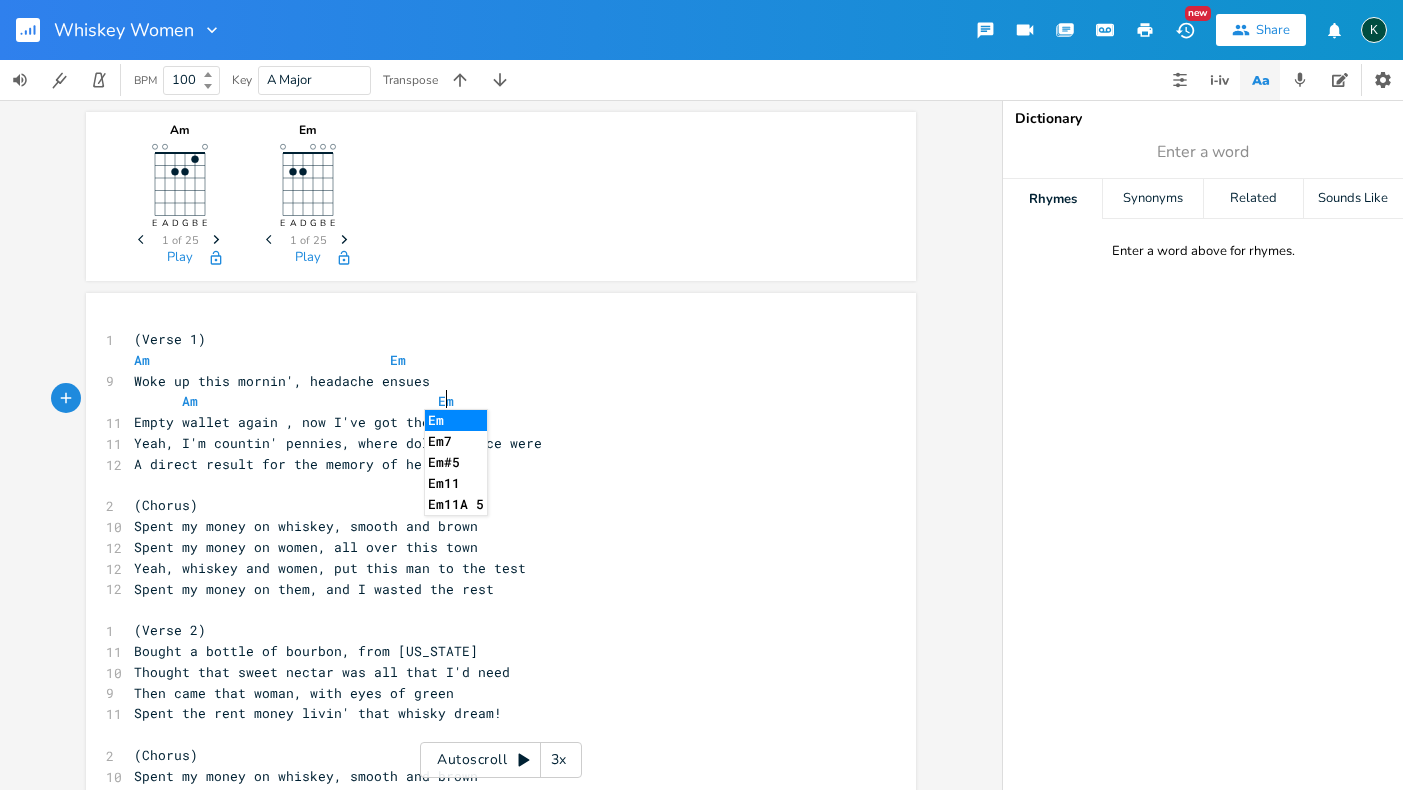 click on "Spent my money on whiskey, smooth and brown" at bounding box center (306, 526) 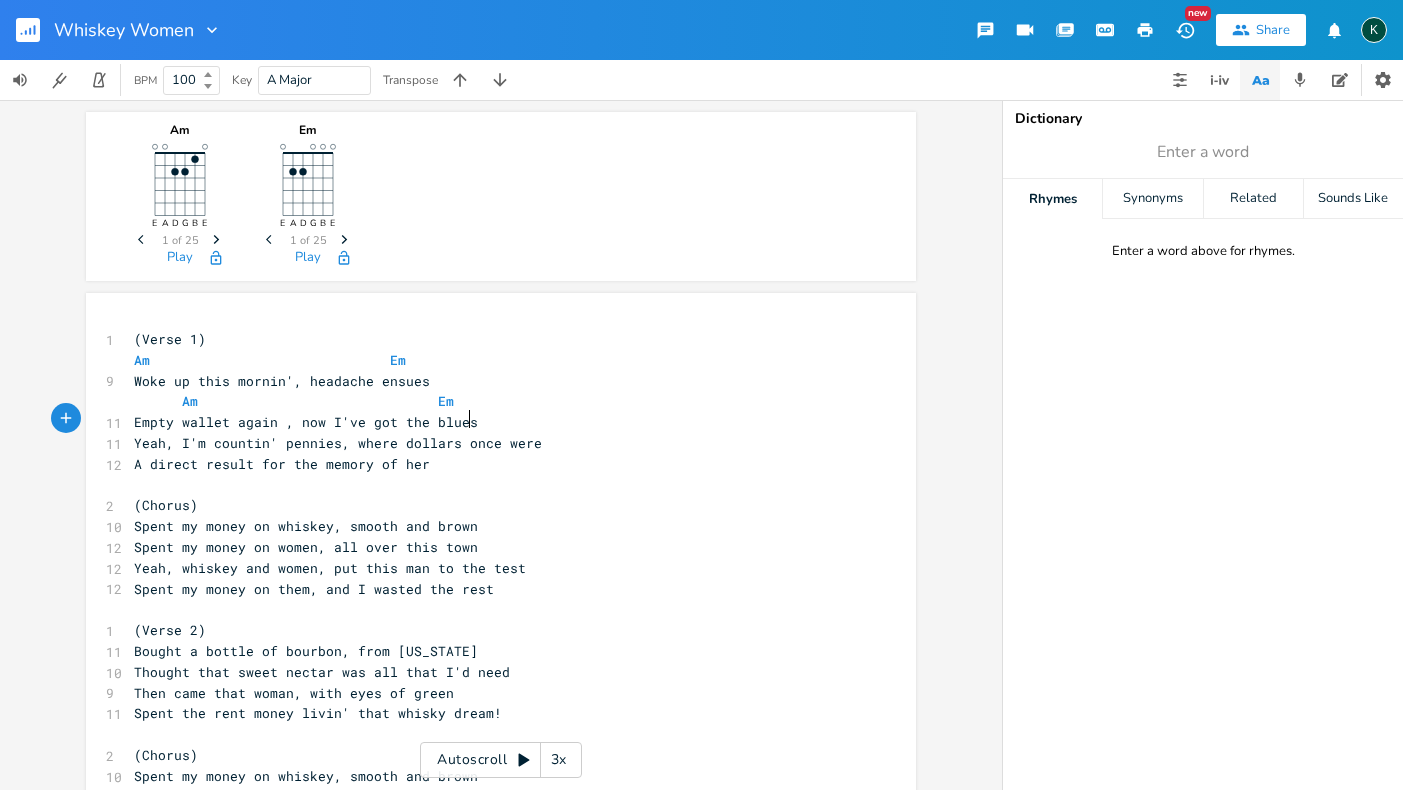 click on "Empty wallet again , now I've got the blues" at bounding box center [491, 422] 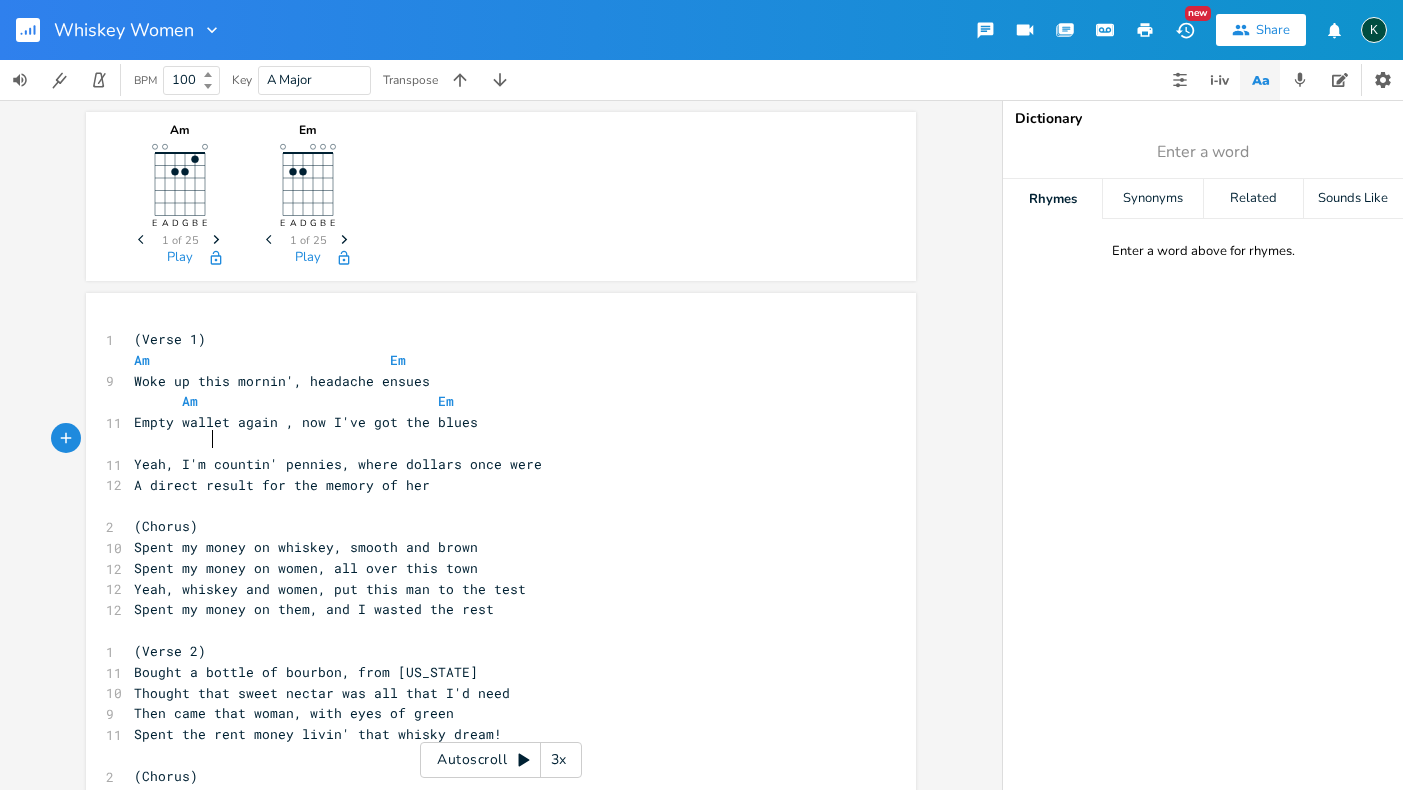 scroll, scrollTop: 0, scrollLeft: 27, axis: horizontal 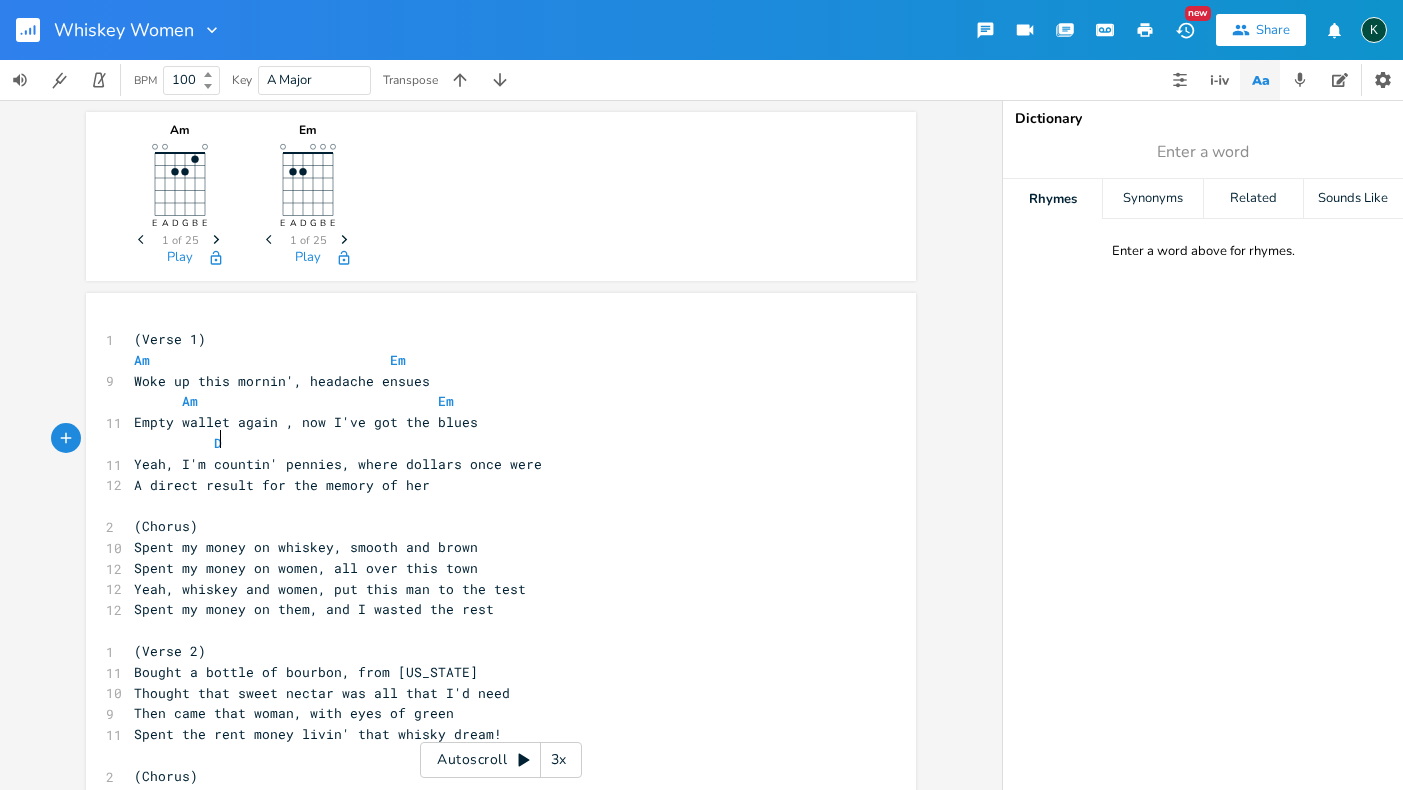 type on "Dm" 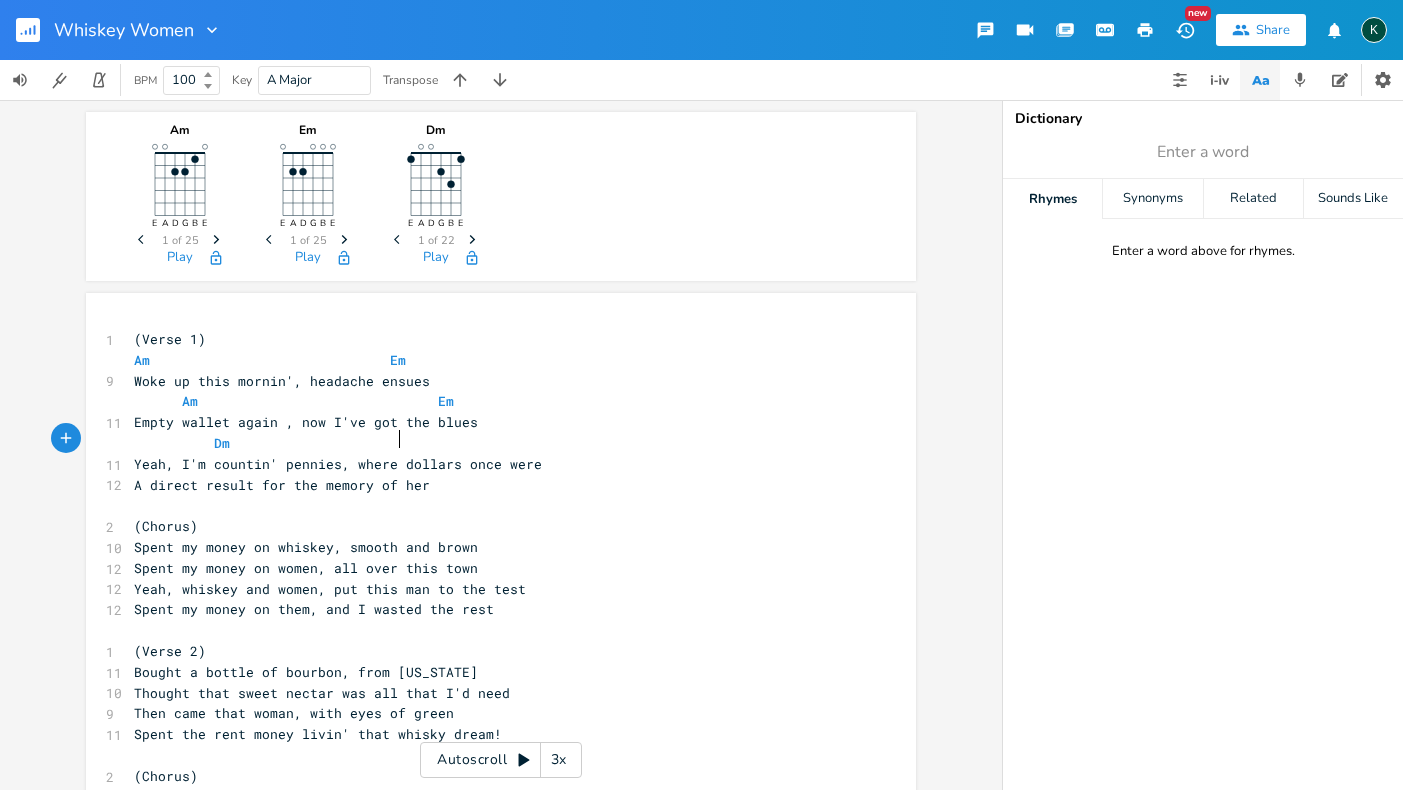 scroll, scrollTop: 0, scrollLeft: 20, axis: horizontal 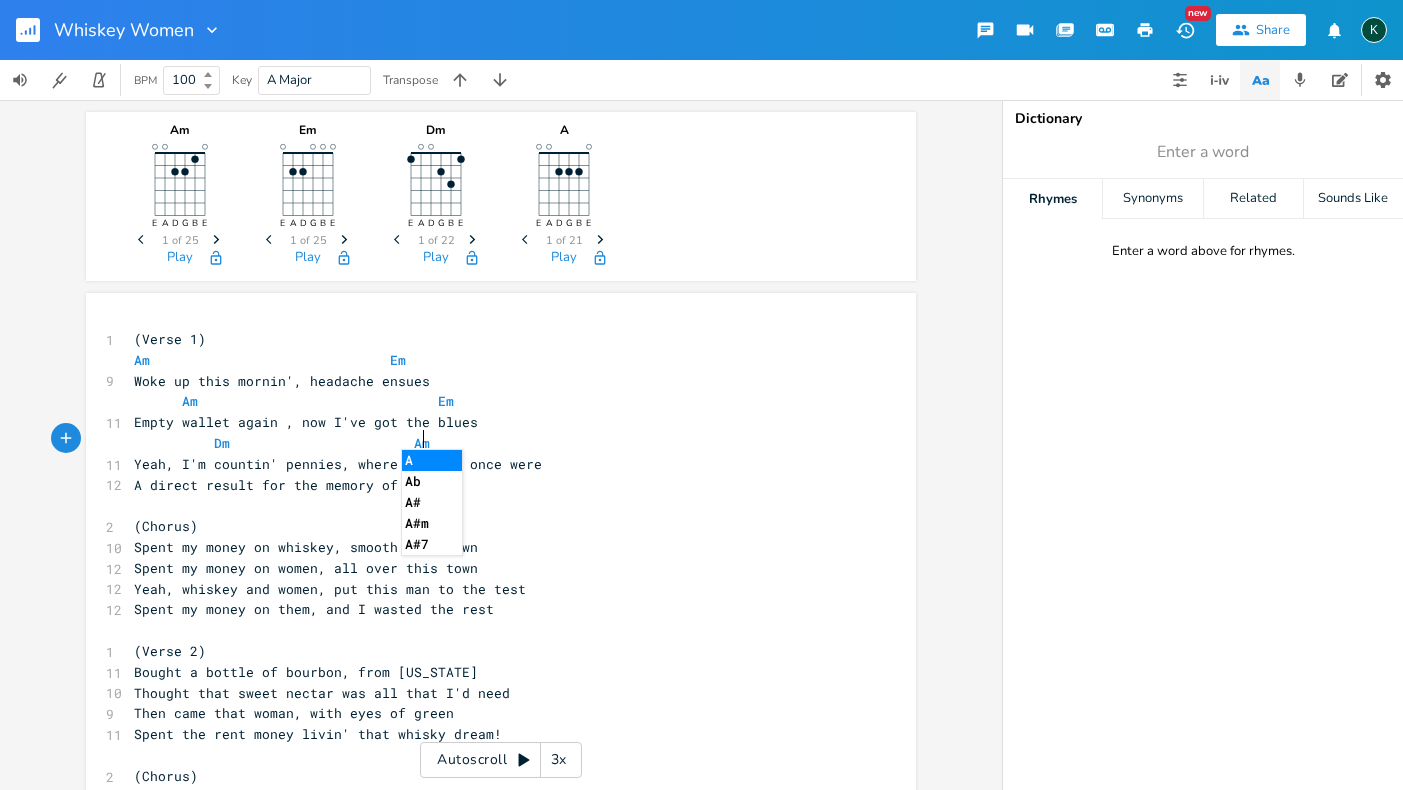 type on "Am" 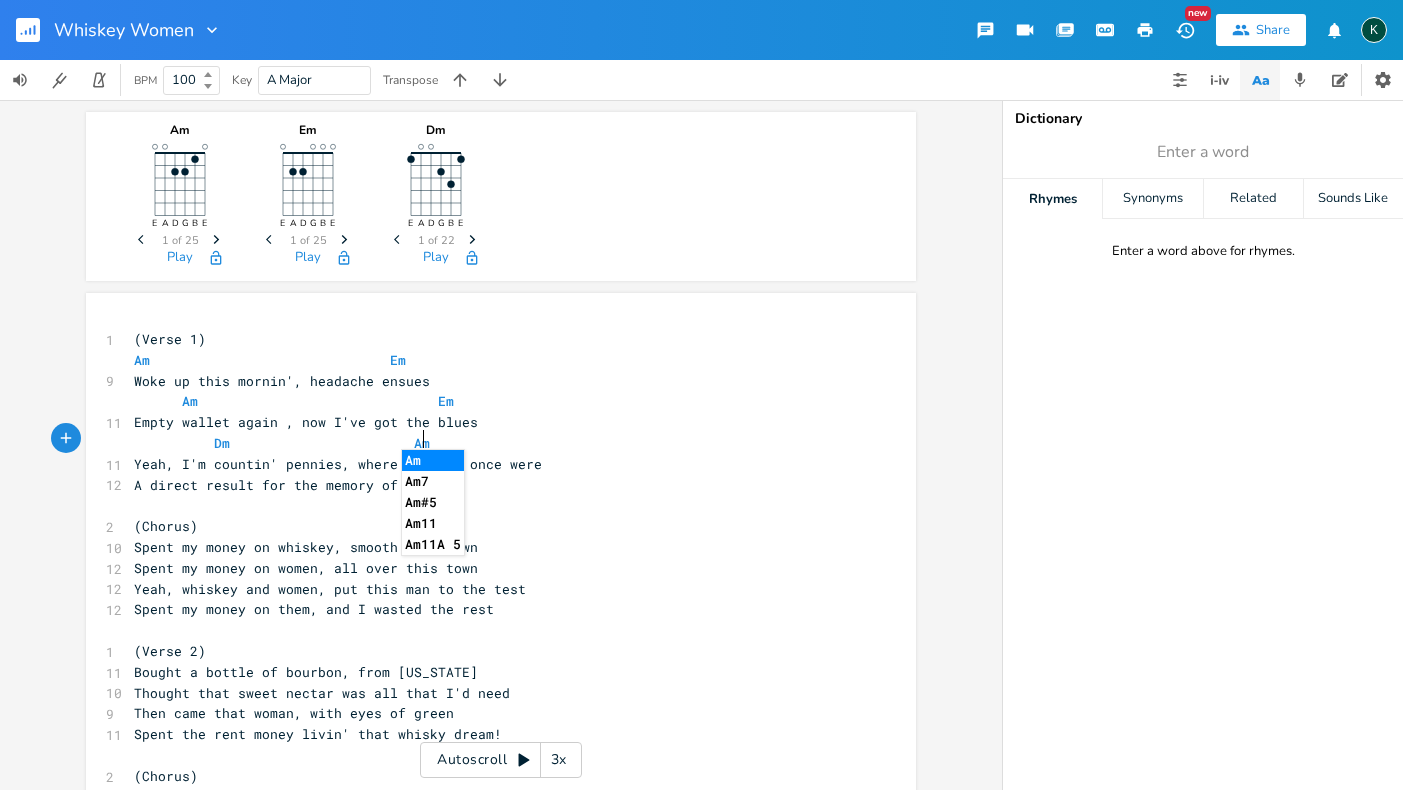 click on "Yeah, I'm countin' pennies, where dollars once were" at bounding box center (491, 464) 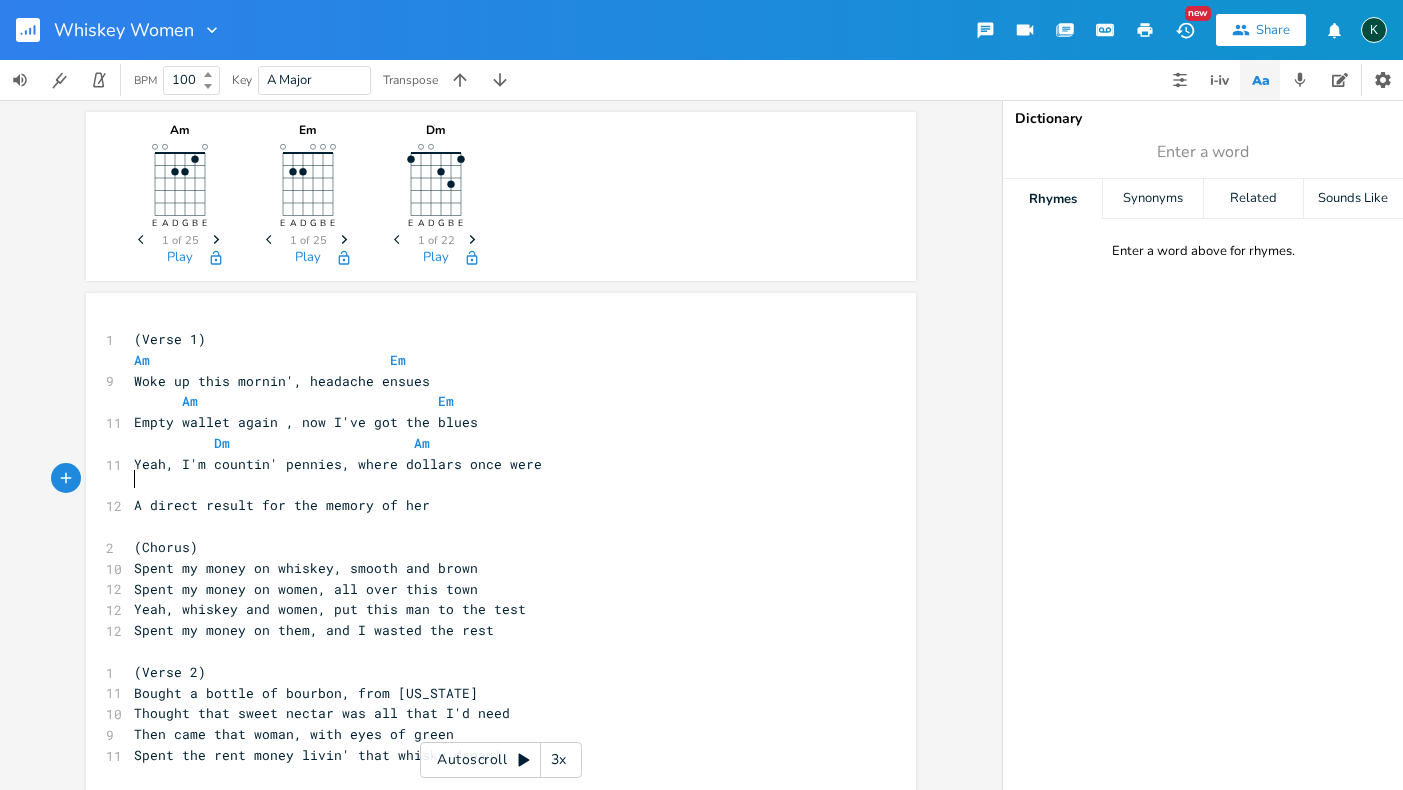 click on "​" at bounding box center (491, 485) 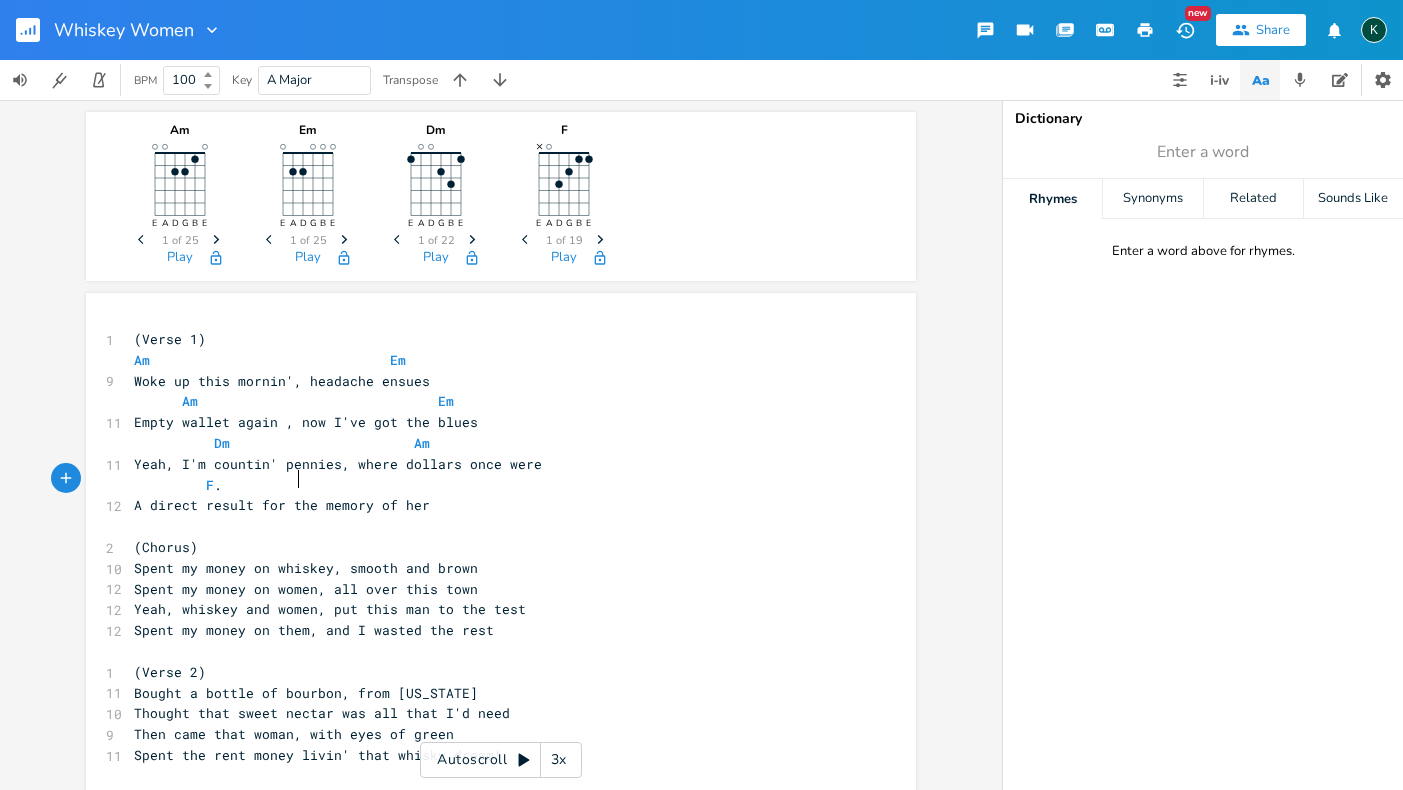 scroll, scrollTop: 0, scrollLeft: 68, axis: horizontal 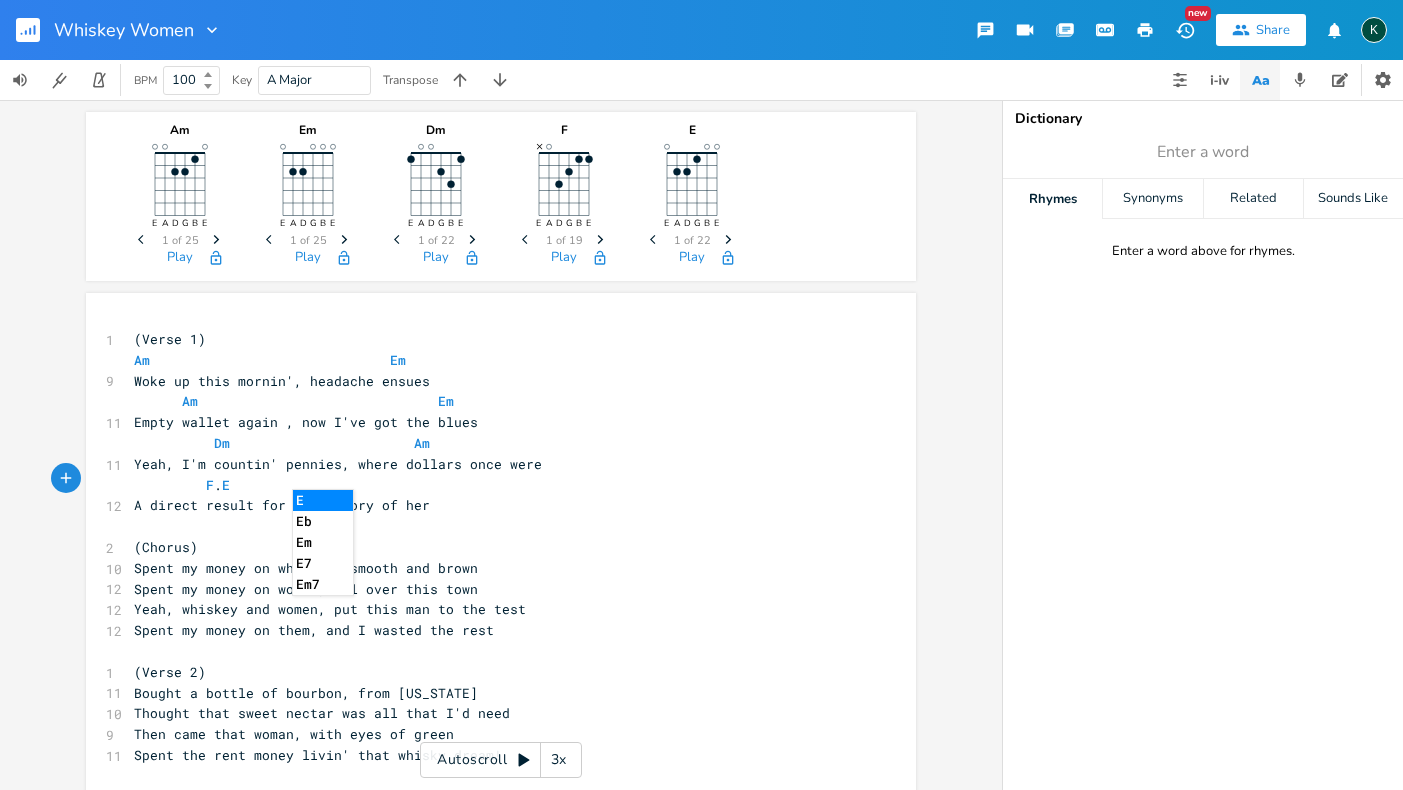 type on "F.          E7" 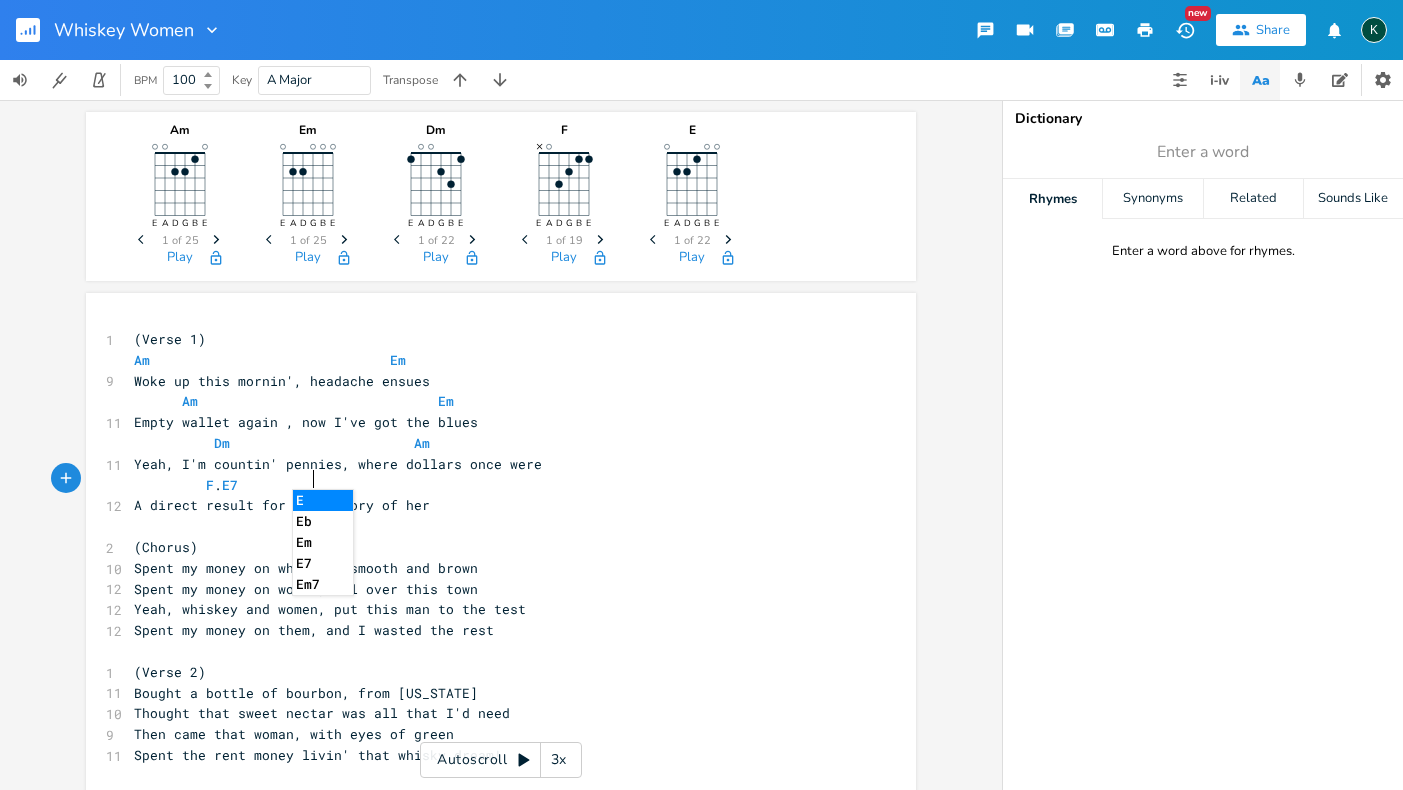 scroll, scrollTop: 0, scrollLeft: 75, axis: horizontal 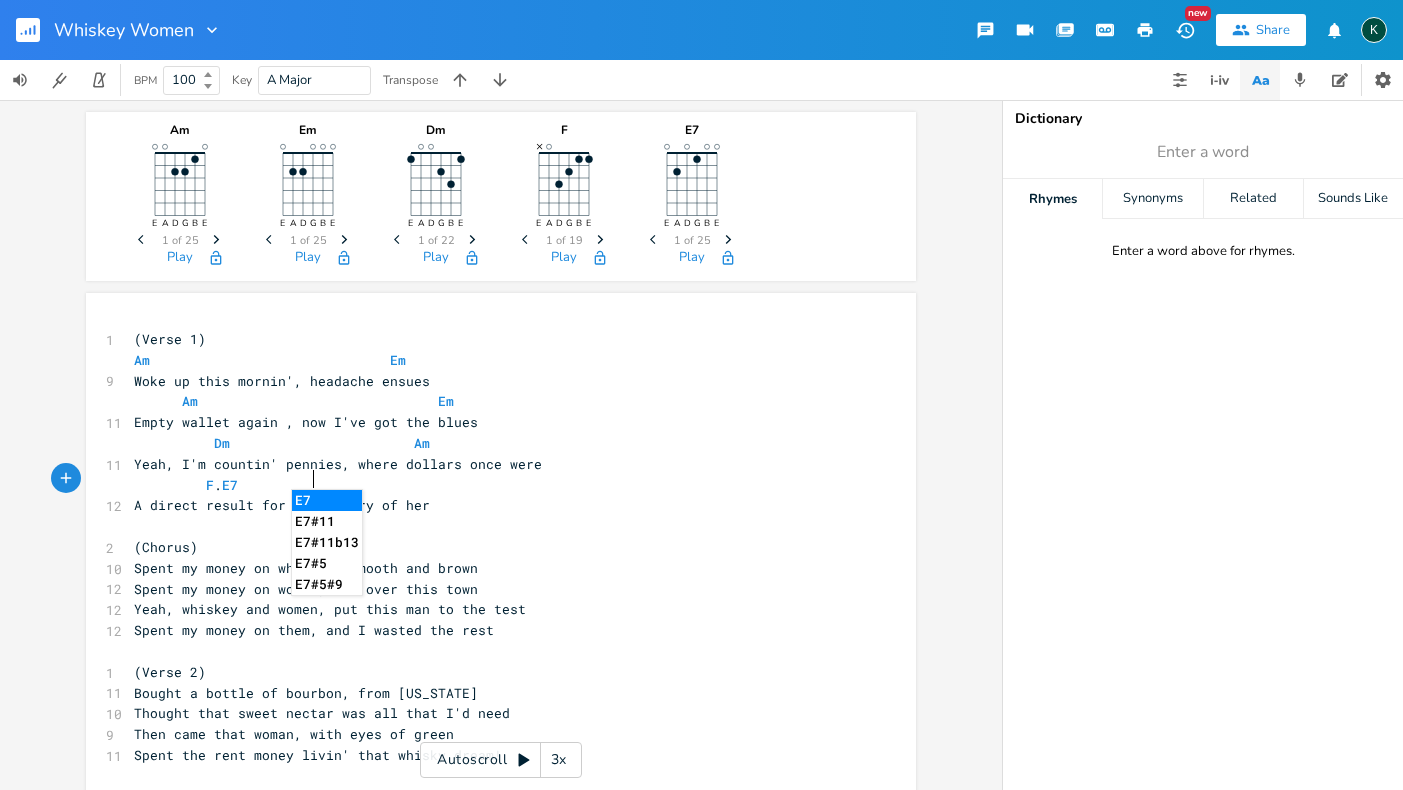 click on "F .           E7" at bounding box center [491, 485] 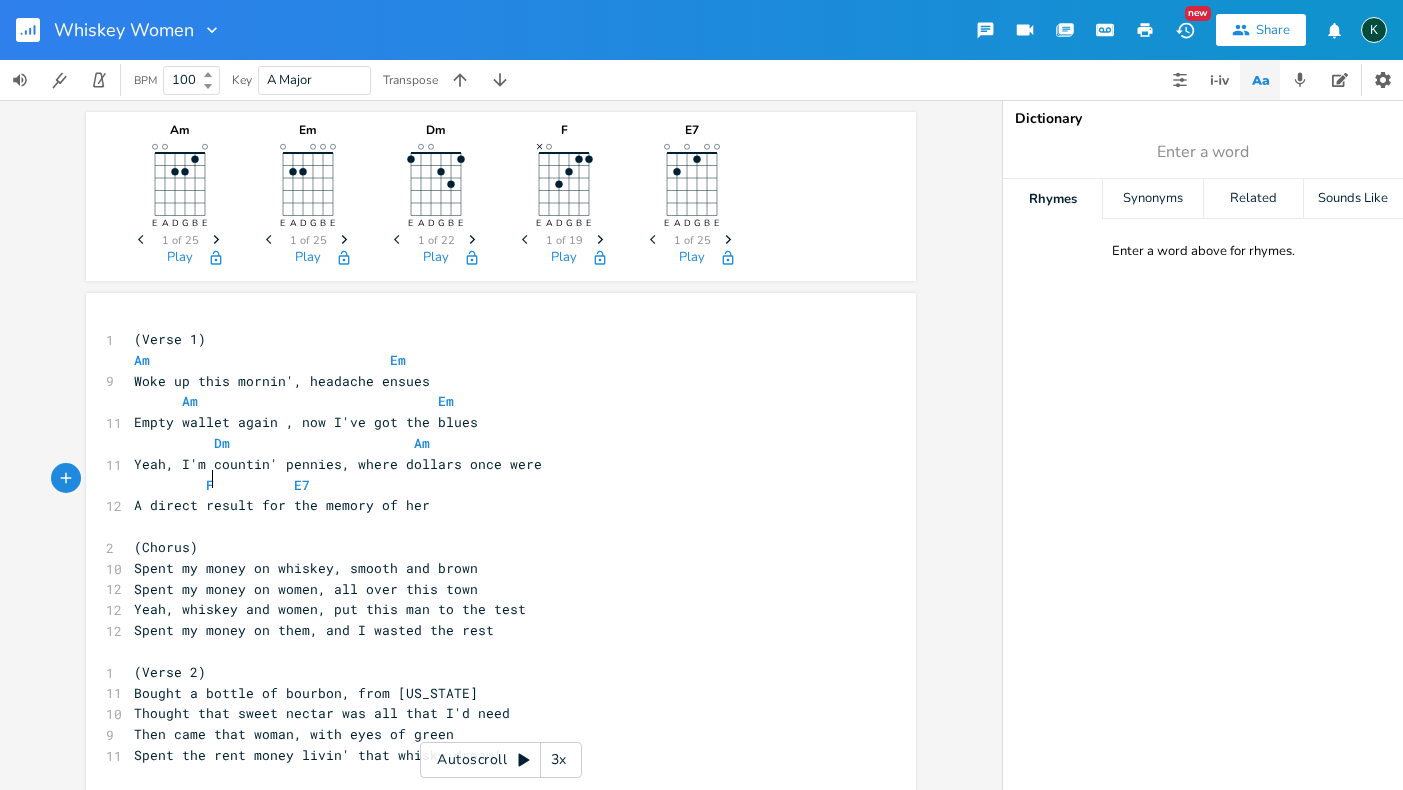 click on "A direct result for the memory of her" at bounding box center [282, 505] 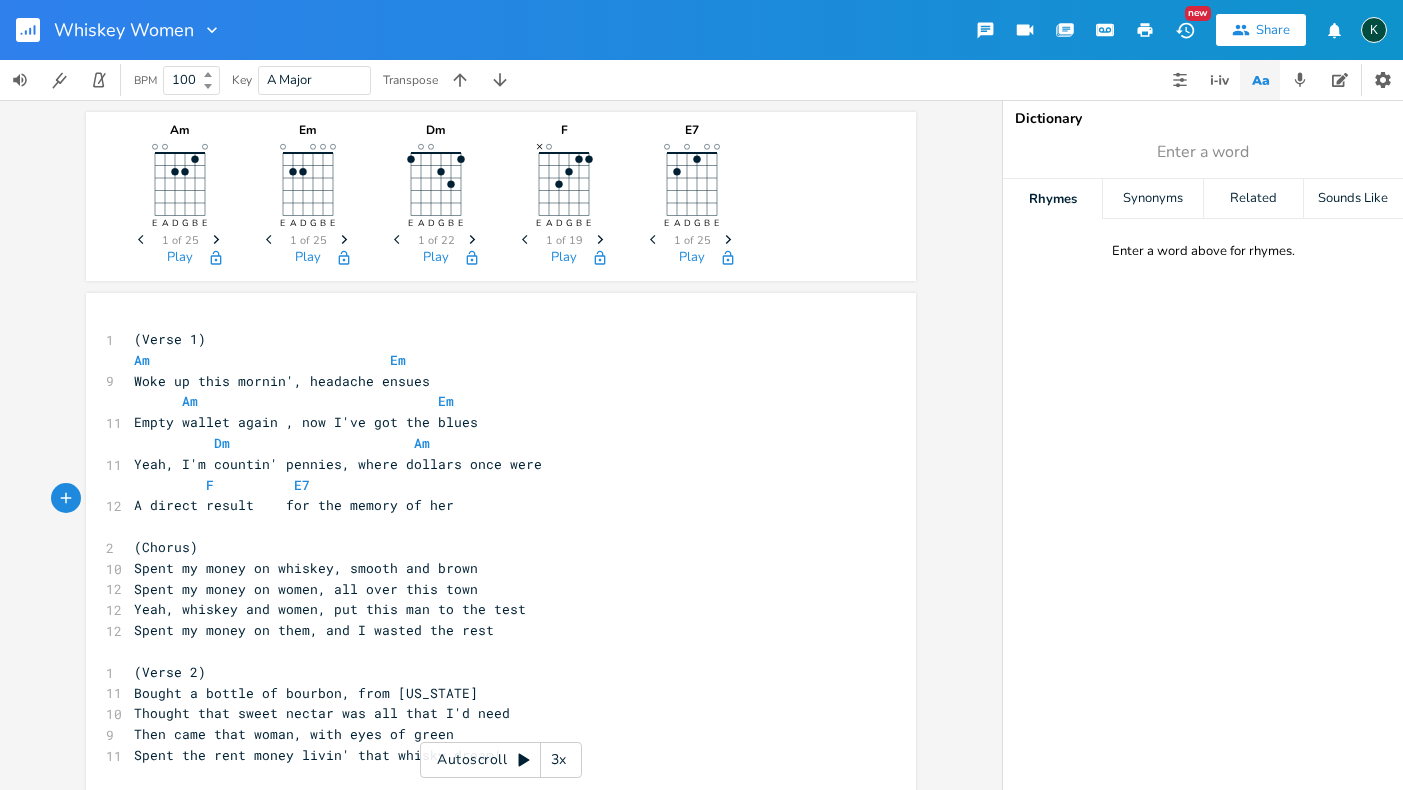 scroll, scrollTop: 0, scrollLeft: 10, axis: horizontal 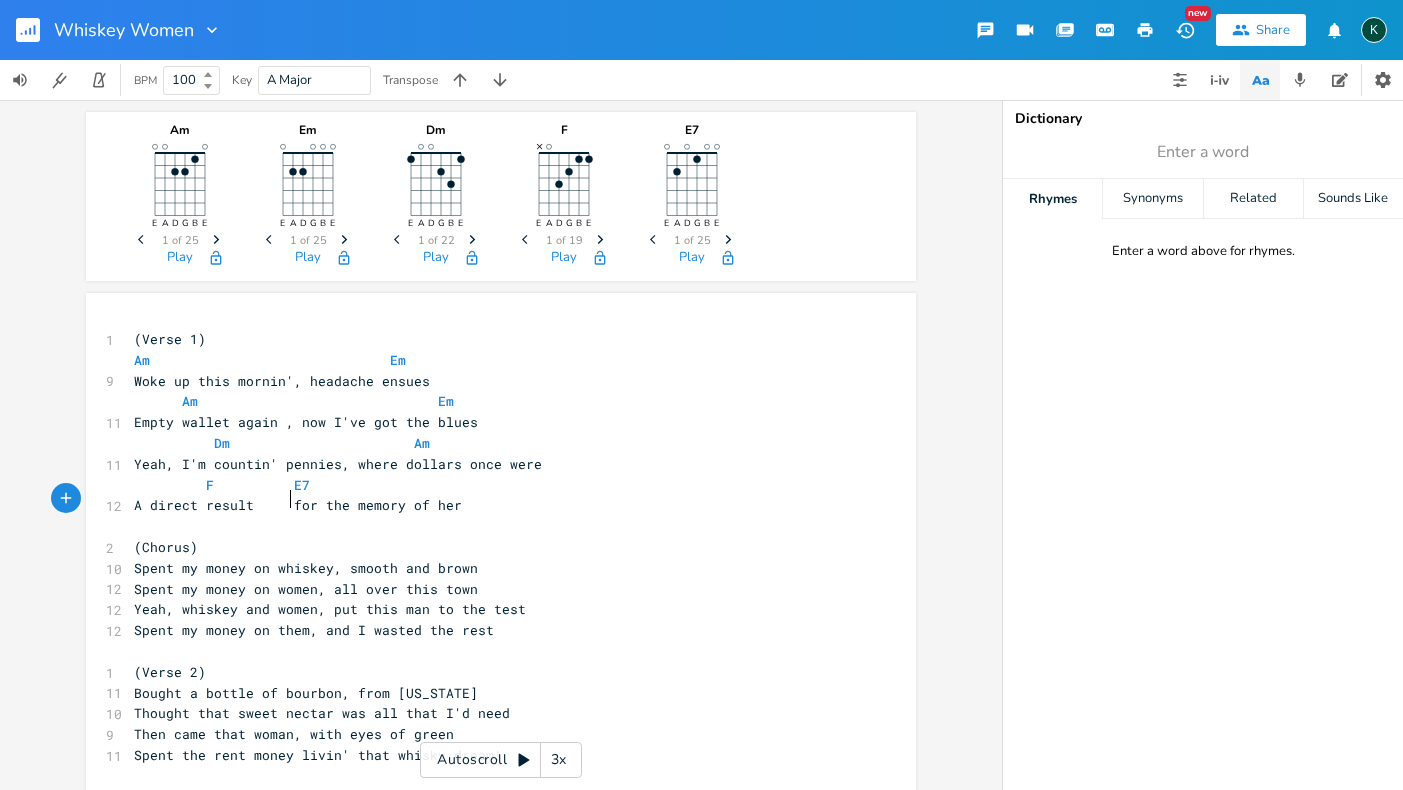 click on "(Chorus)" at bounding box center [491, 547] 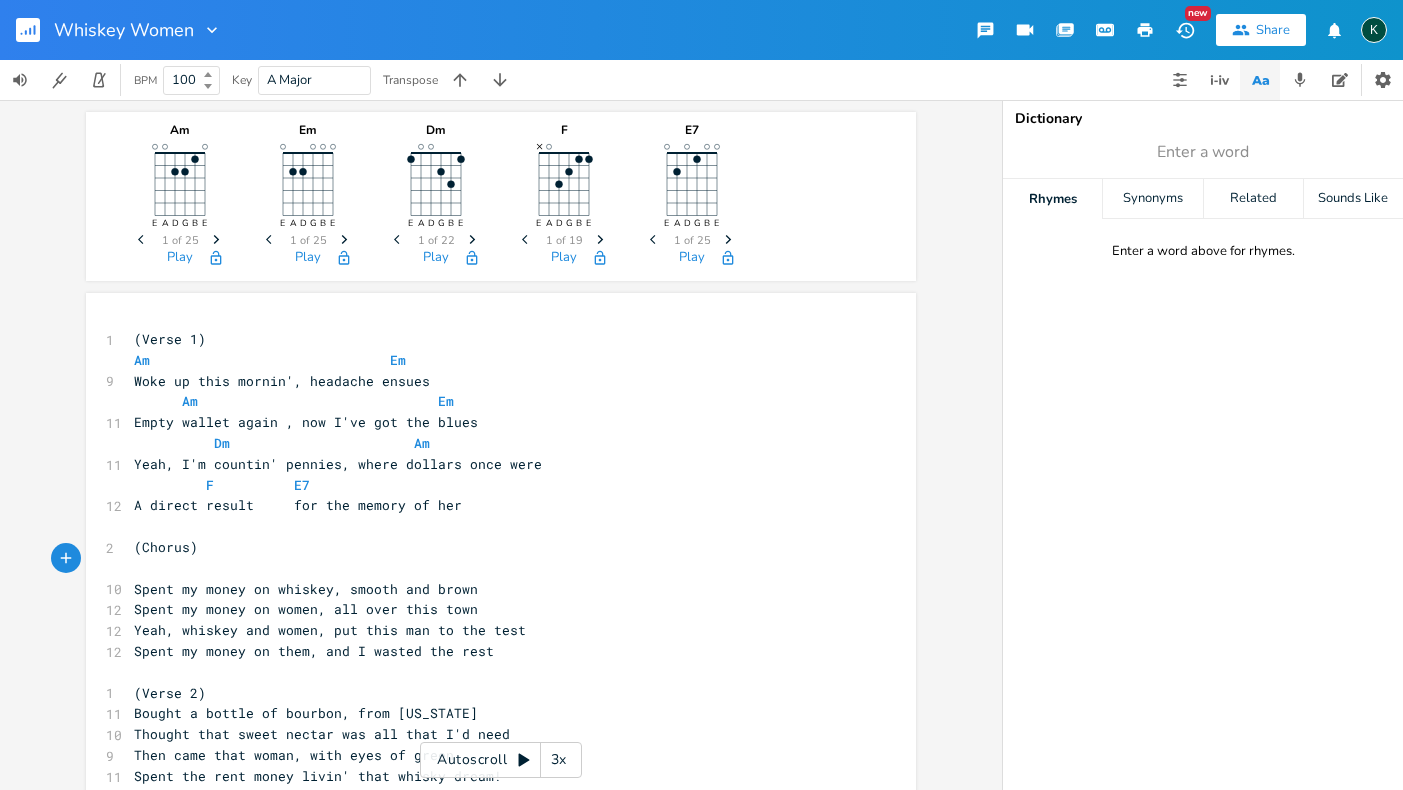 click on "F            E7" at bounding box center [491, 485] 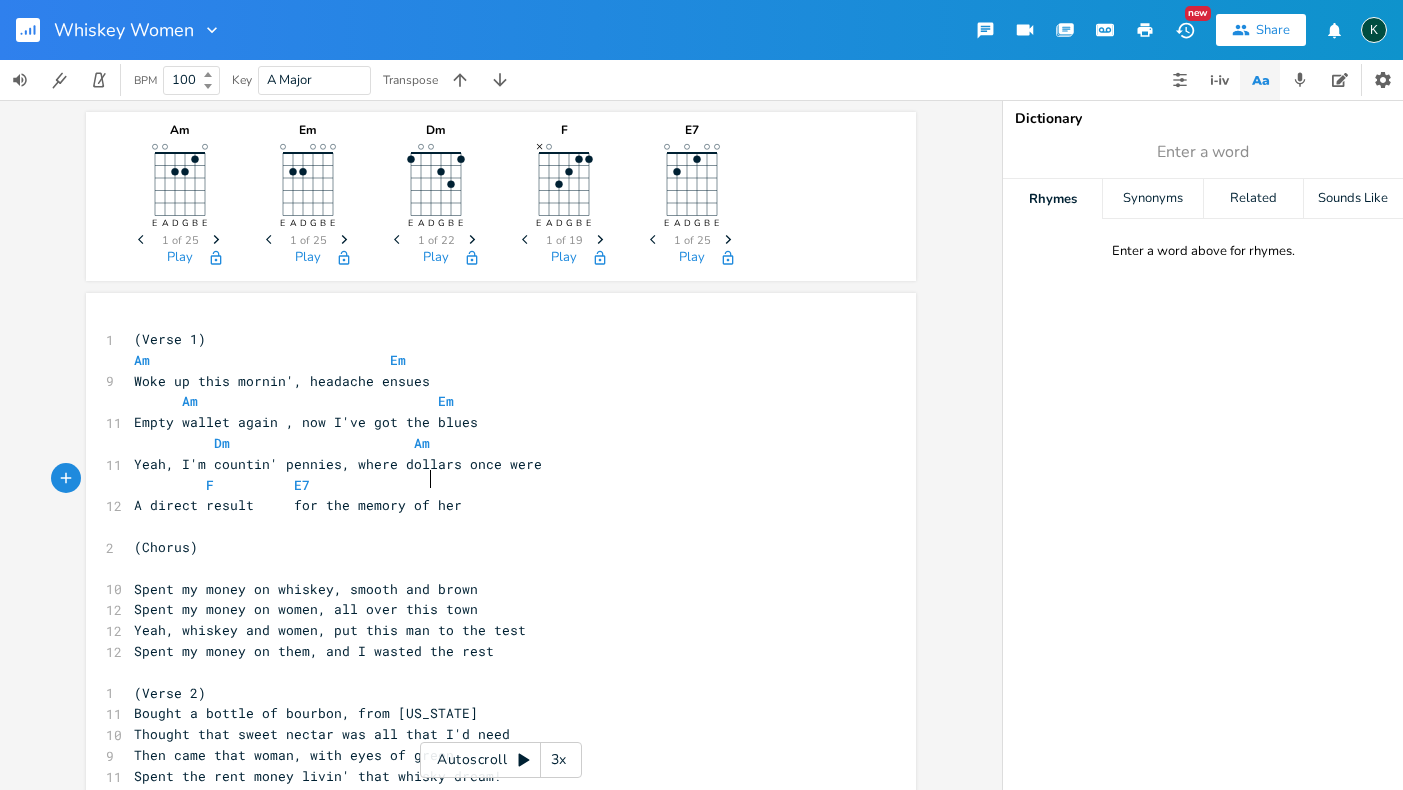 scroll, scrollTop: 0, scrollLeft: 45, axis: horizontal 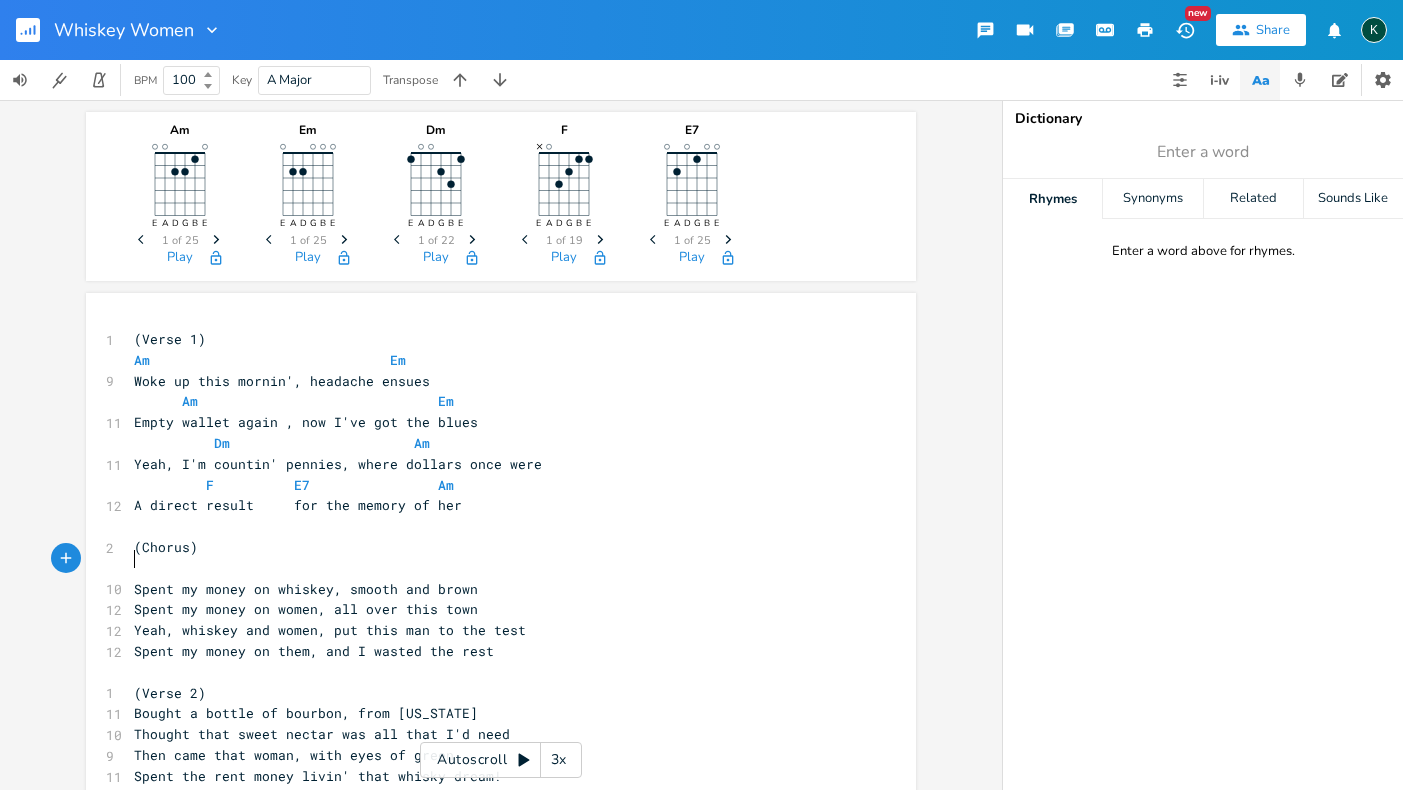 click on "​" at bounding box center (134, 568) 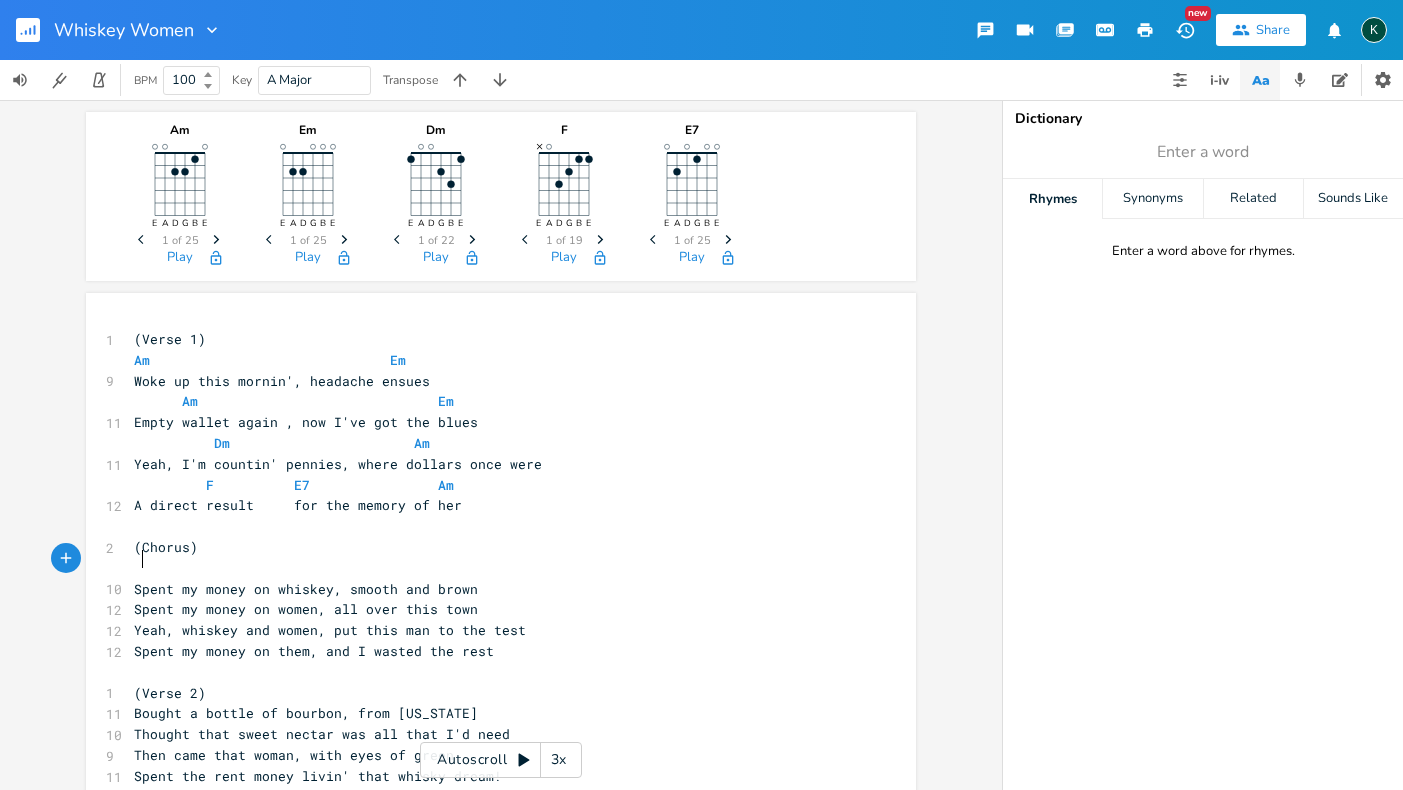 type on "G" 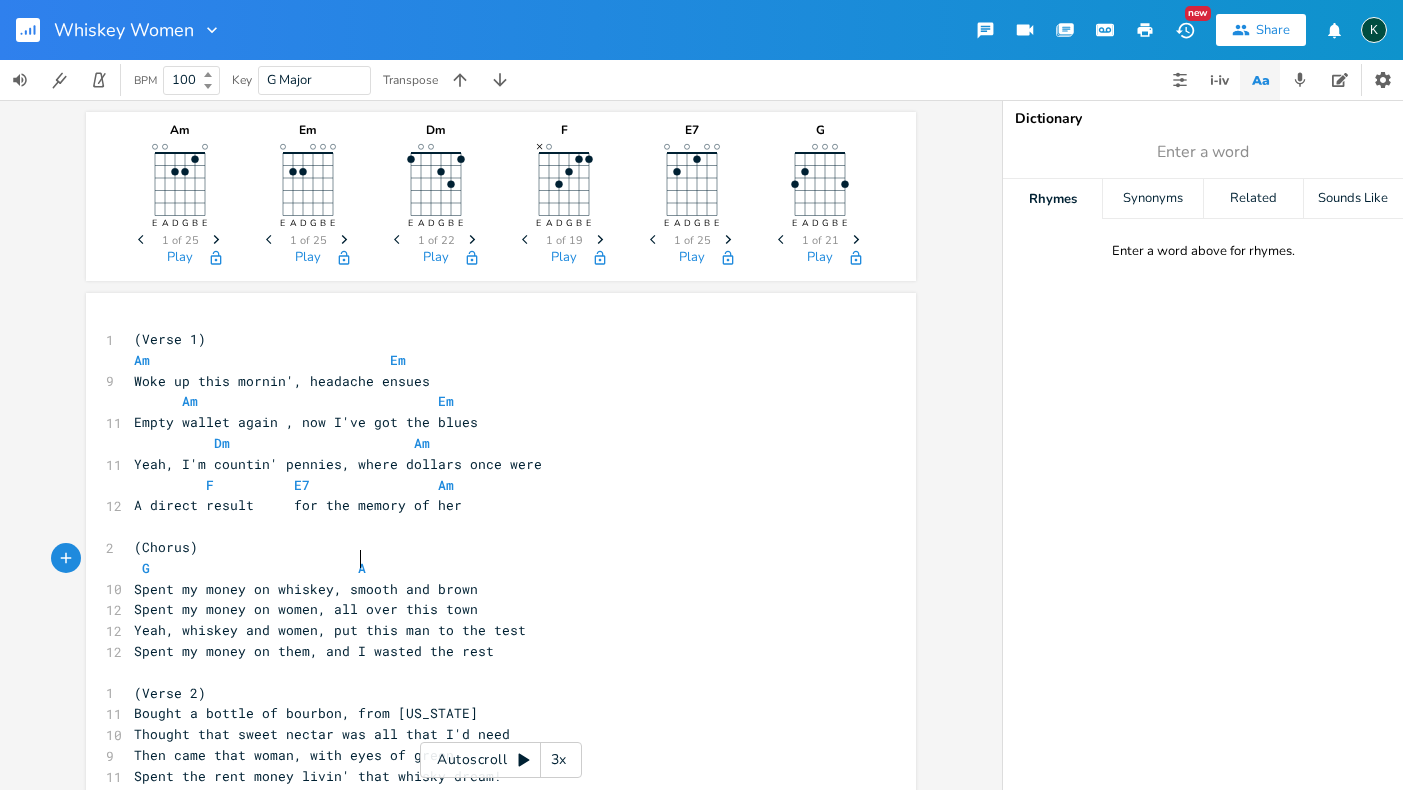 type on "Am" 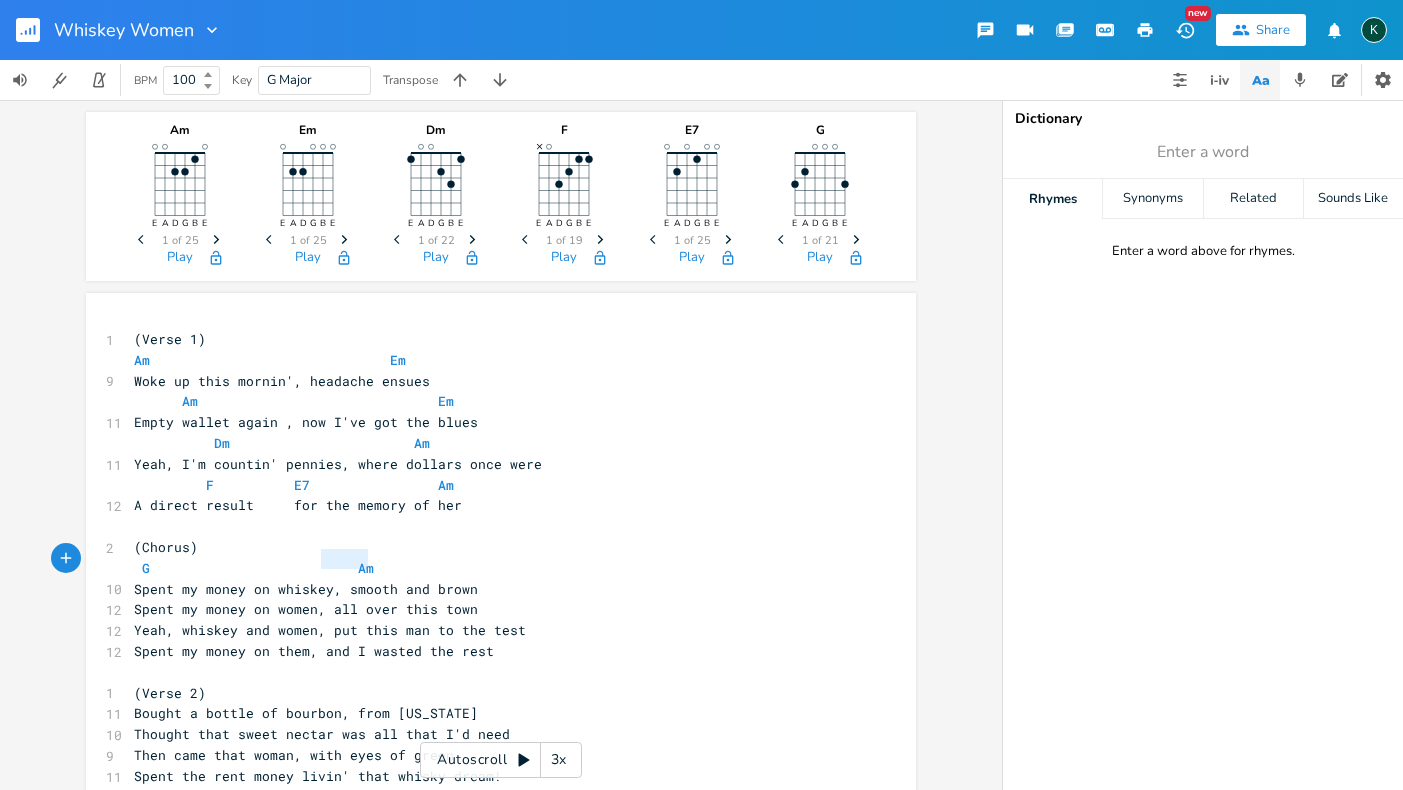 type on "G						    Am" 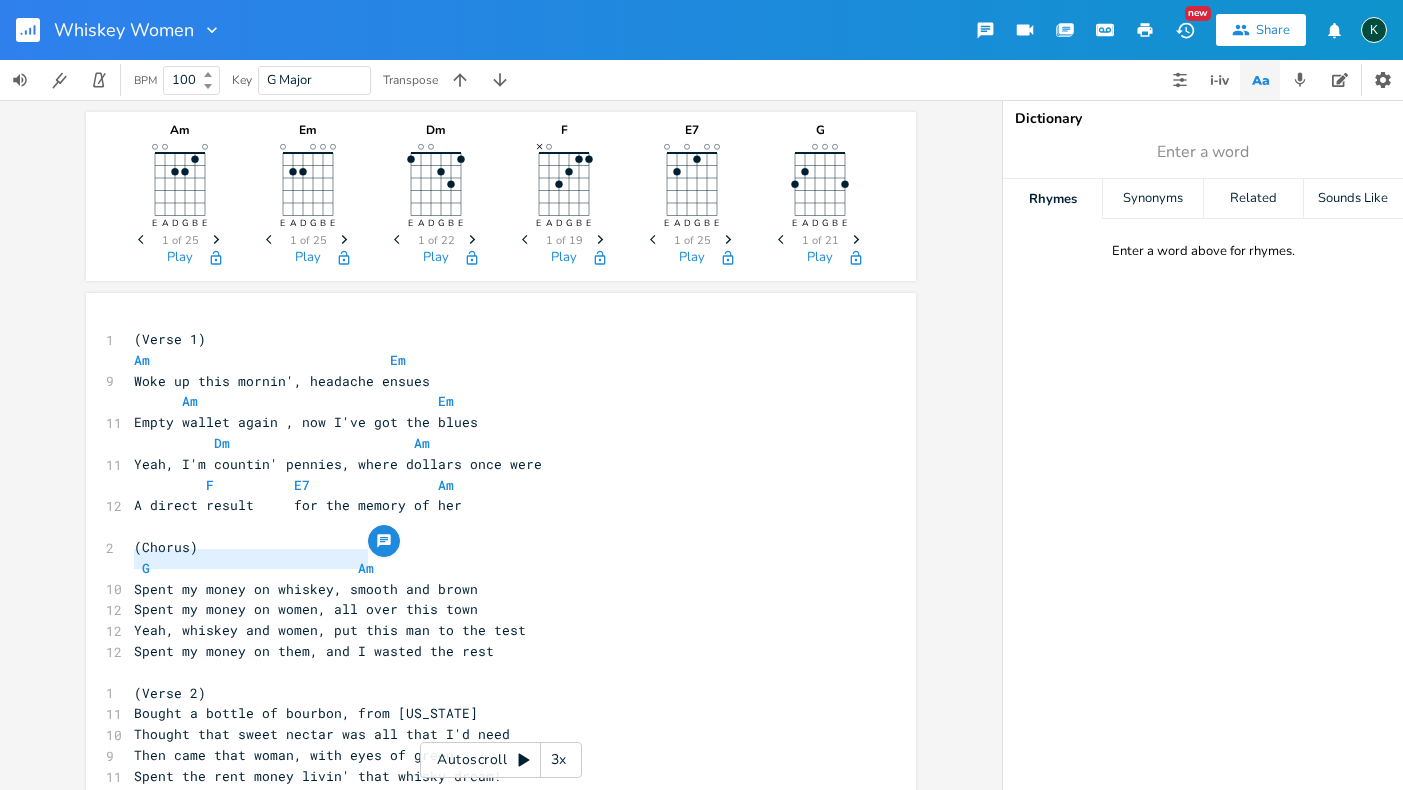 drag, startPoint x: 380, startPoint y: 558, endPoint x: 111, endPoint y: 567, distance: 269.1505 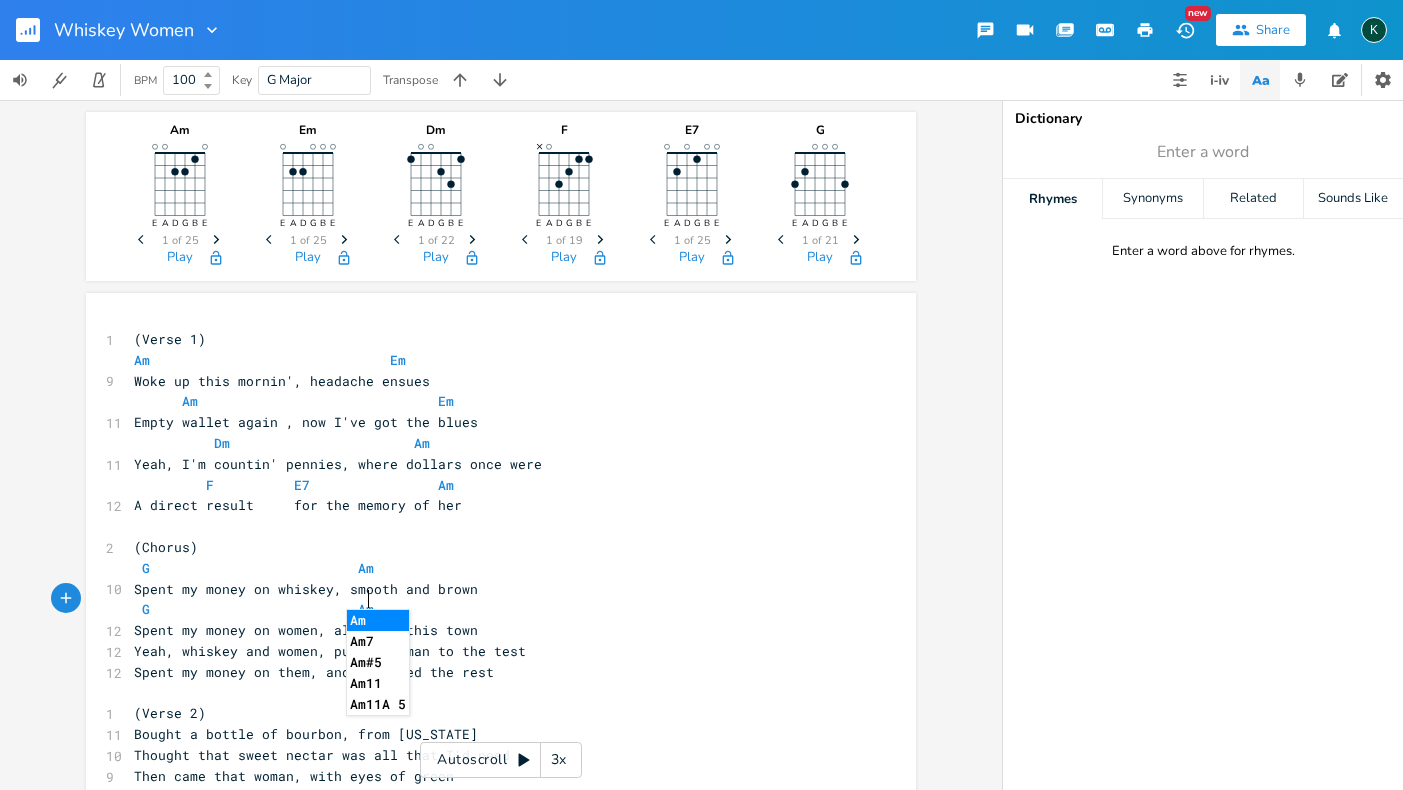 click on "Spent my money on women, all over this town" at bounding box center (491, 630) 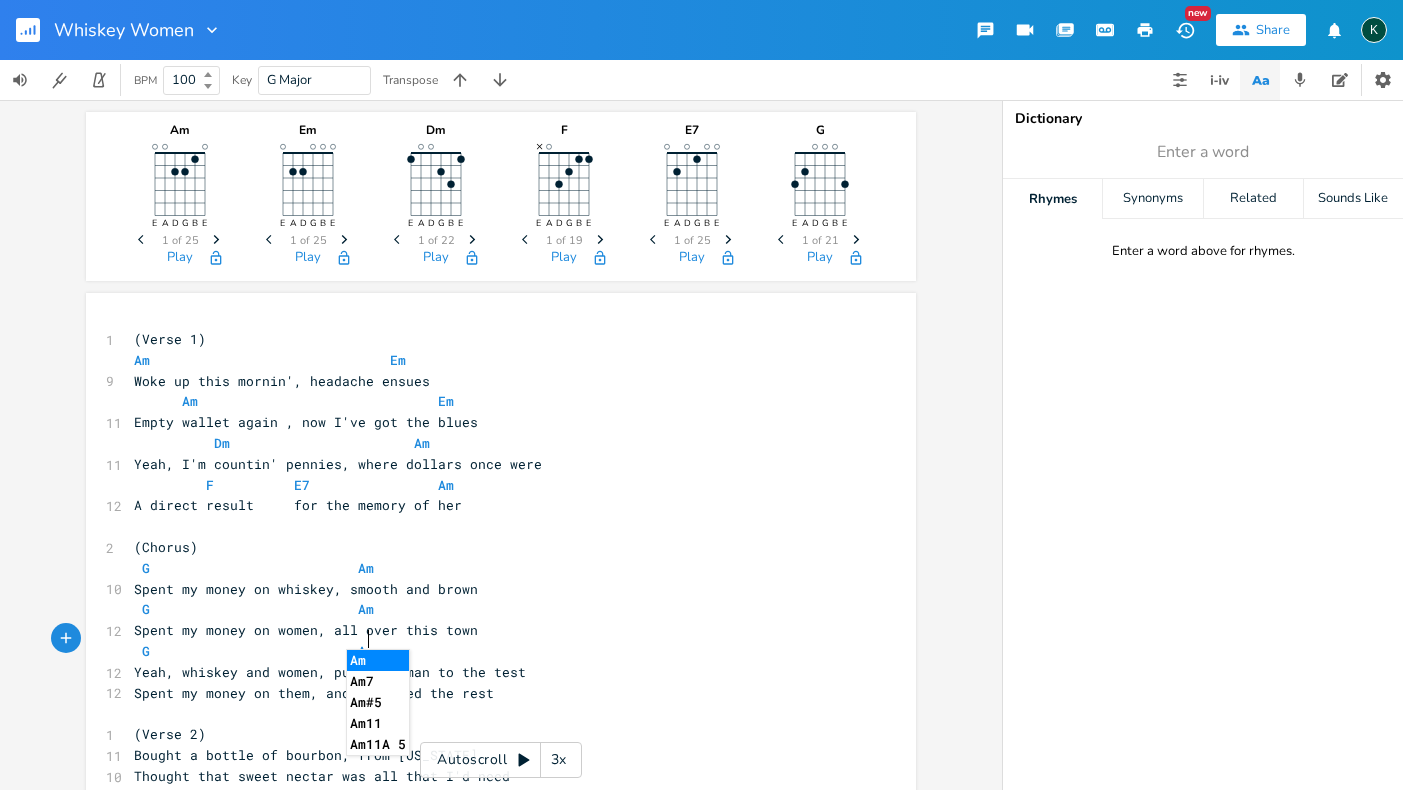 click on "G                                  Am" at bounding box center (491, 609) 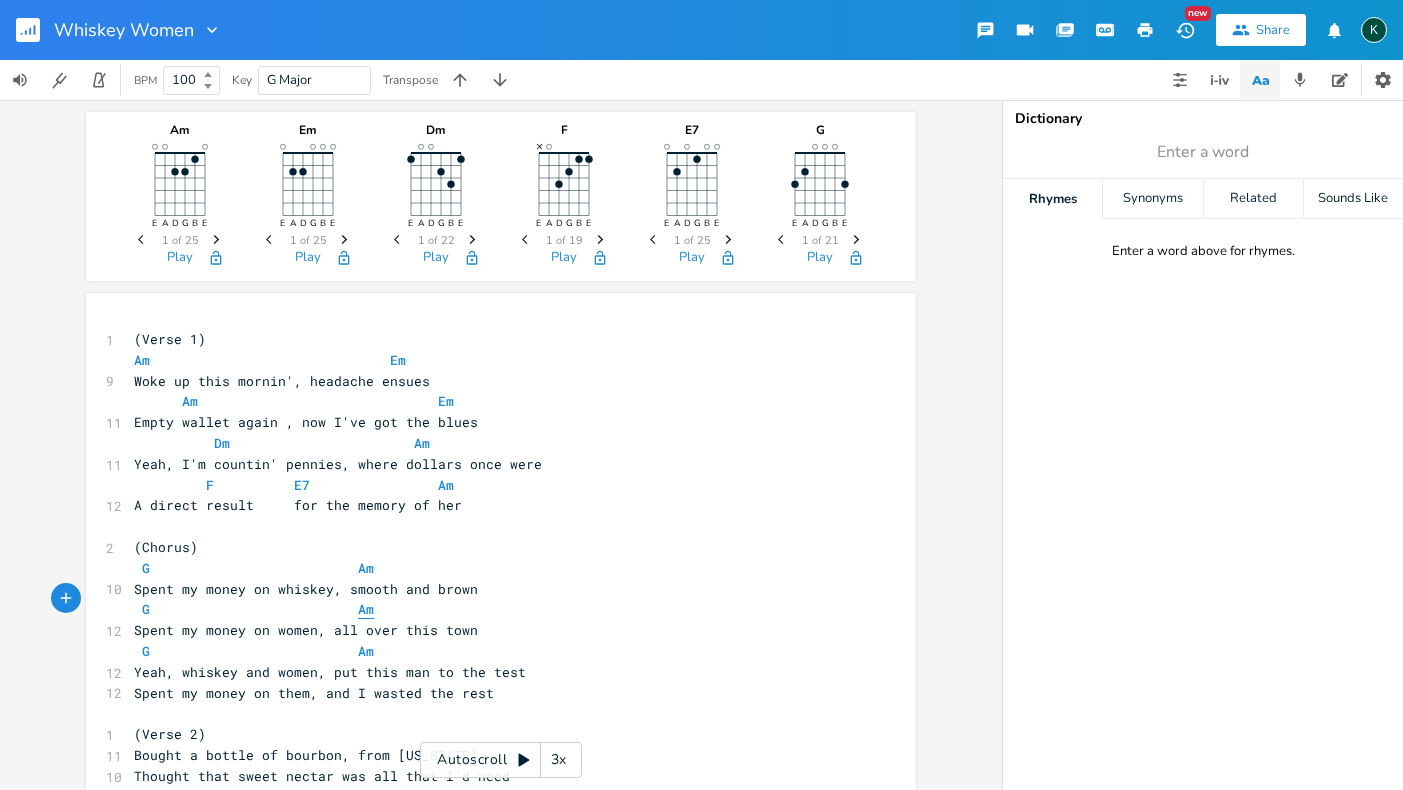 click on "Am" at bounding box center (366, 609) 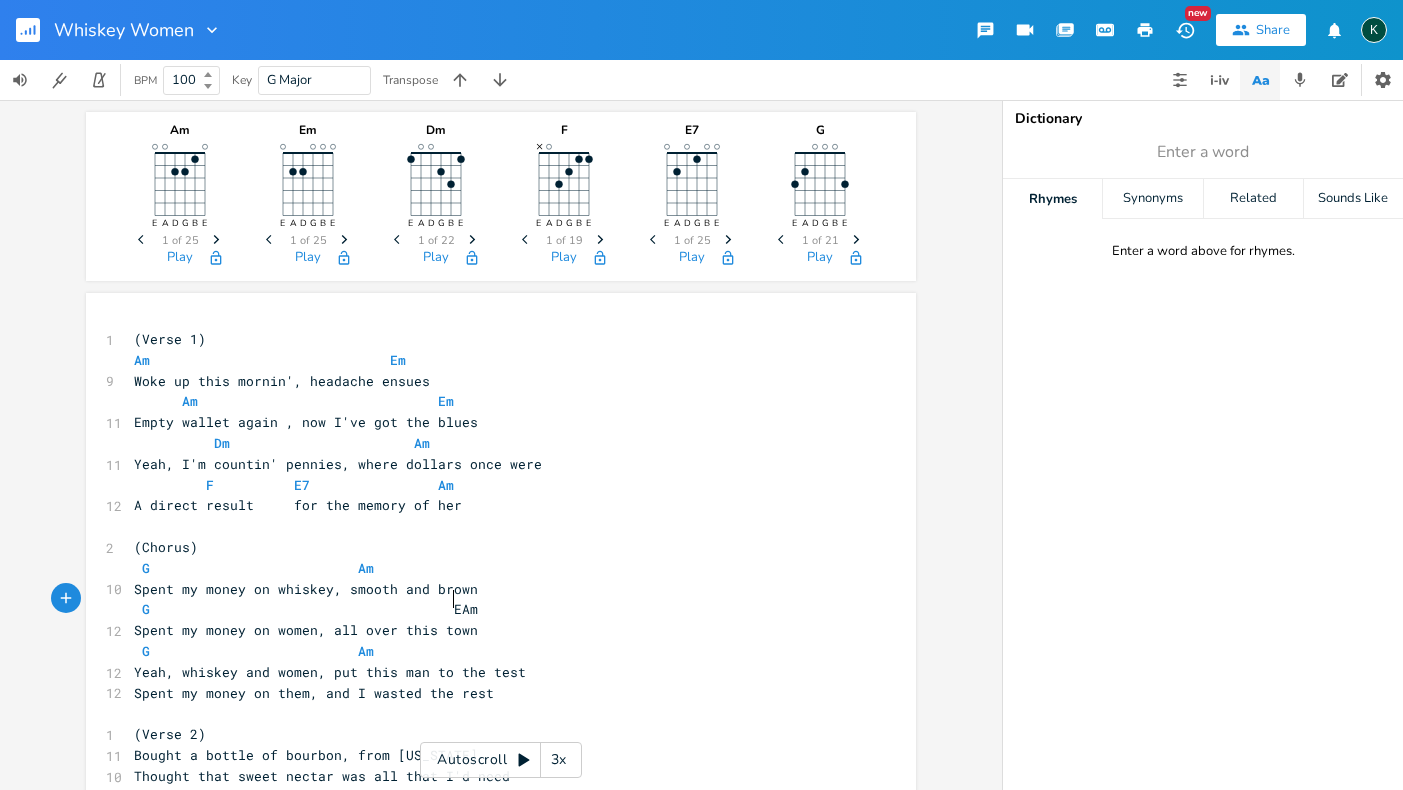 type on "E7" 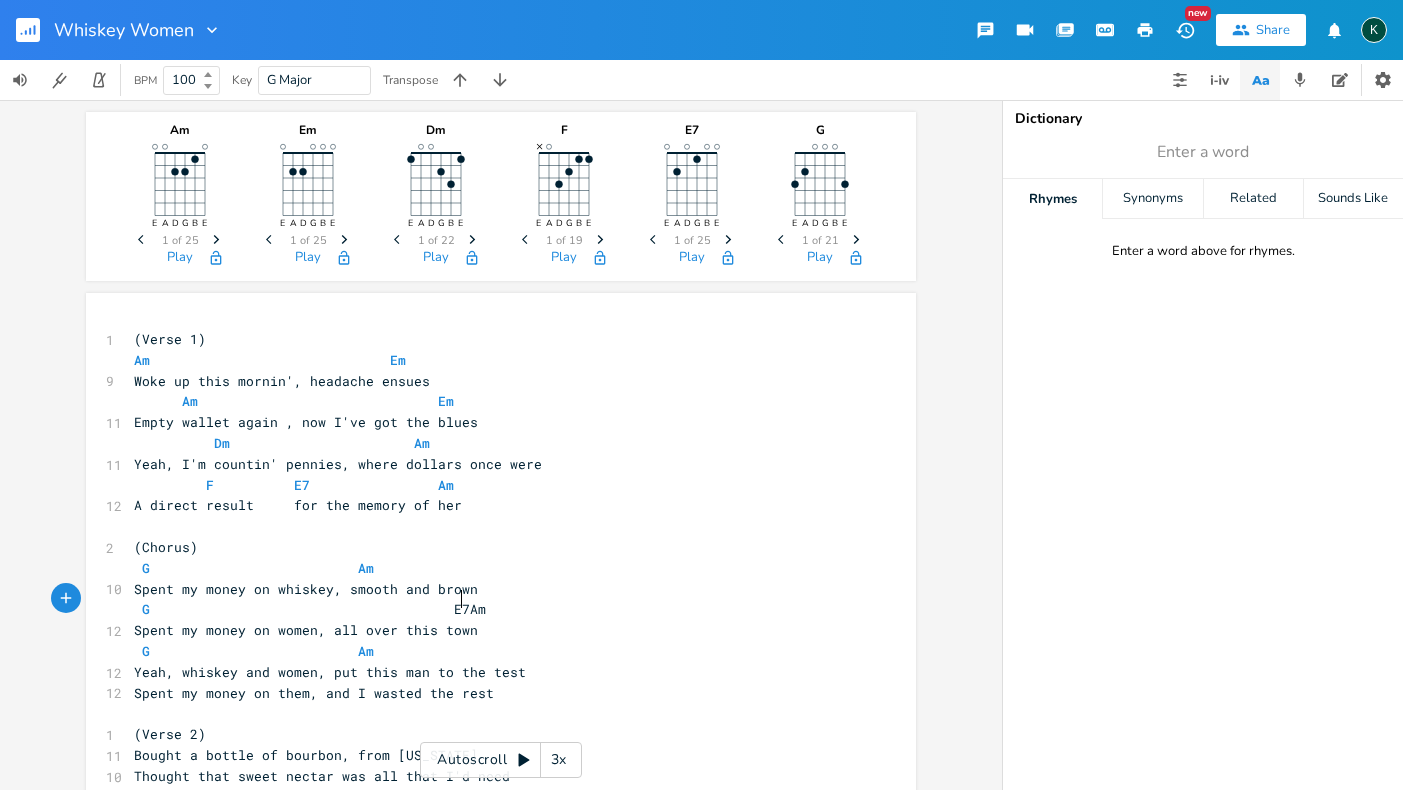 scroll, scrollTop: 0, scrollLeft: 13, axis: horizontal 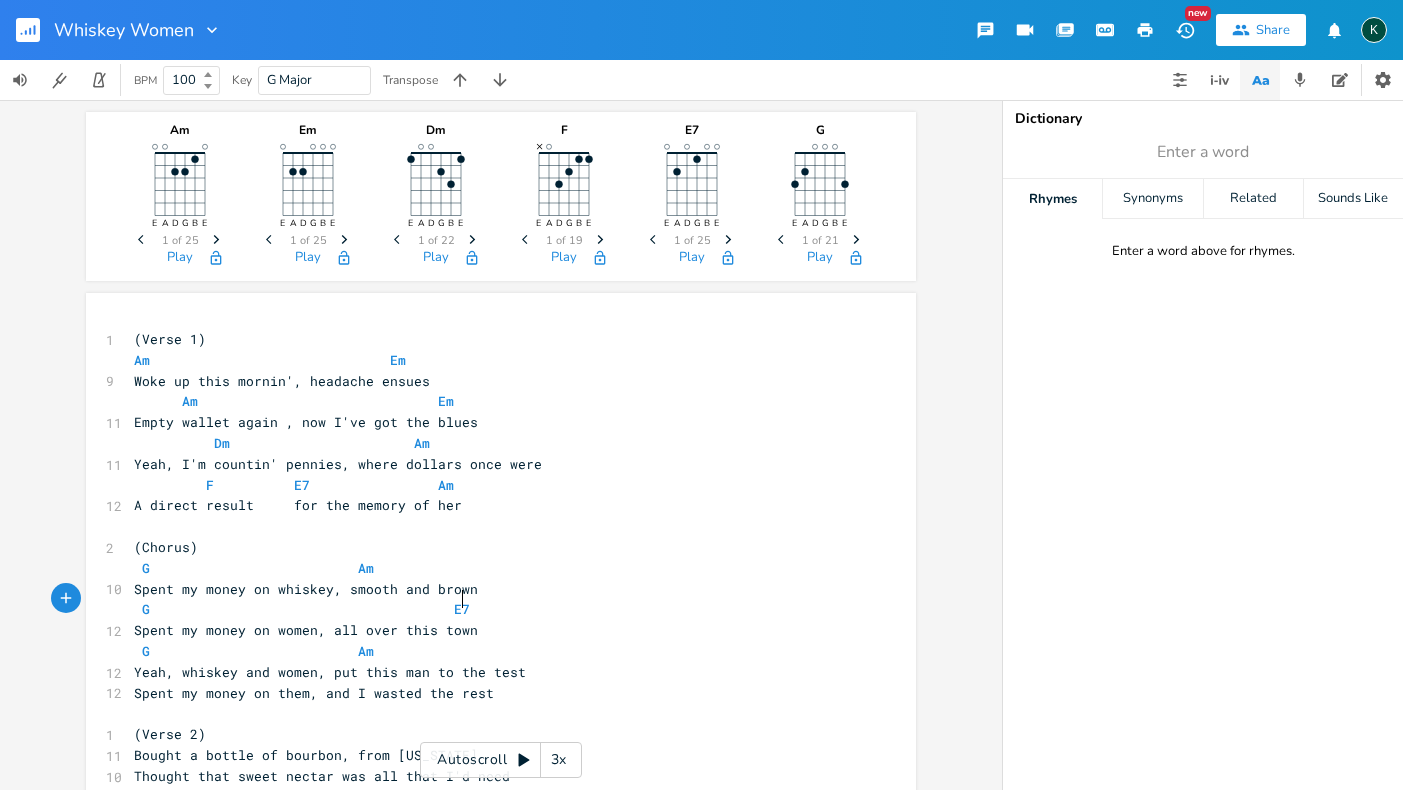click at bounding box center [310, 651] 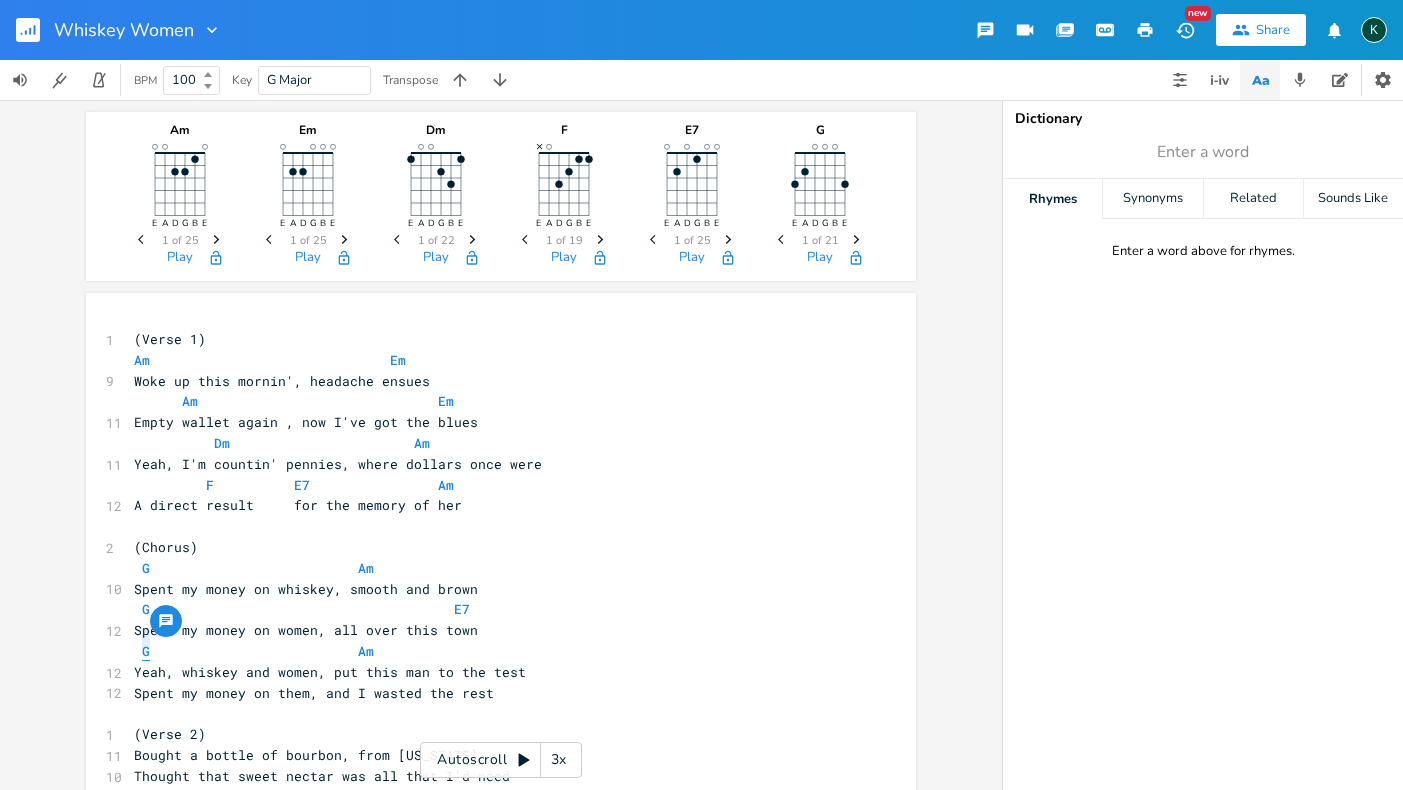 click on "G" at bounding box center (146, 651) 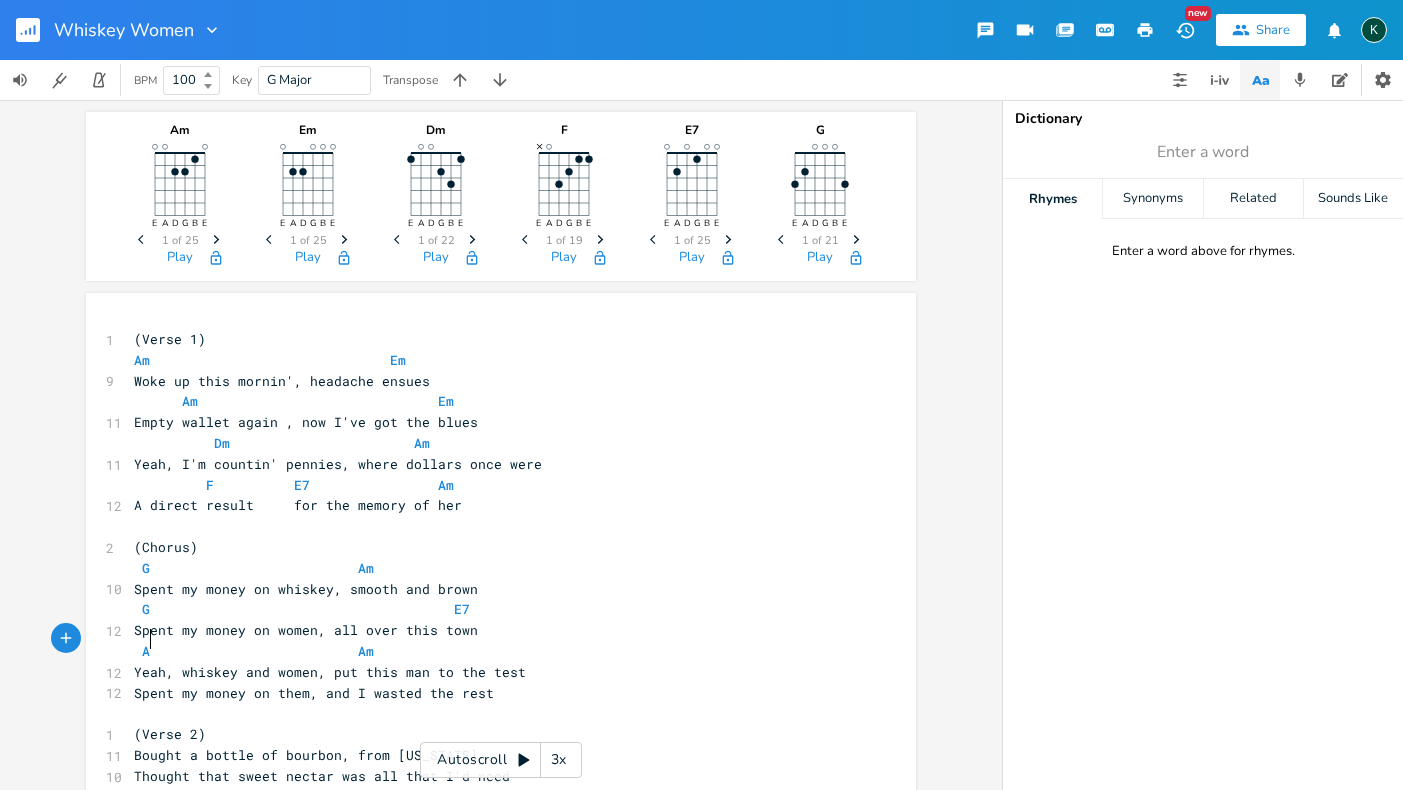 type on "Am" 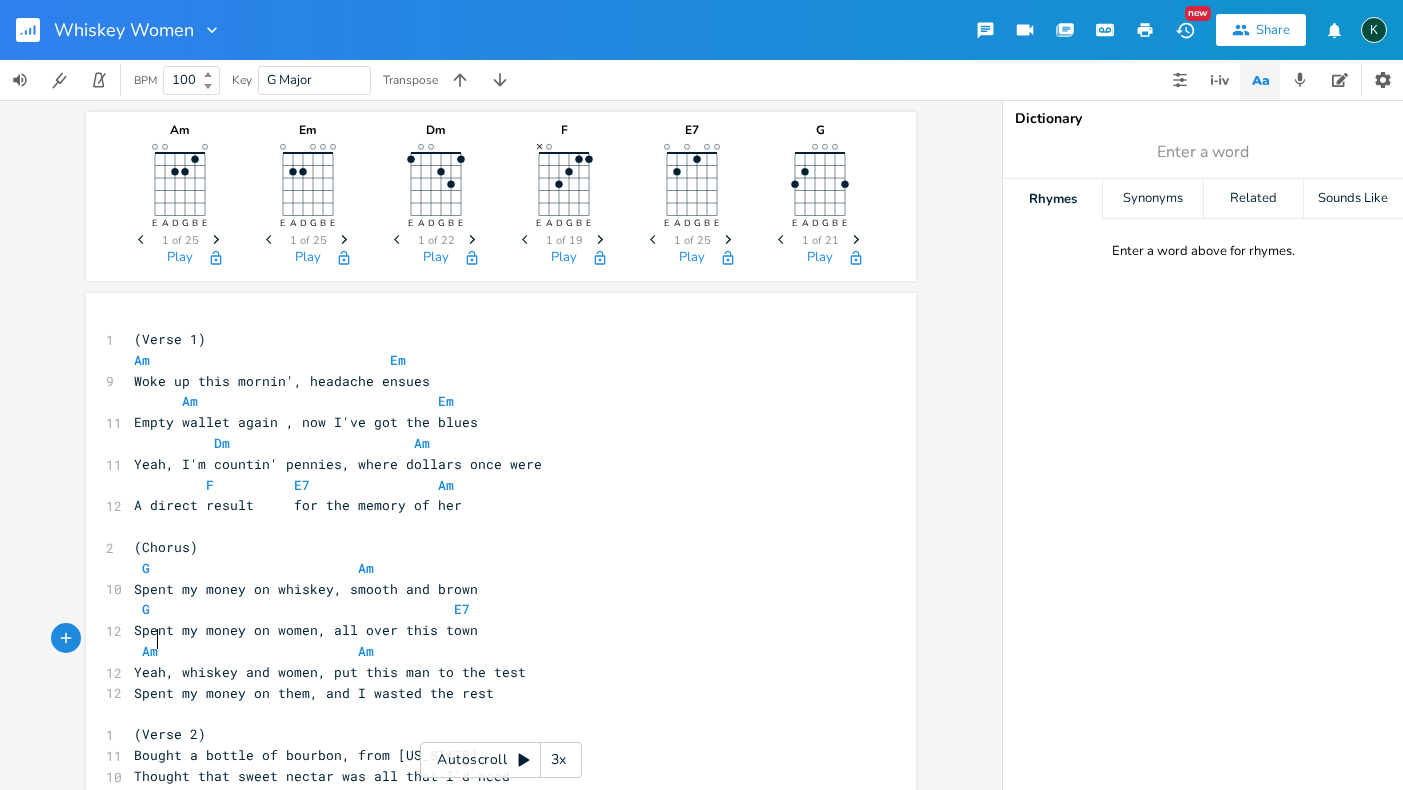 scroll, scrollTop: 0, scrollLeft: 17, axis: horizontal 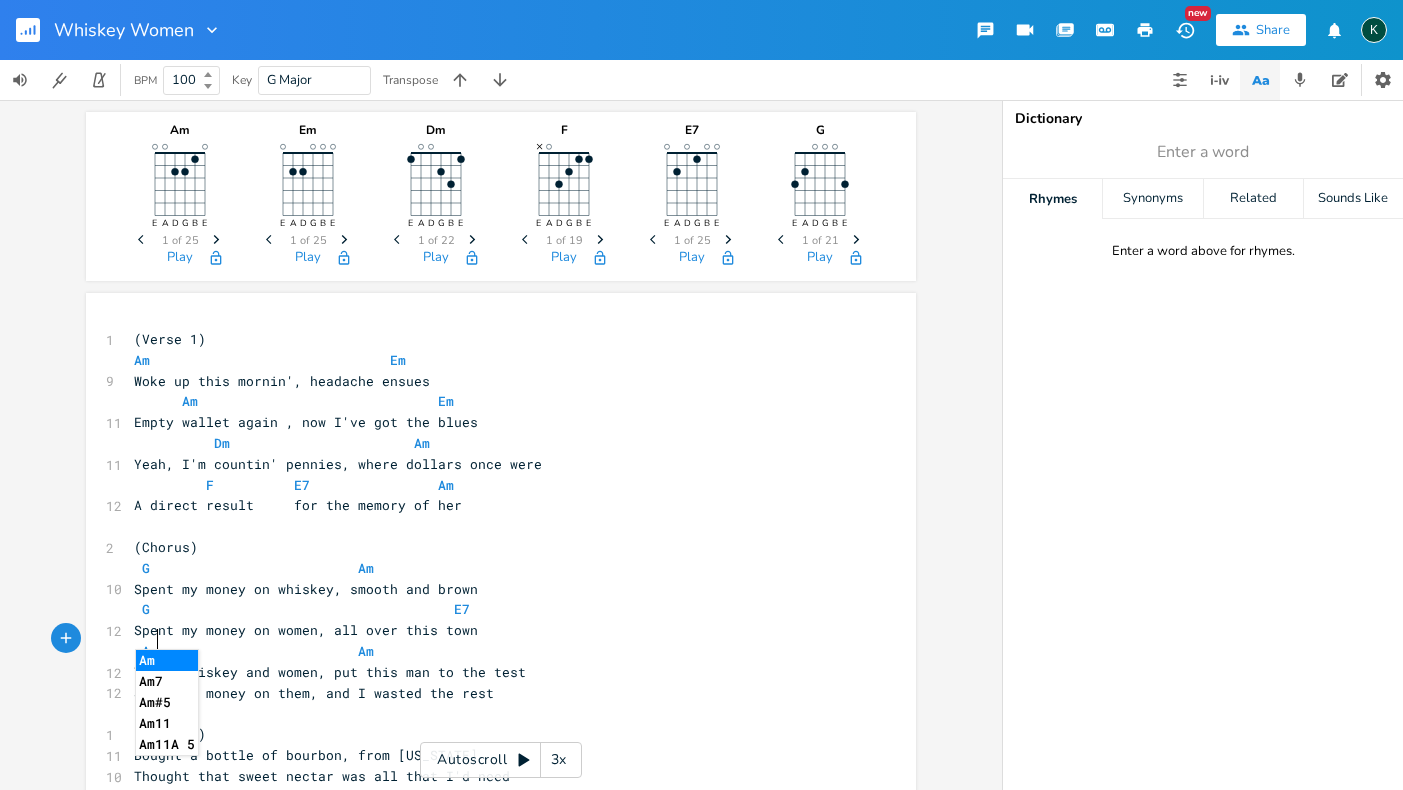 click on "G                                                 E7" at bounding box center (491, 609) 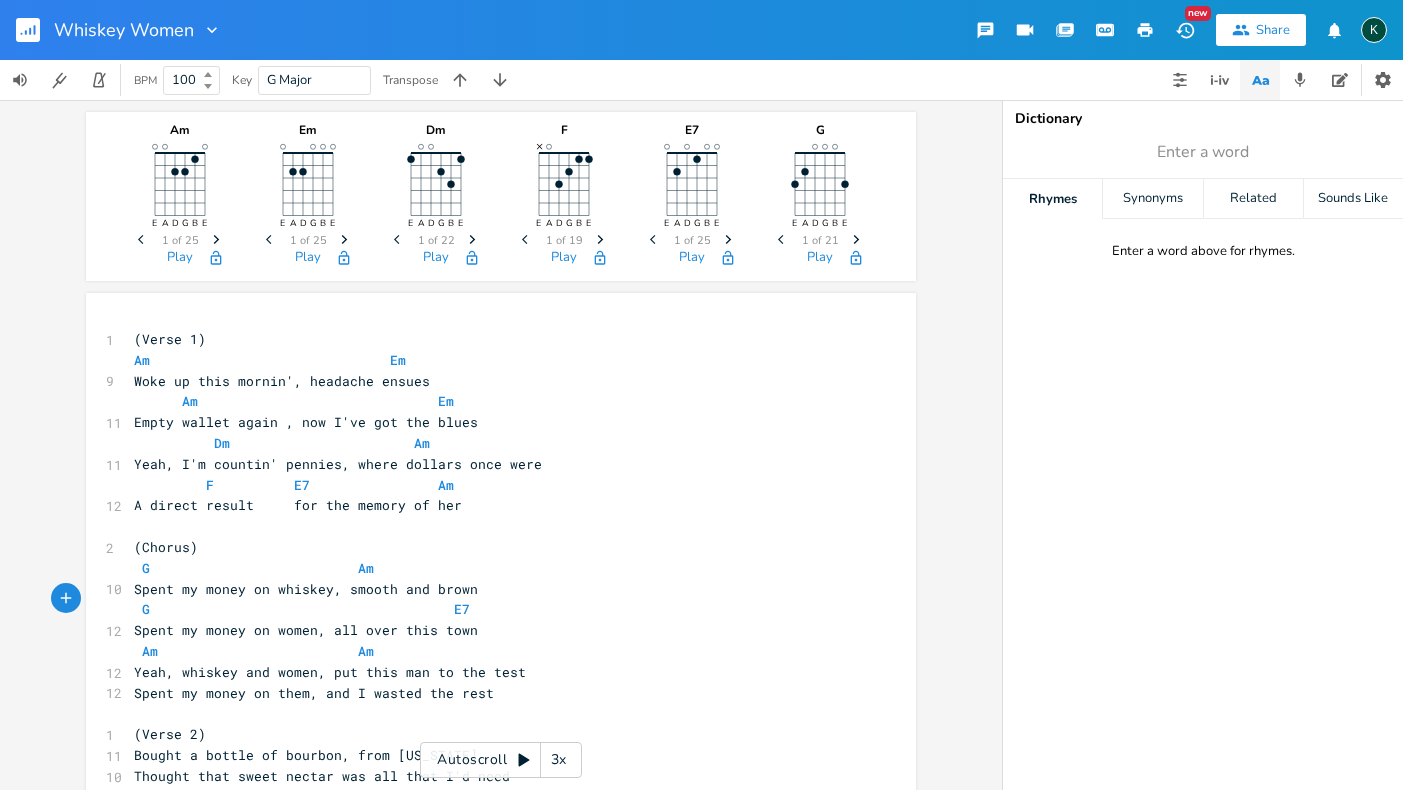 click on "G                                                 E7" at bounding box center [302, 609] 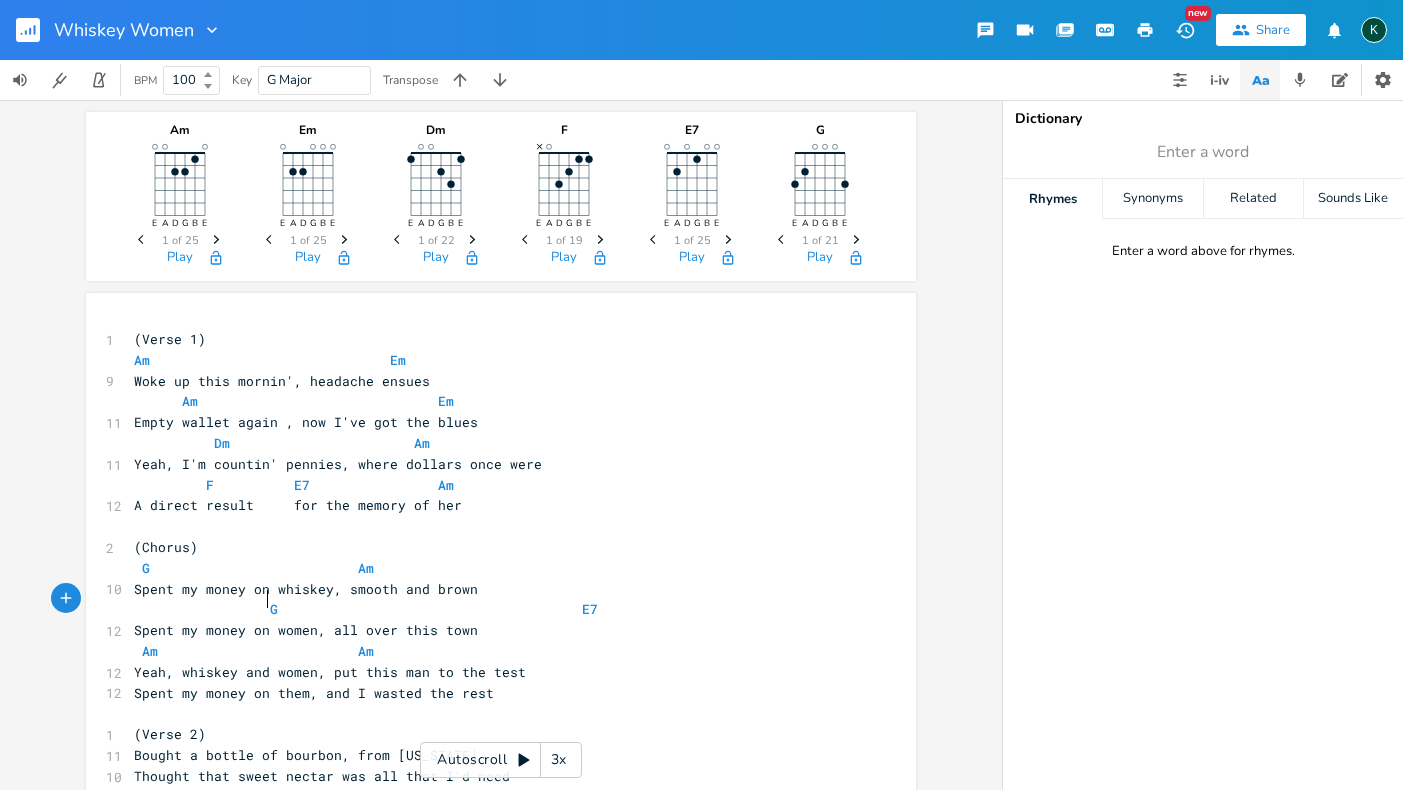 scroll, scrollTop: 0, scrollLeft: 48, axis: horizontal 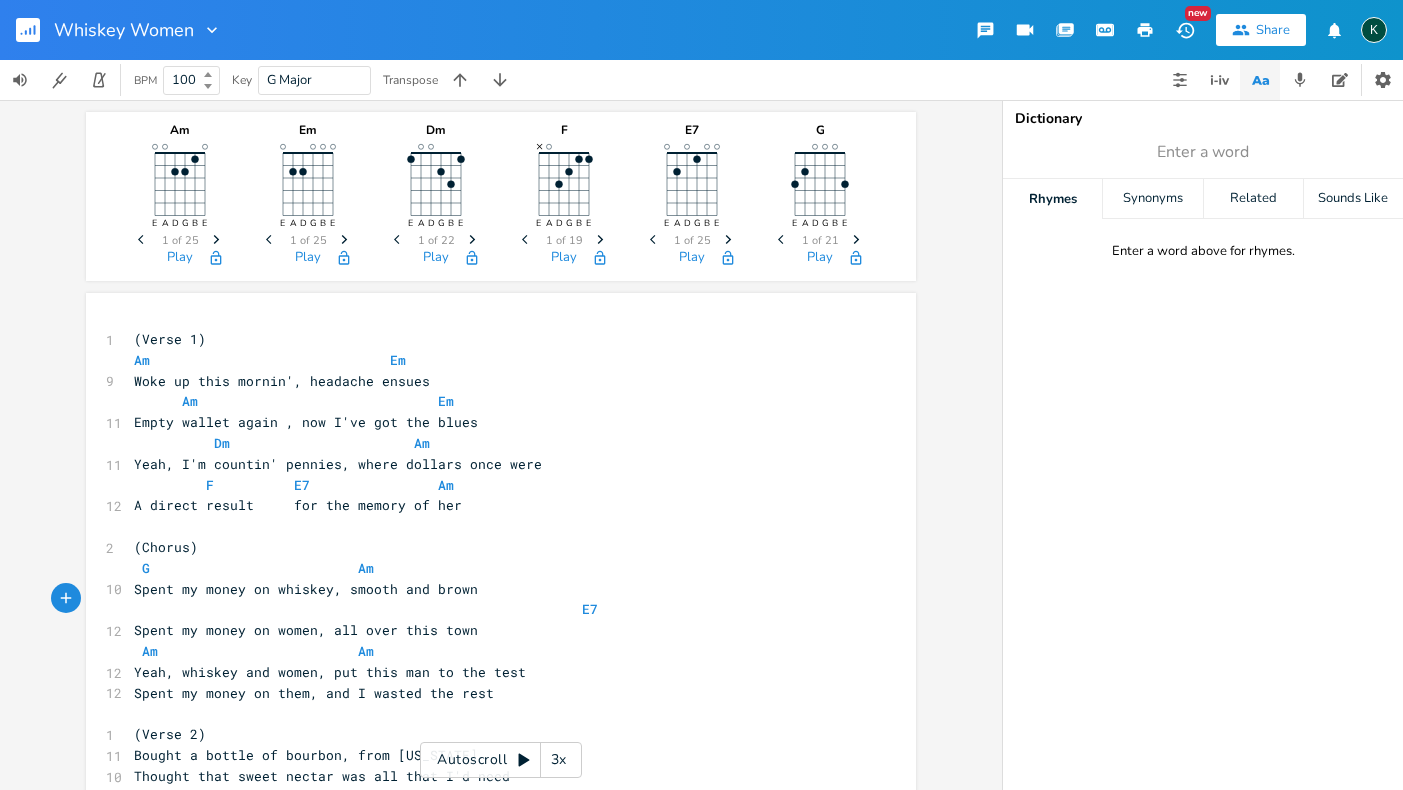 type on "G" 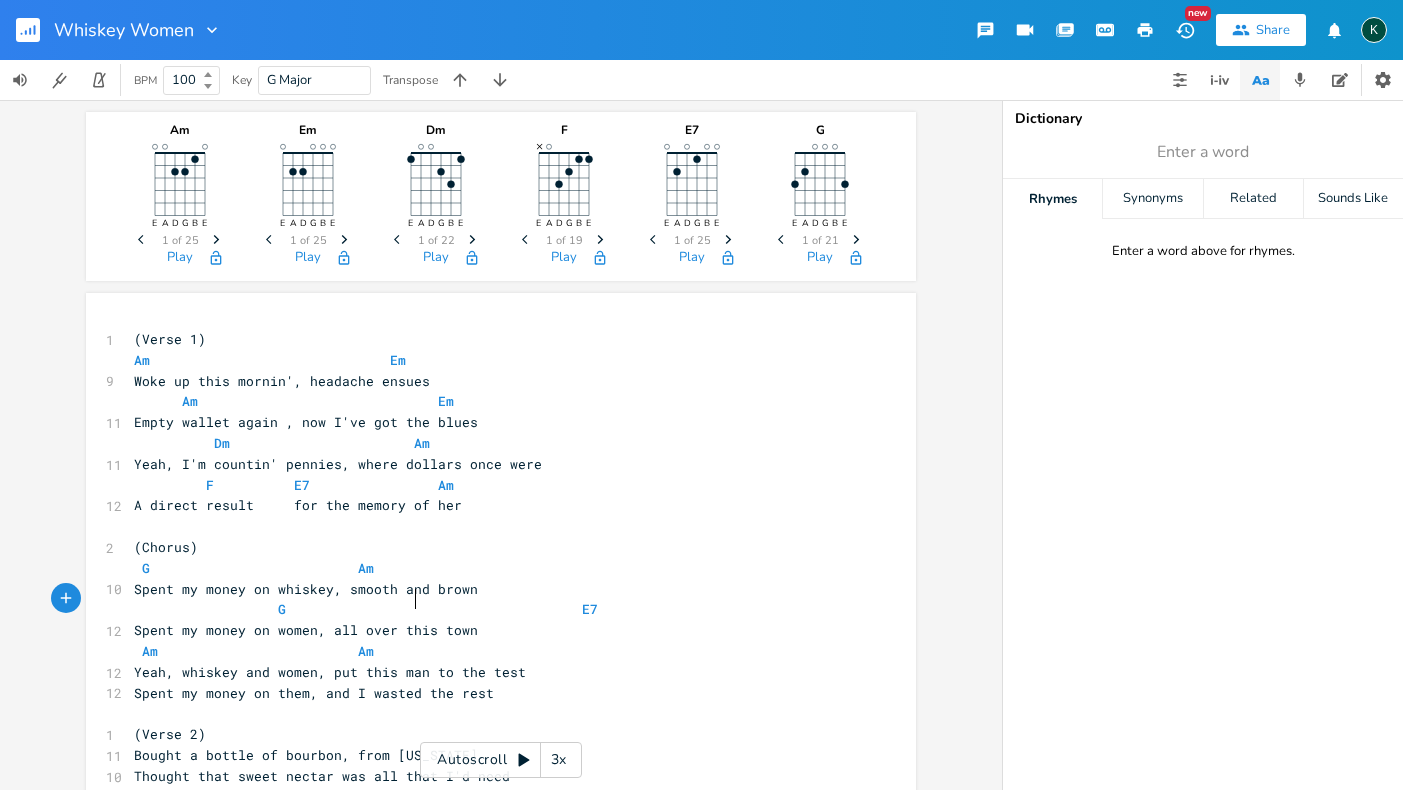 click at bounding box center (406, 609) 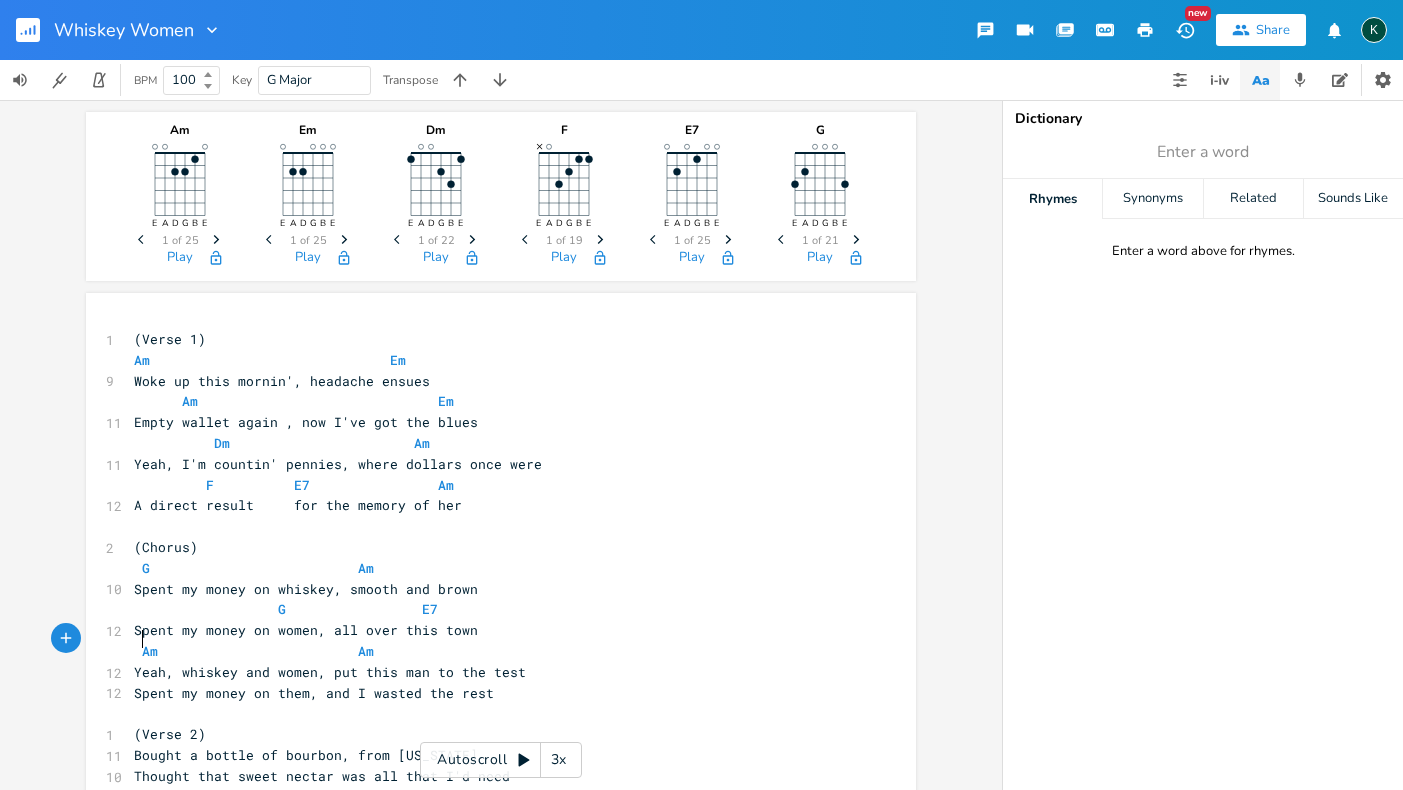 type on "Am" 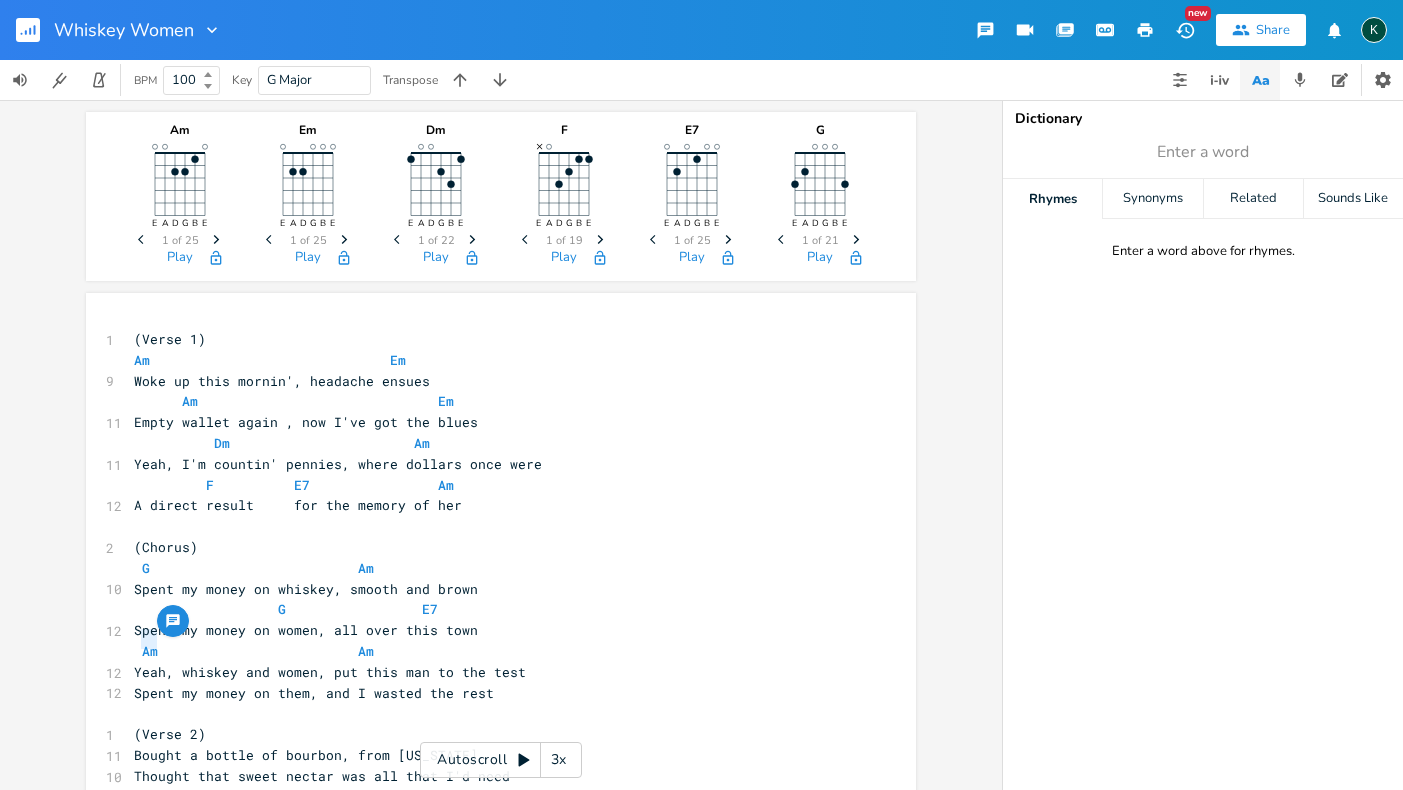 drag, startPoint x: 136, startPoint y: 643, endPoint x: 155, endPoint y: 643, distance: 19 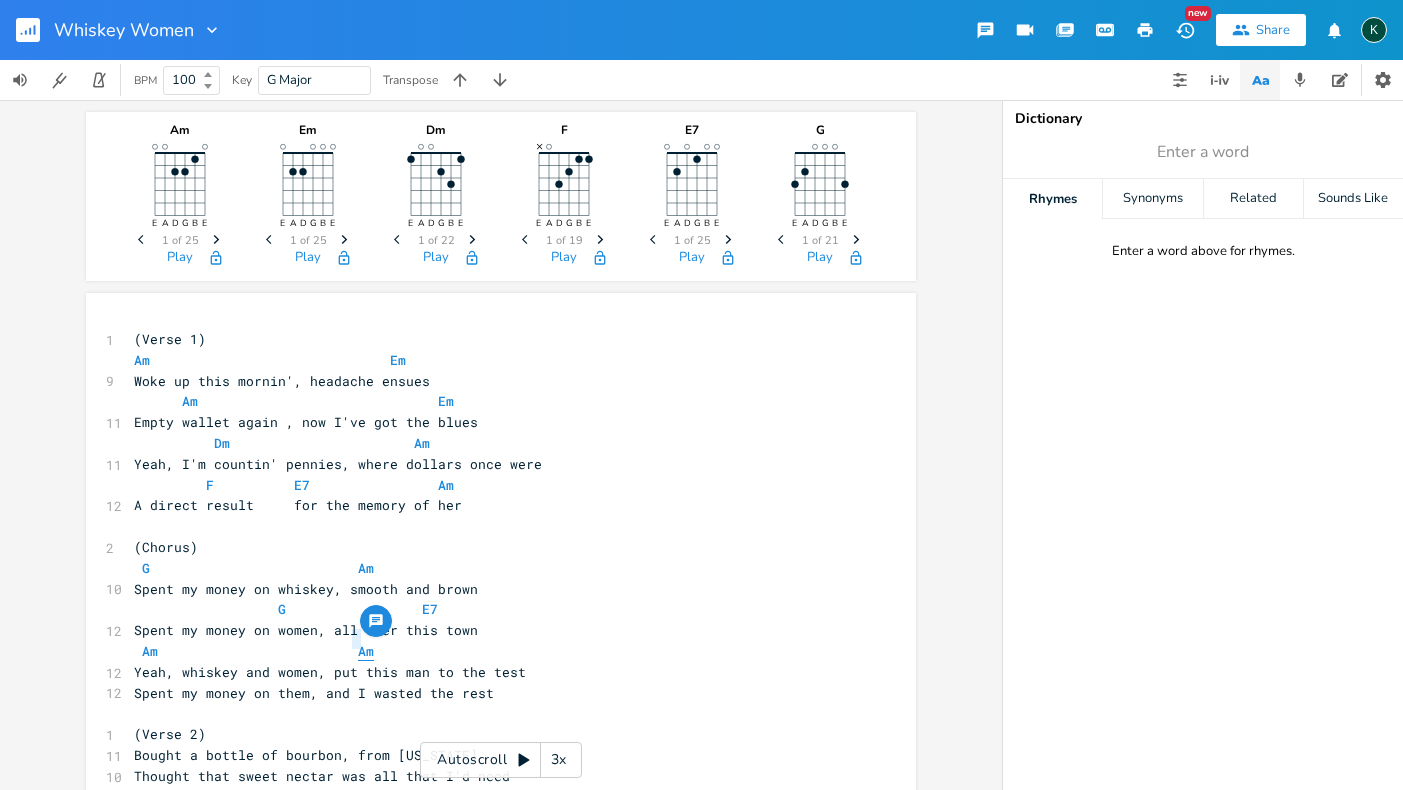 click on "Am" at bounding box center [366, 651] 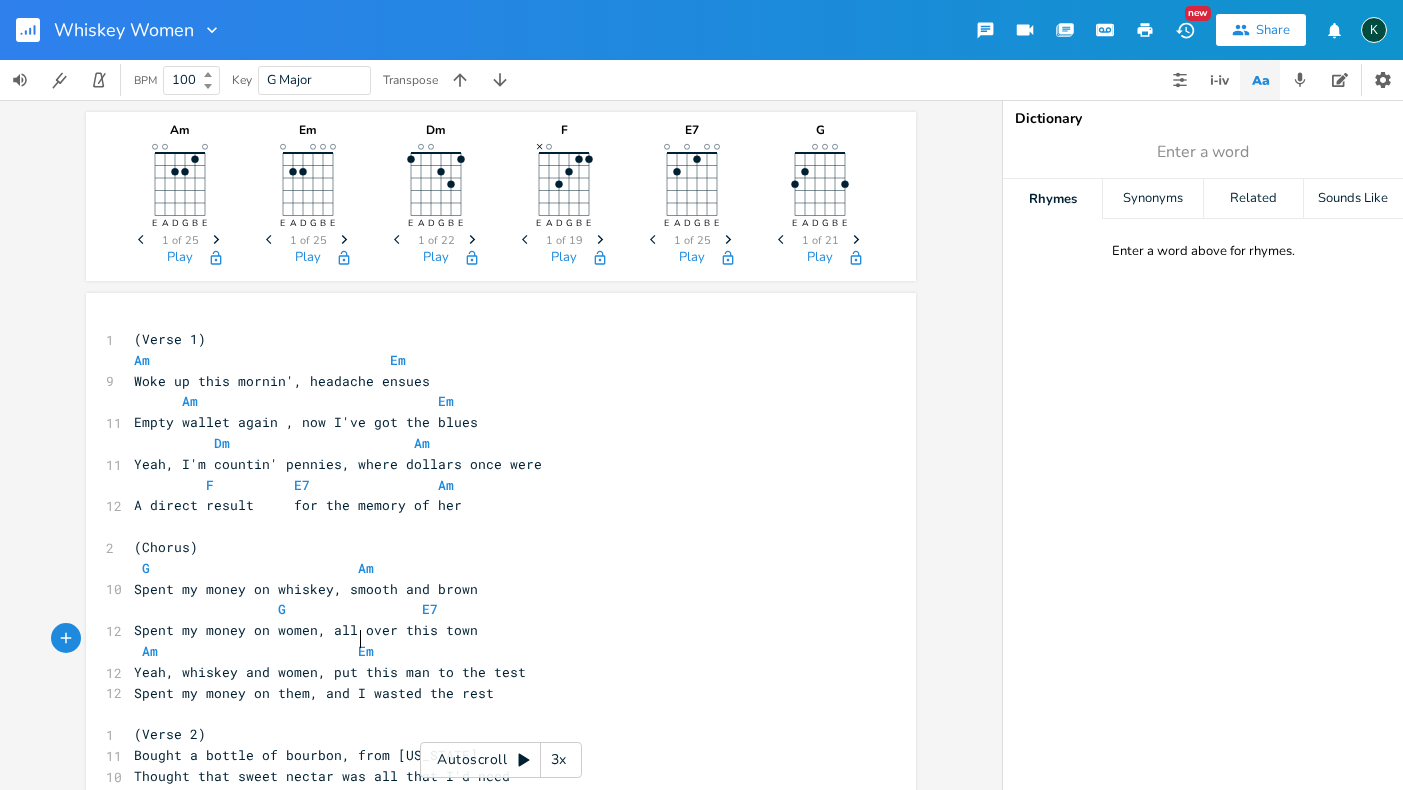 scroll, scrollTop: 0, scrollLeft: 5, axis: horizontal 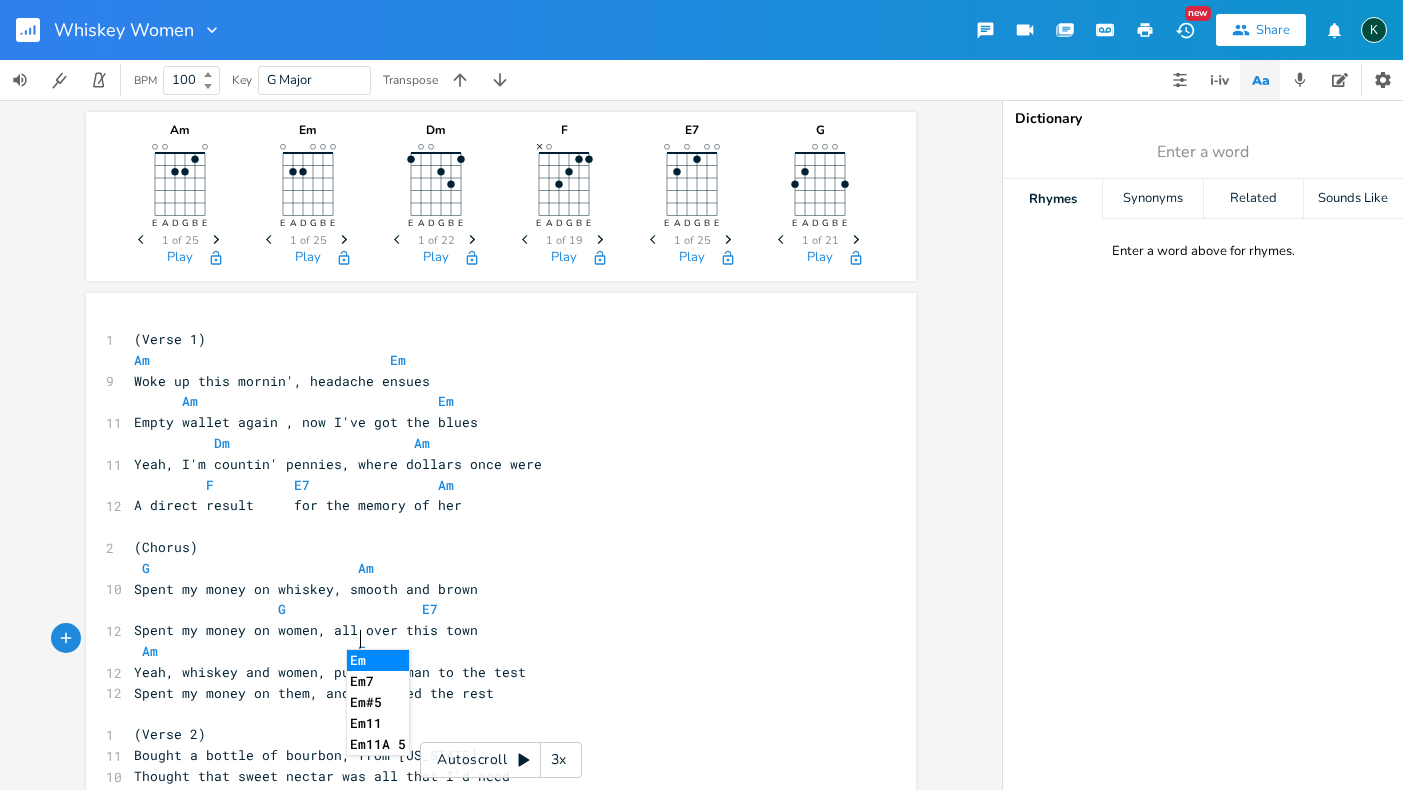 click on "Am                                 Em" at bounding box center [254, 651] 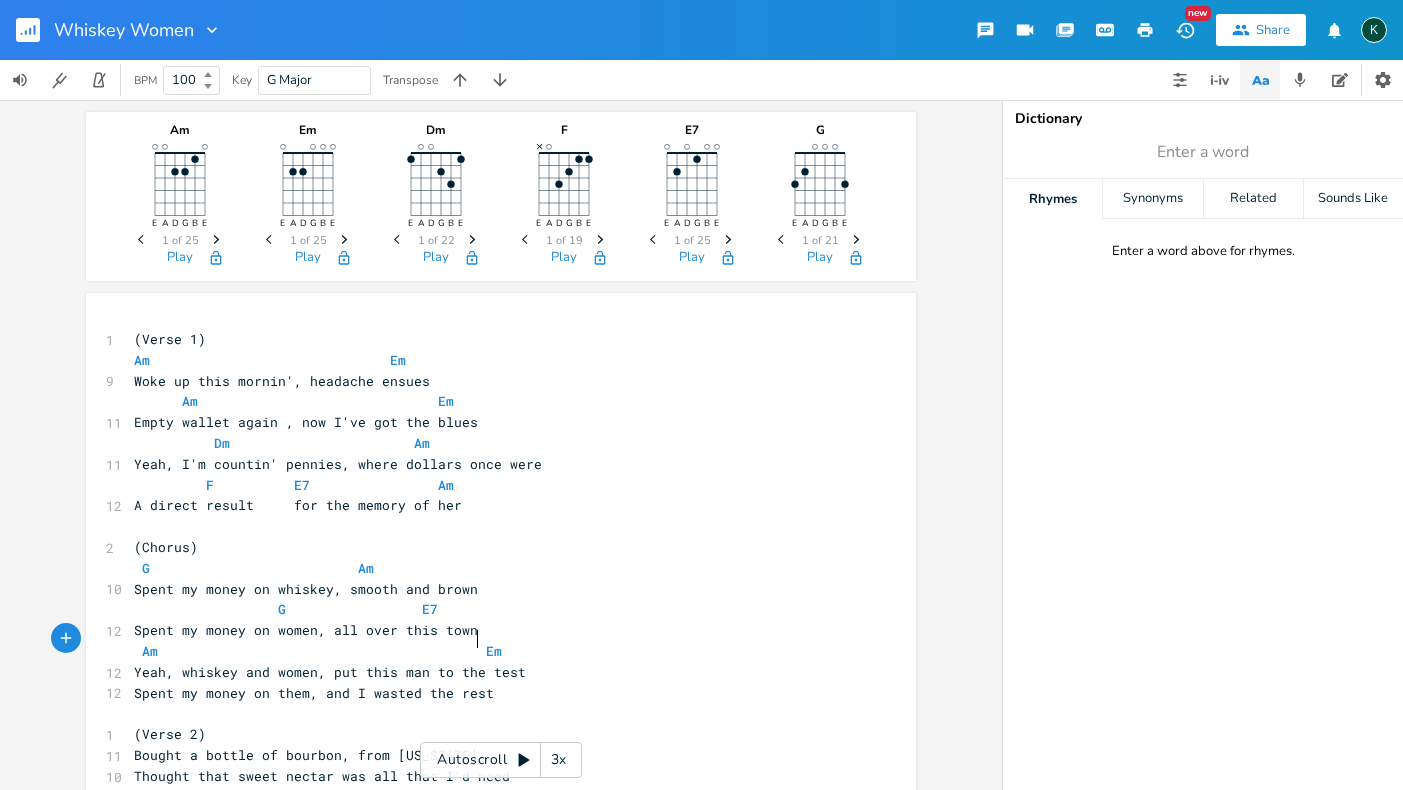 scroll, scrollTop: 0, scrollLeft: 48, axis: horizontal 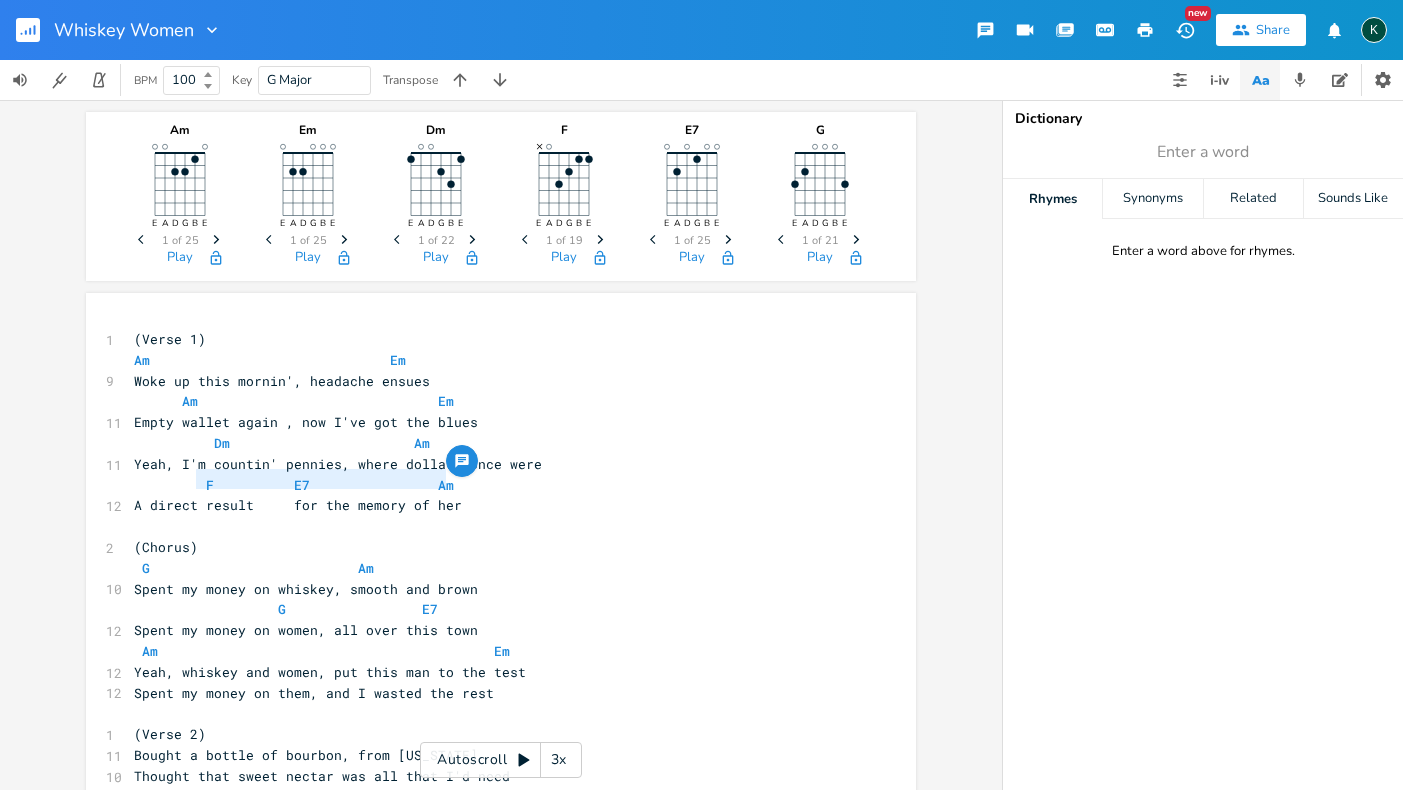 drag, startPoint x: 192, startPoint y: 477, endPoint x: 455, endPoint y: 476, distance: 263.0019 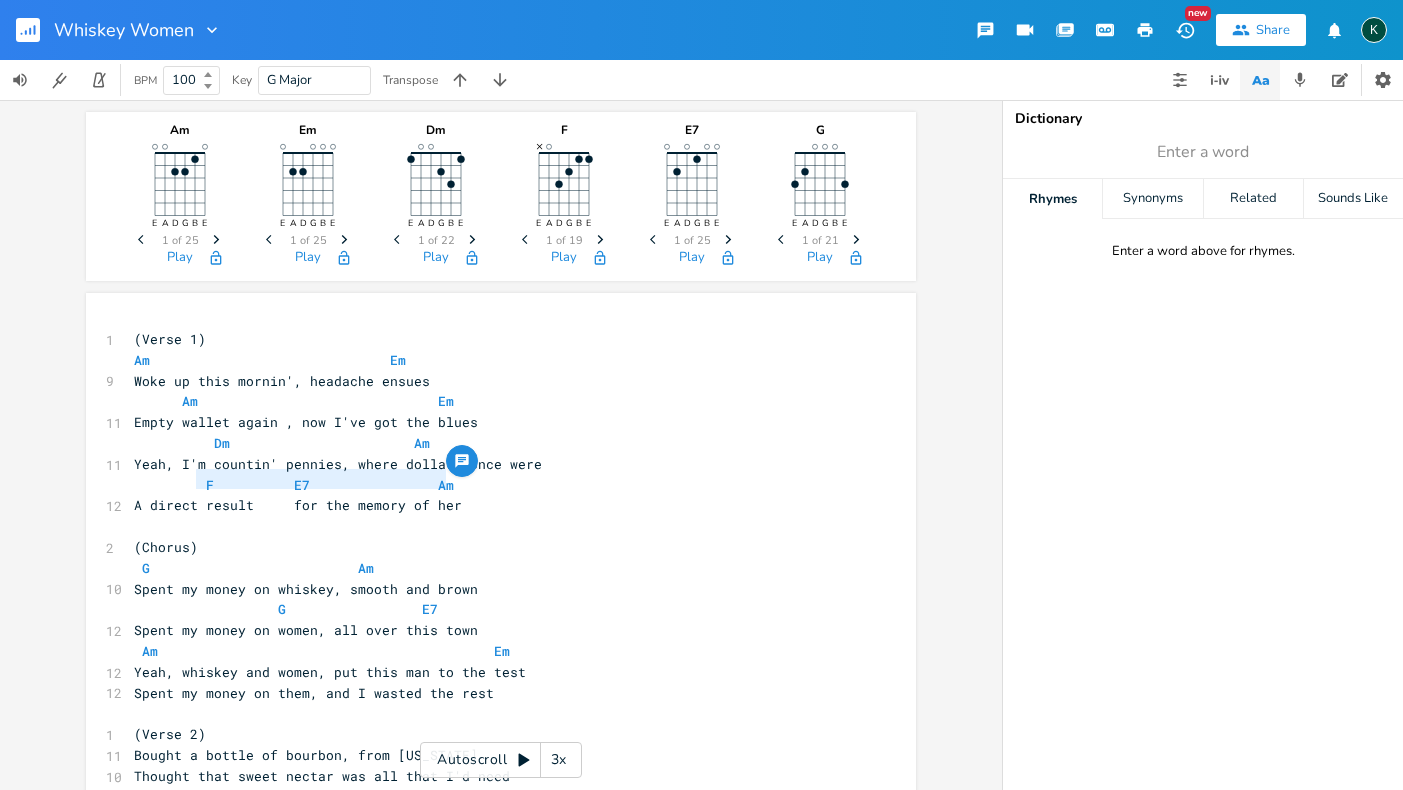 click on "Yeah, whiskey and women, put this man to the test" at bounding box center [491, 672] 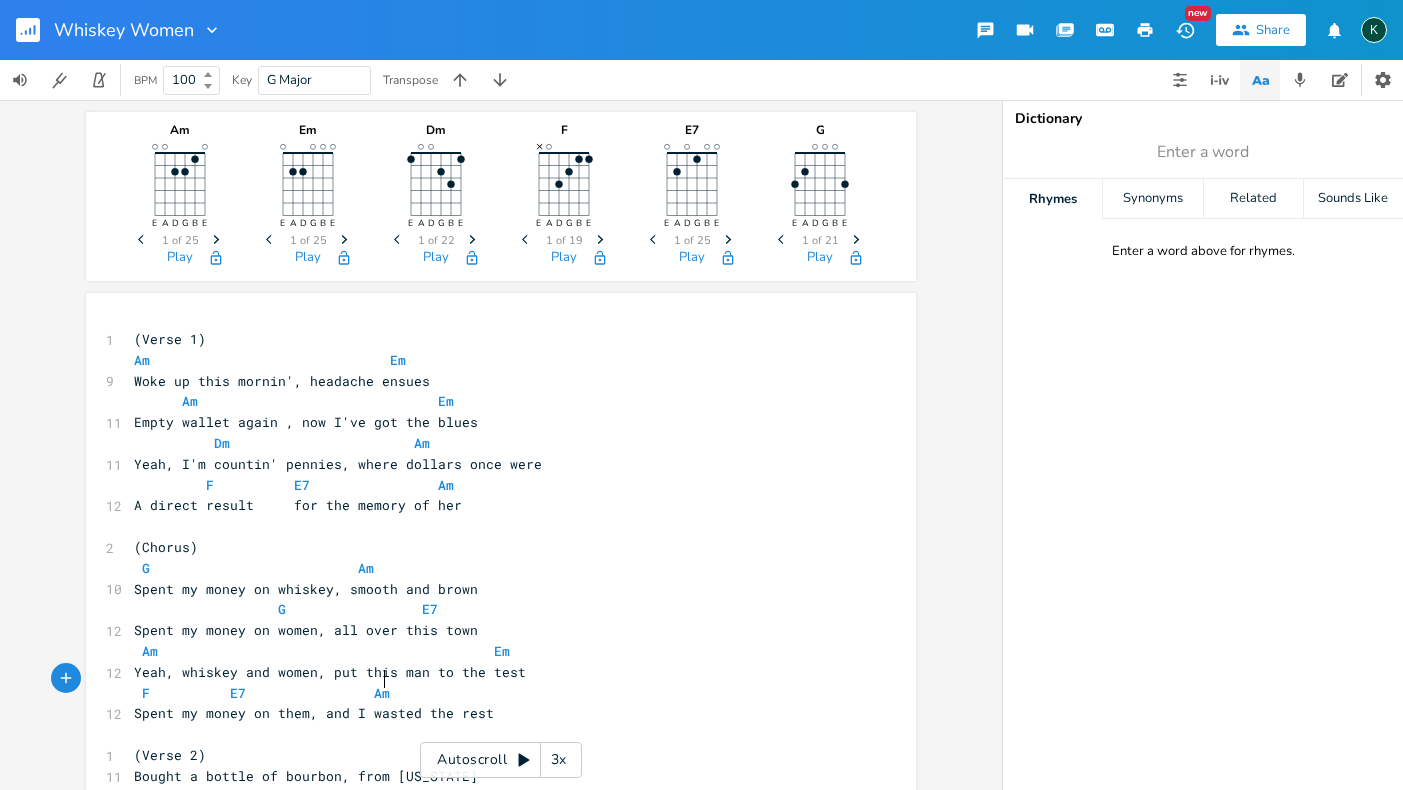 click on "Spent my money on them, and I wasted the rest" at bounding box center [314, 713] 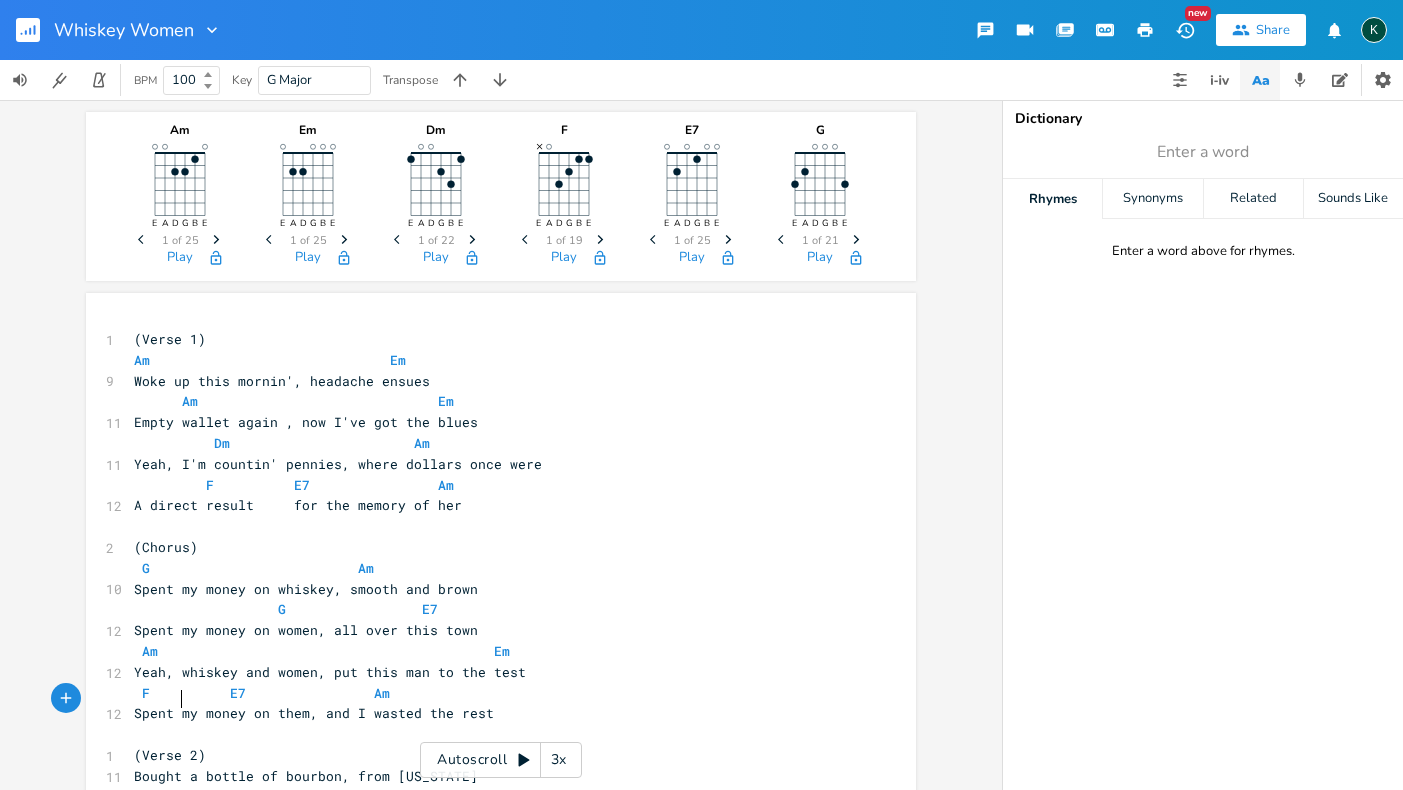 scroll, scrollTop: 0, scrollLeft: 5, axis: horizontal 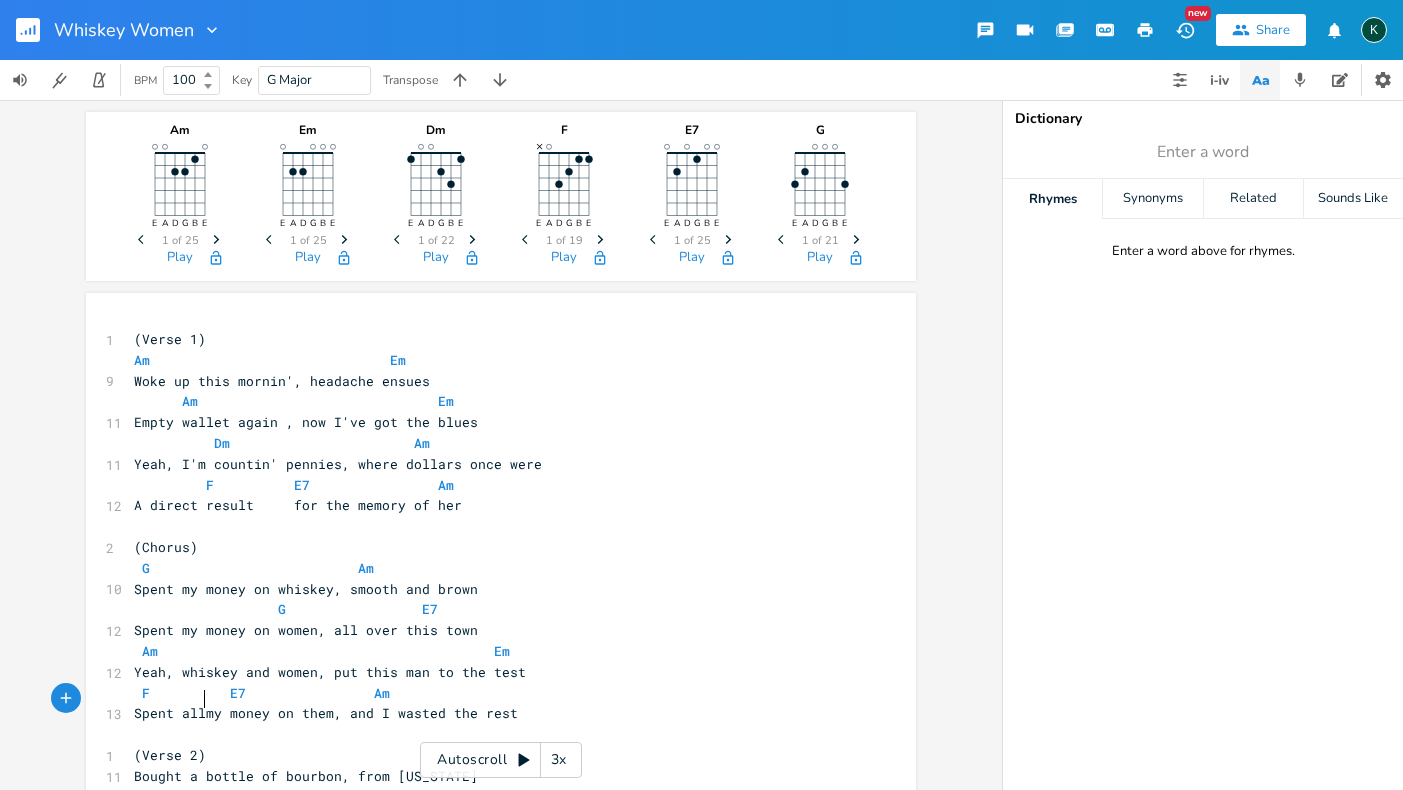 type on "all" 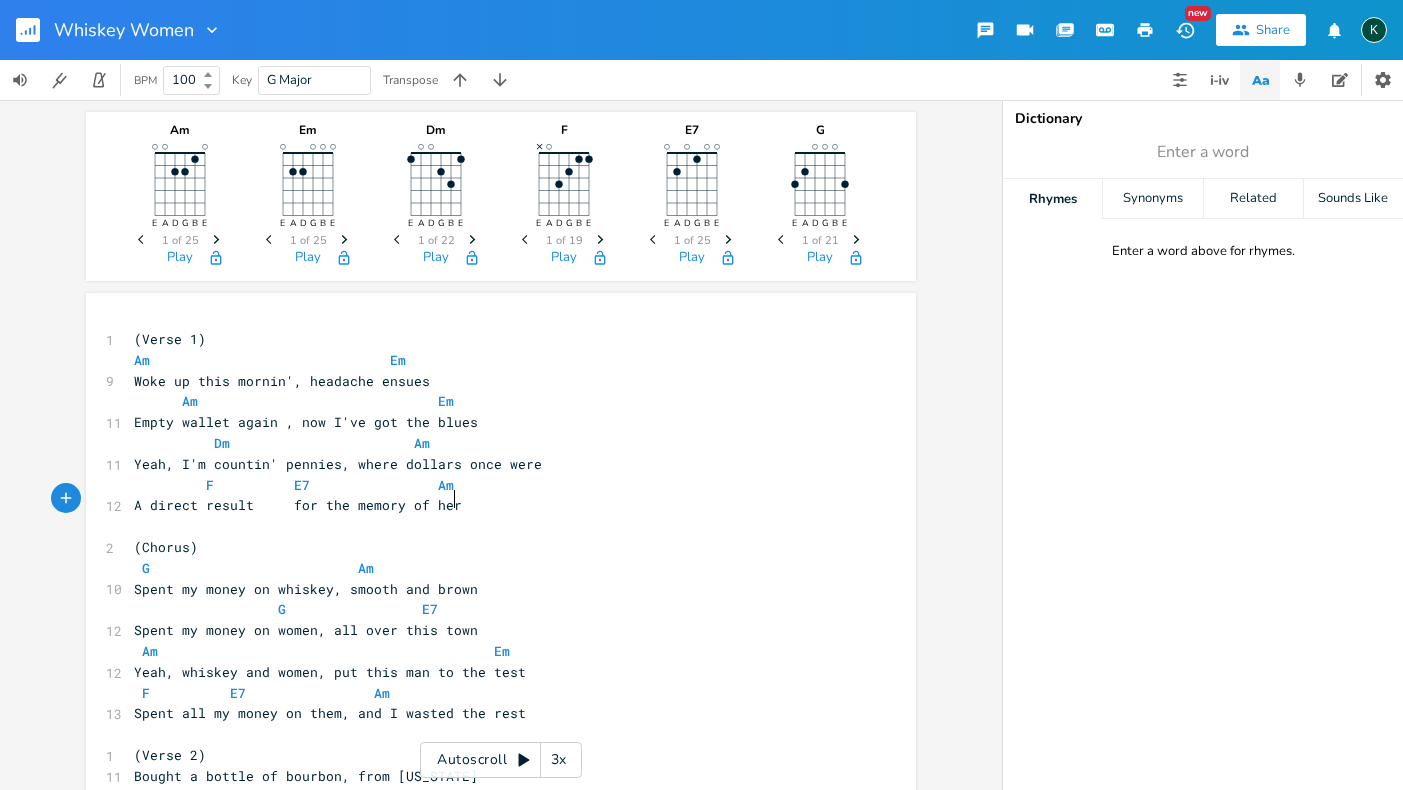 drag, startPoint x: 494, startPoint y: 496, endPoint x: 340, endPoint y: 615, distance: 194.62015 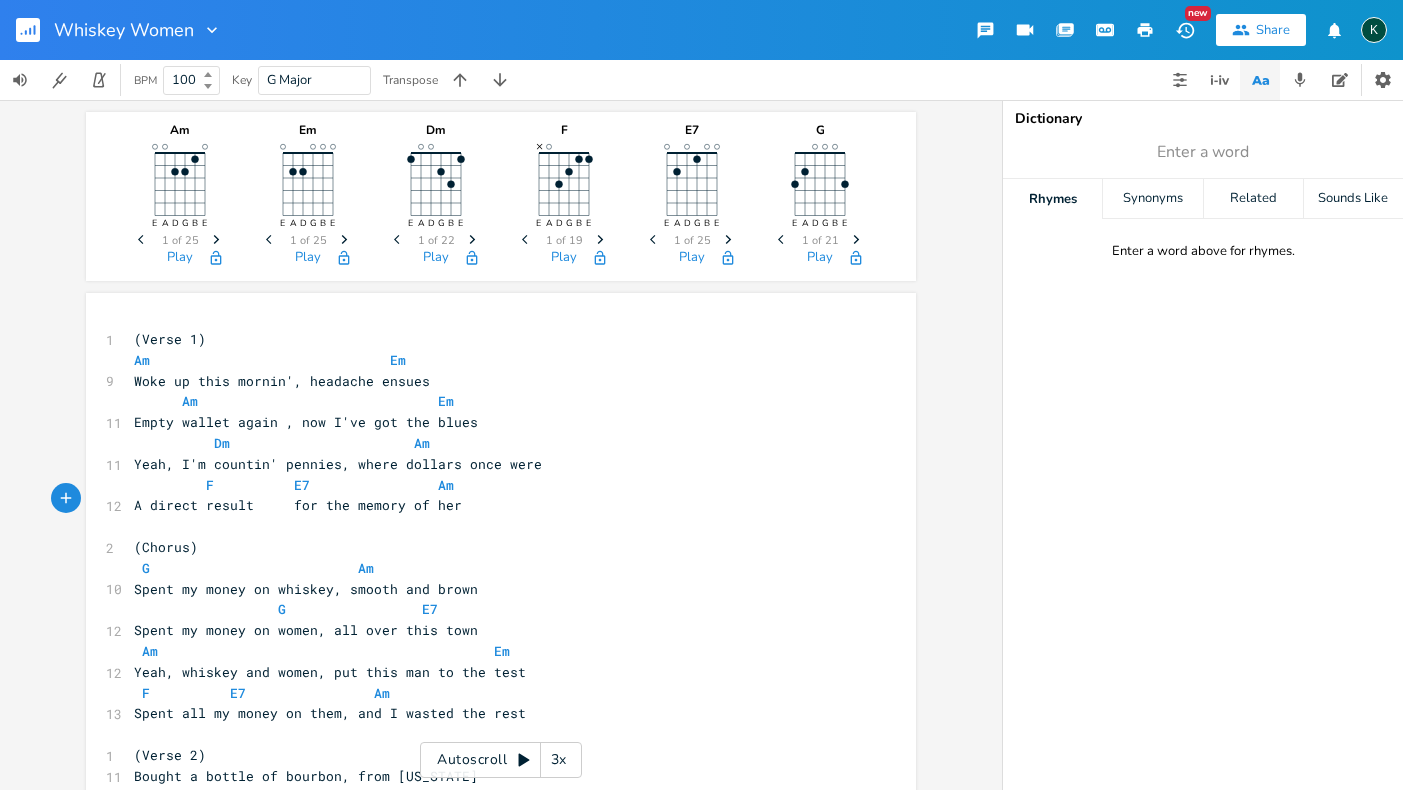 click on "F            E7                  Am" at bounding box center (262, 693) 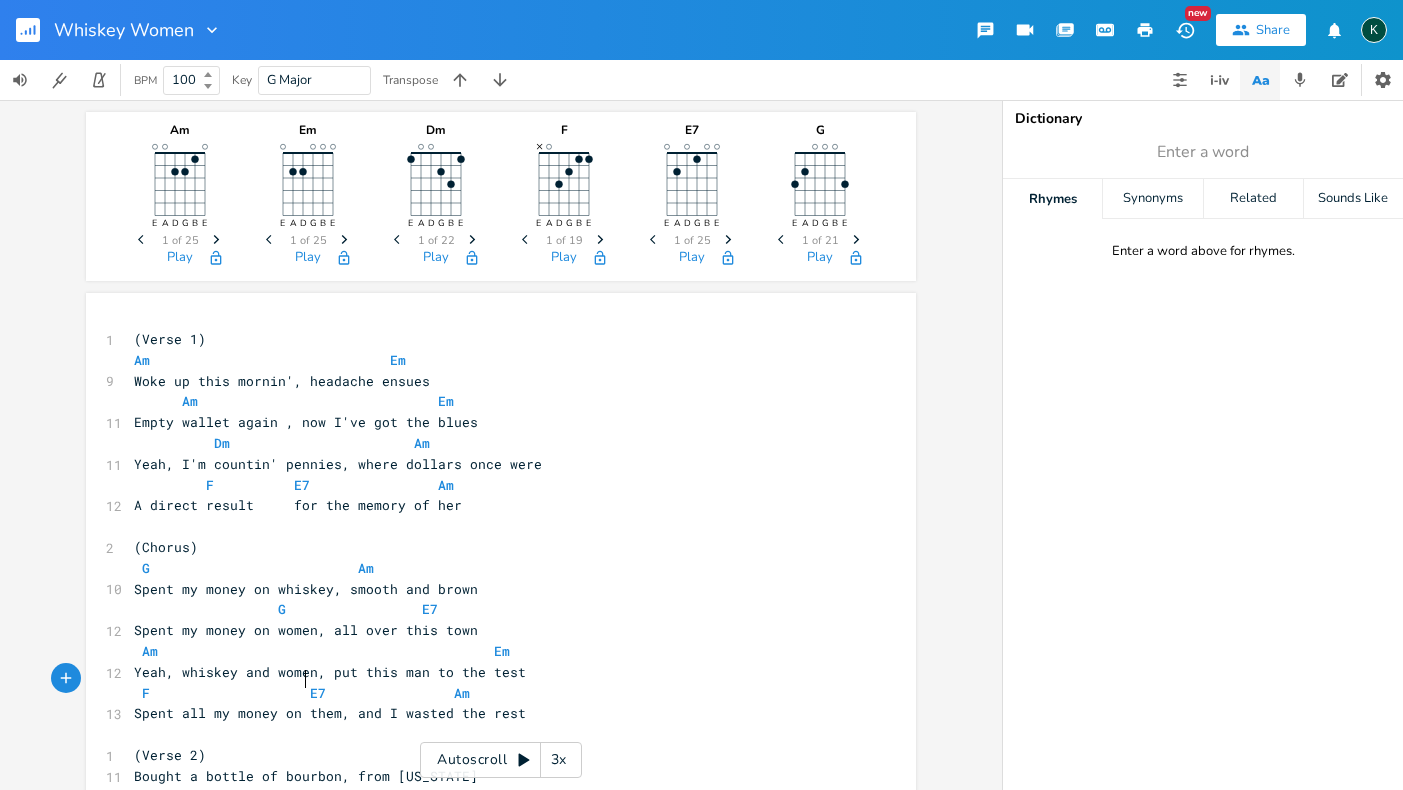 scroll, scrollTop: 0, scrollLeft: 31, axis: horizontal 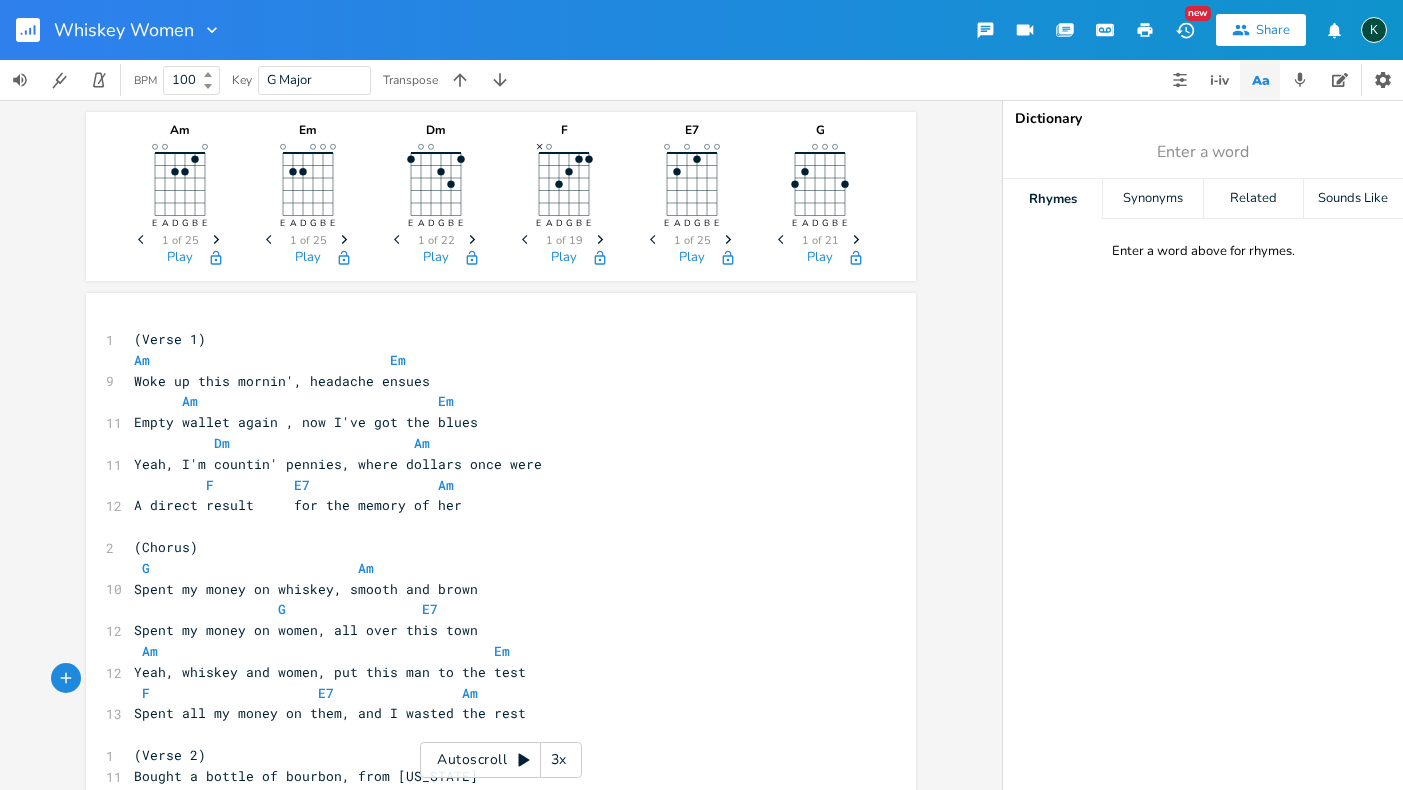 click on "F                       E7                  Am" at bounding box center [306, 693] 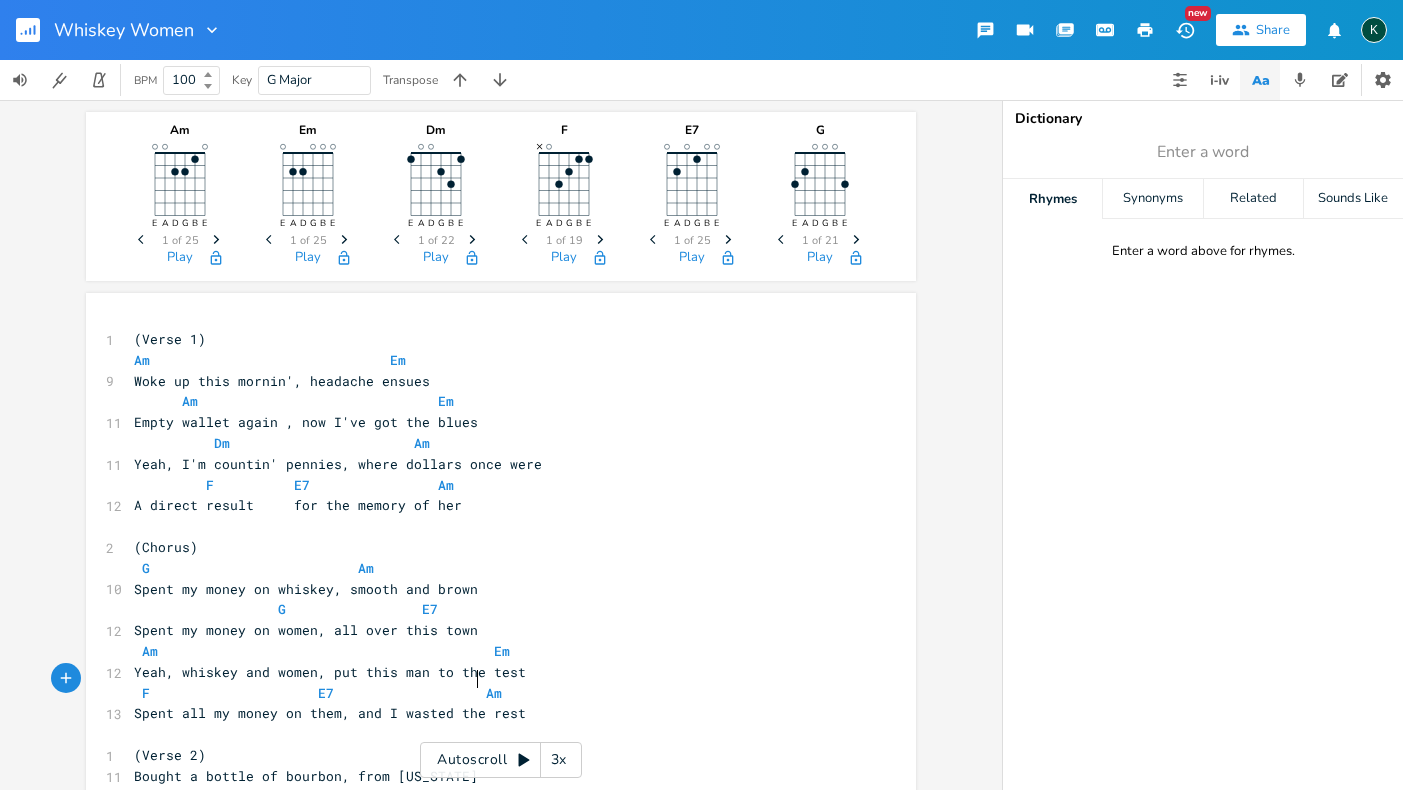 scroll, scrollTop: 0, scrollLeft: 10, axis: horizontal 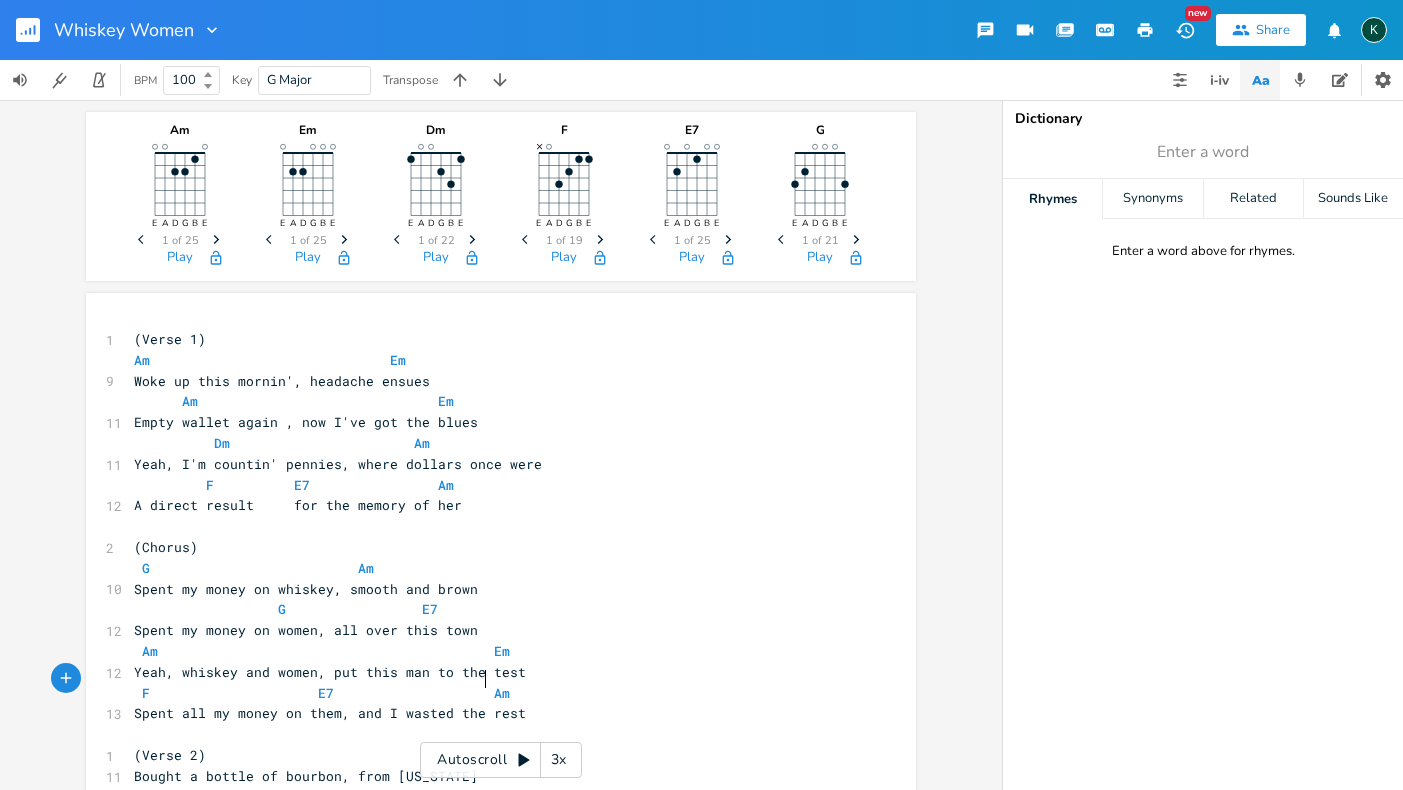 click on "Am                                                  Em" at bounding box center (491, 651) 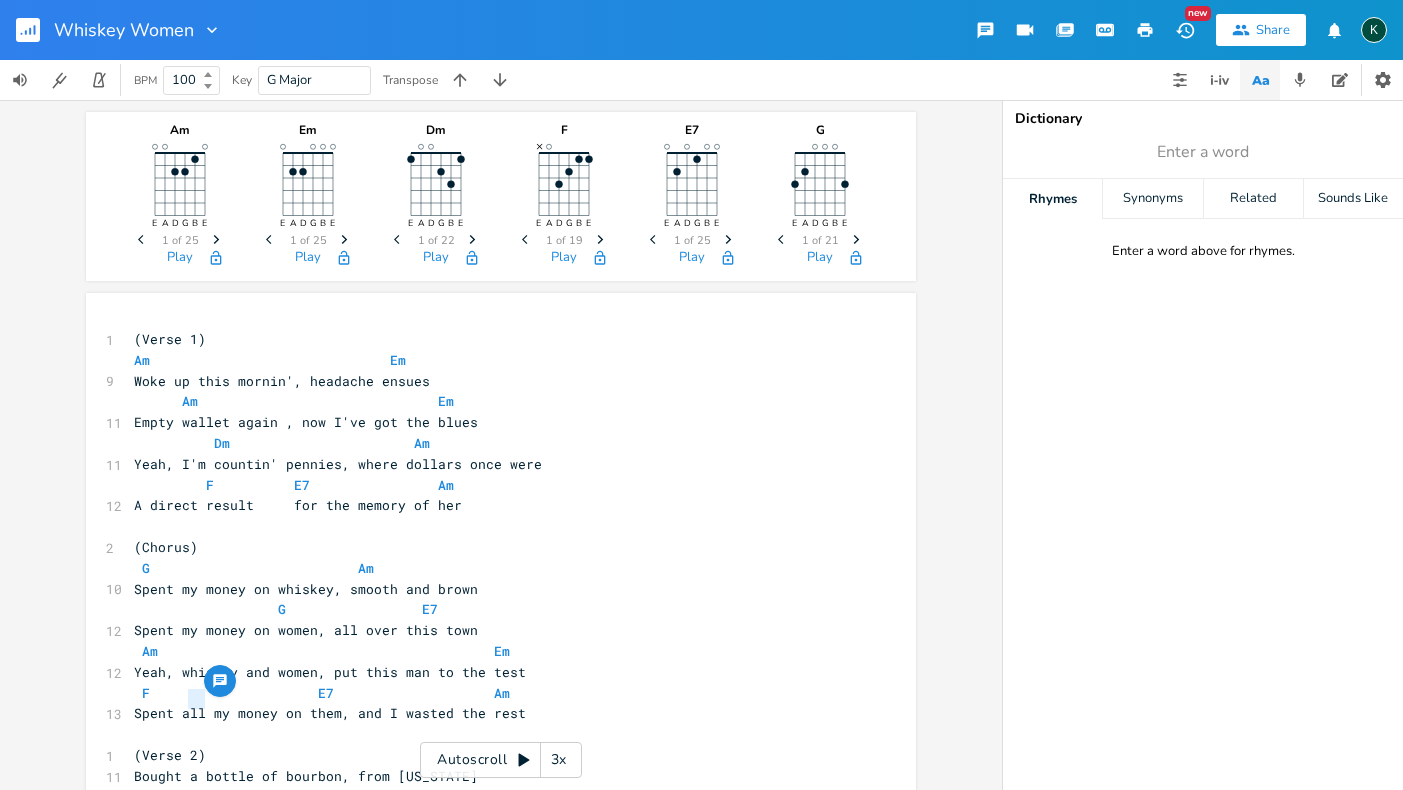 type on "all" 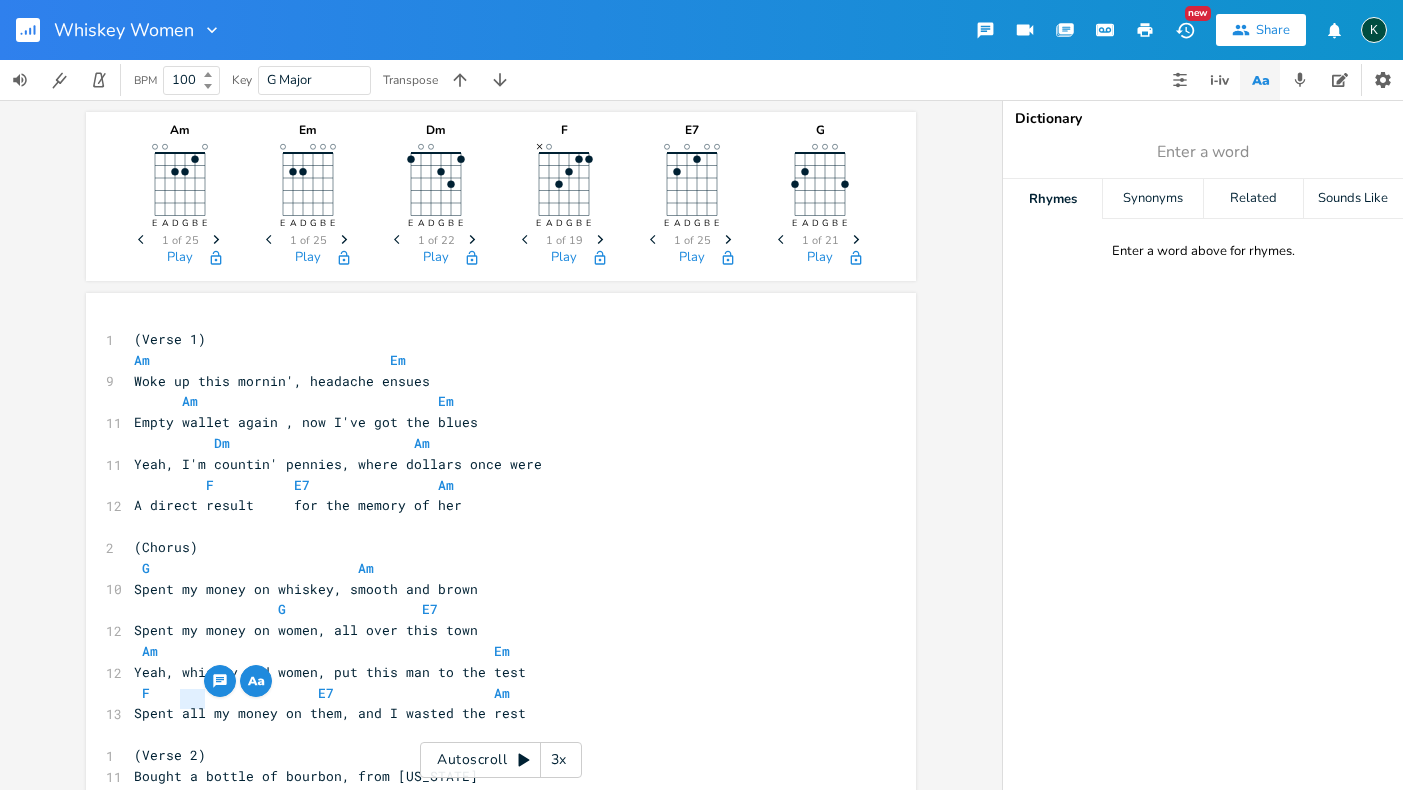 drag, startPoint x: 200, startPoint y: 699, endPoint x: 178, endPoint y: 698, distance: 22.022715 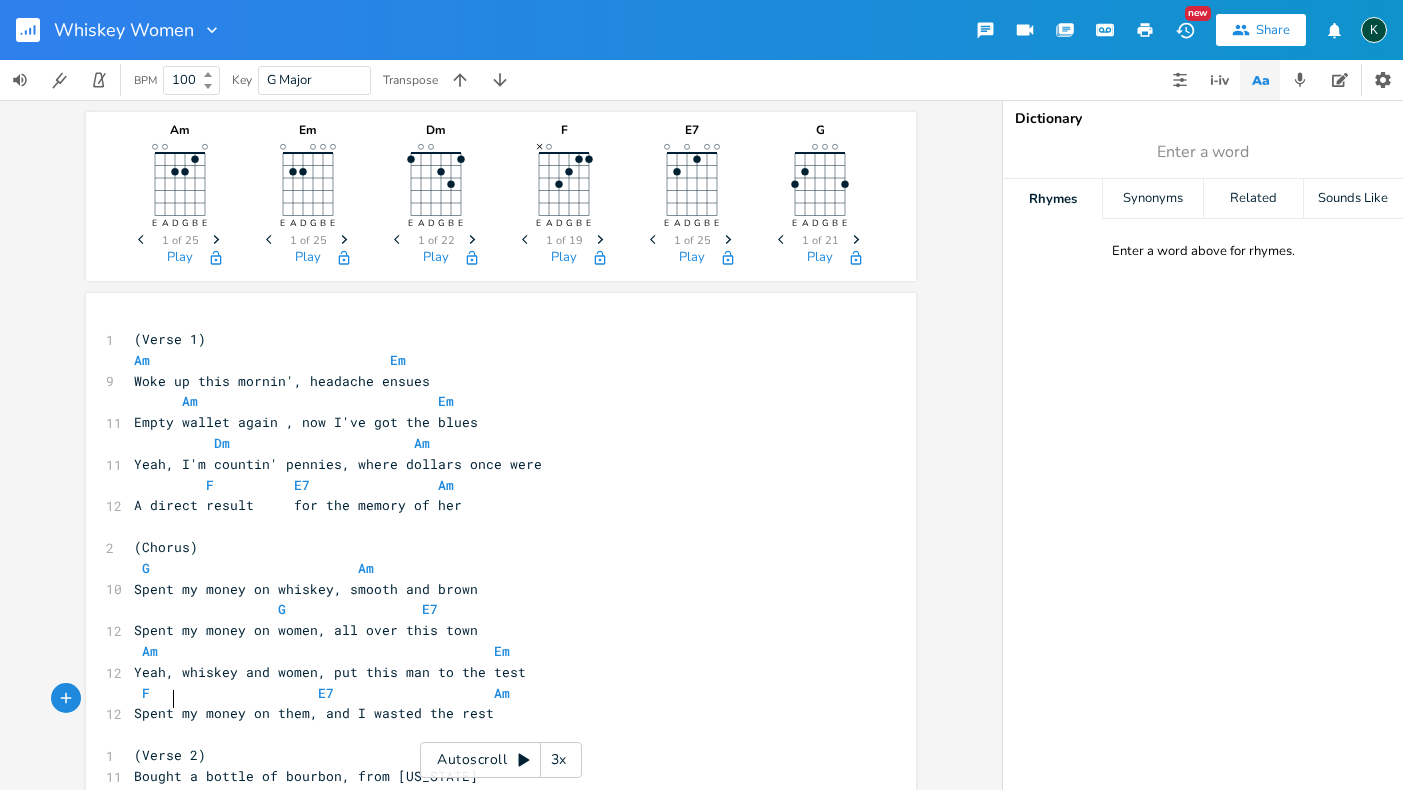 scroll, scrollTop: 35, scrollLeft: 0, axis: vertical 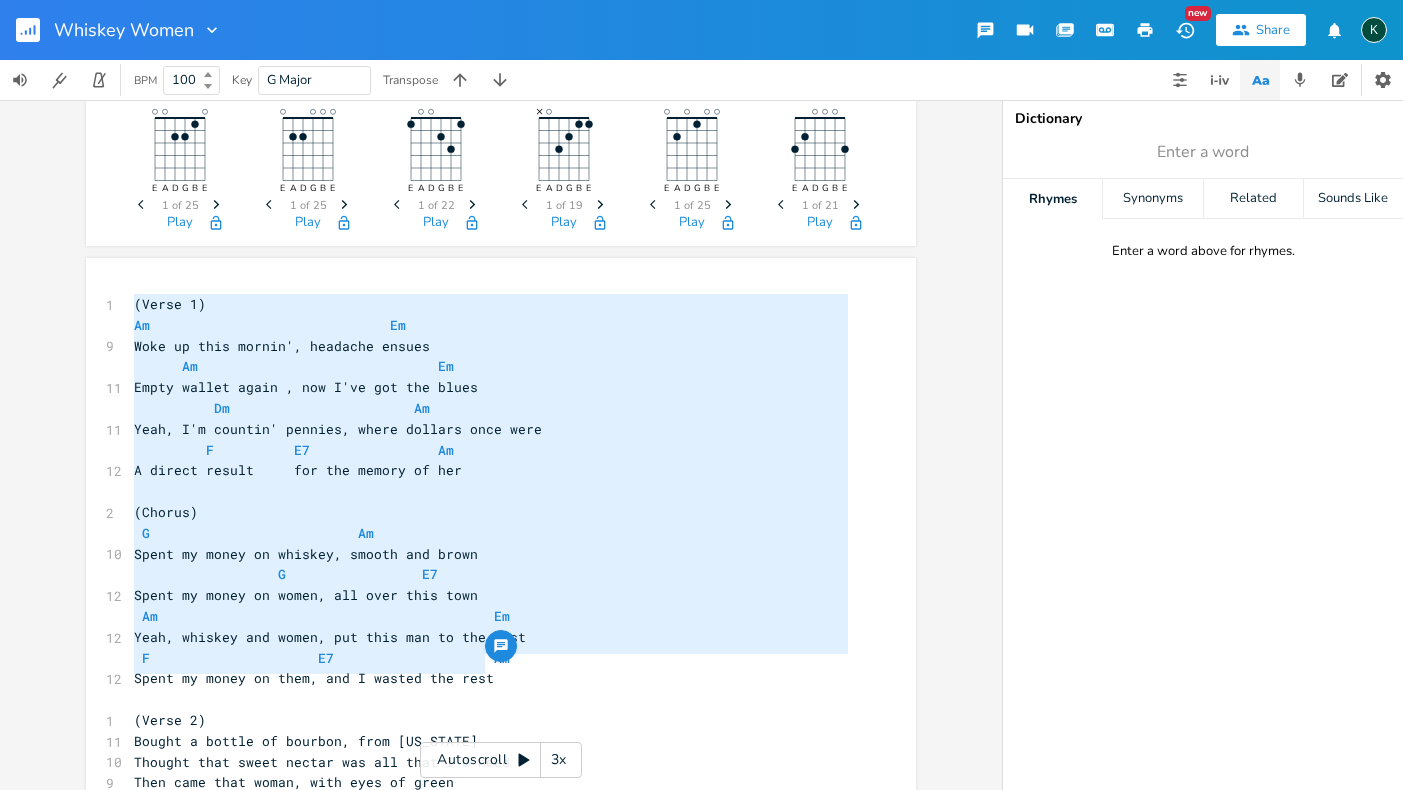drag, startPoint x: 503, startPoint y: 666, endPoint x: -62, endPoint y: 304, distance: 671.0209 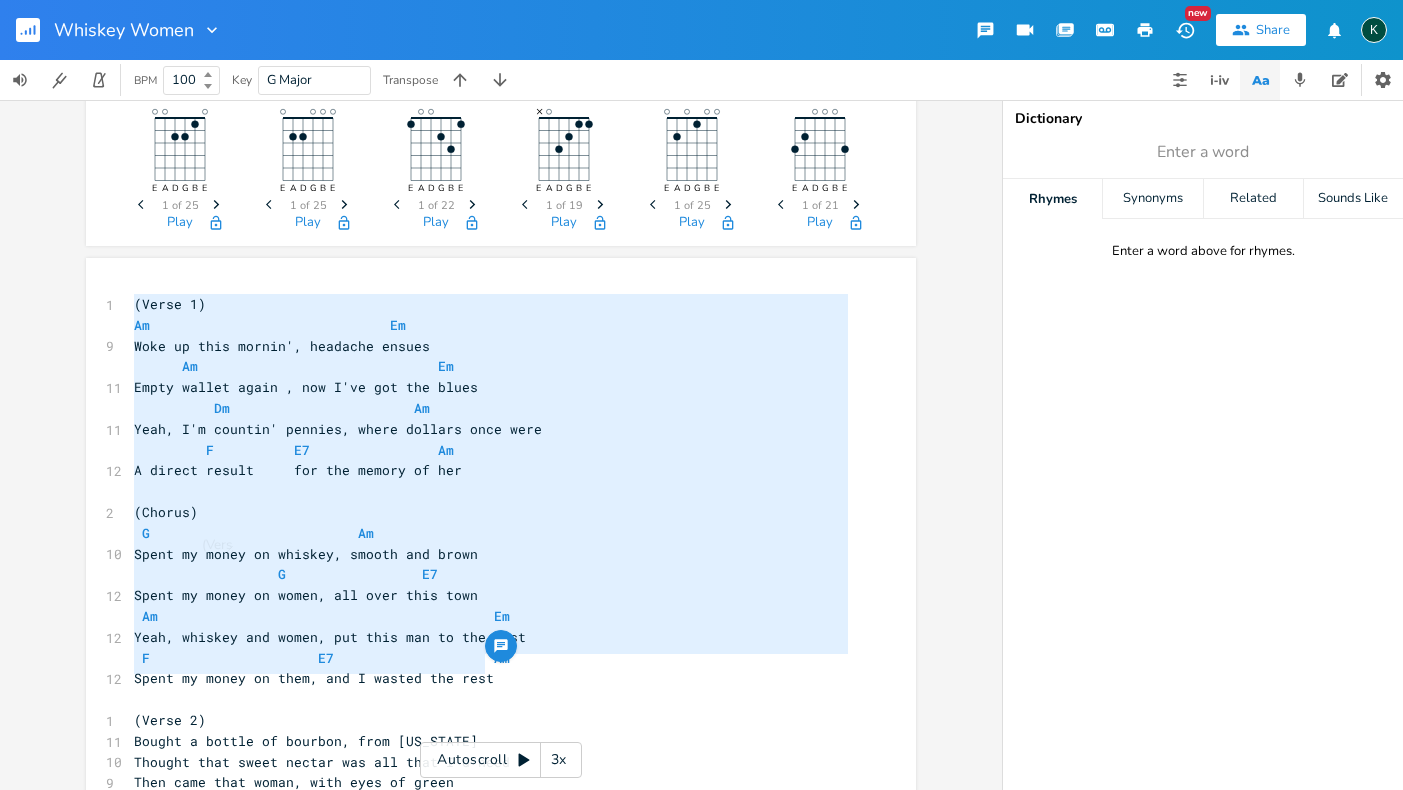 scroll, scrollTop: 274, scrollLeft: 0, axis: vertical 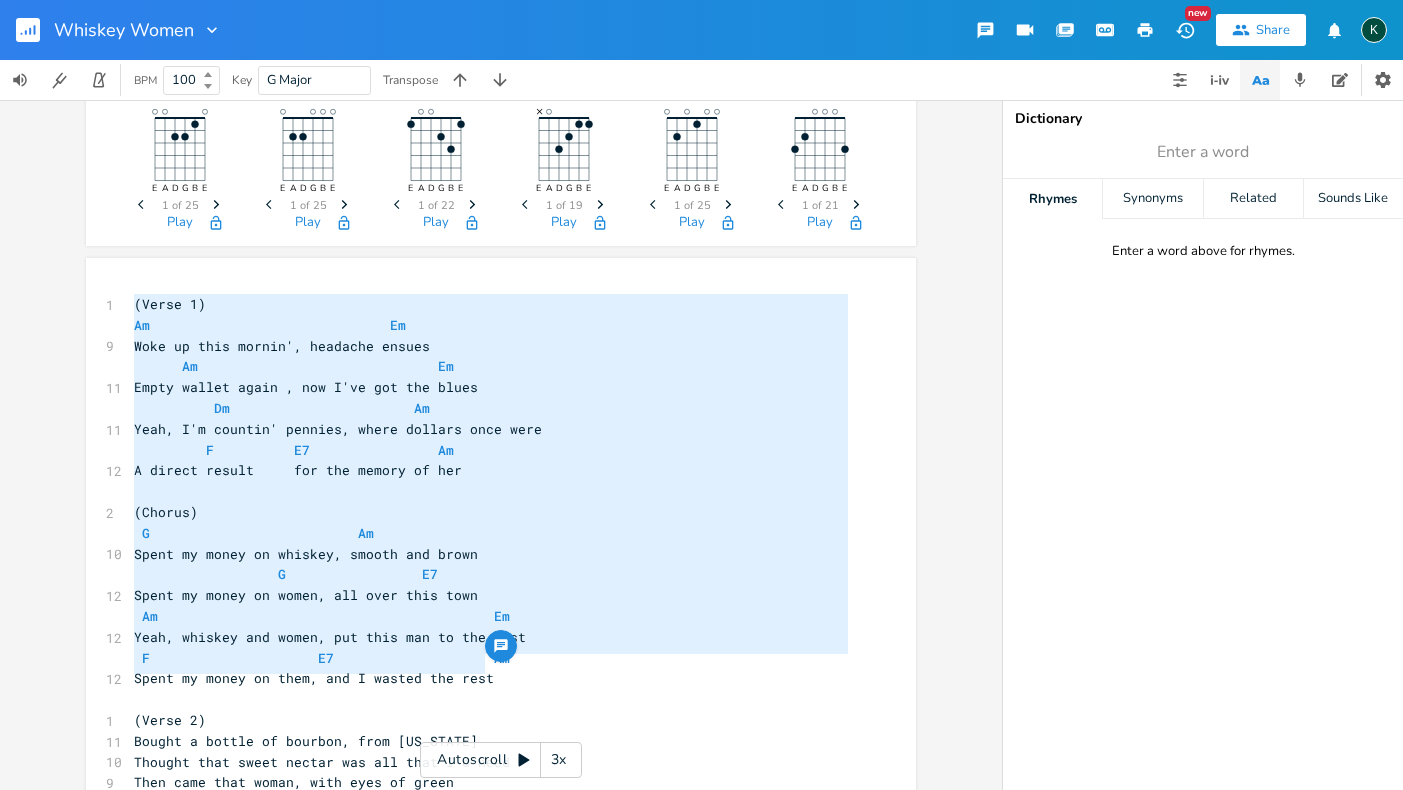 type on "(Verse 1)
Am  					        Em
Woke up this mornin', headache ensues
Am							  Em
Empty wallet again , now I've got the blues
Dm				       Am
Yeah, I'm countin' pennies, where dollars once were
F          E7                Am
A direct result     for the memory of her
(Chorus)
G						    Am
Spent my money on whiskey, smooth and brown
G					E7
Spent my money on women, all over this town
Am						                     Em
Yeah, whiskey and women, put this man to the test
F                     E7                    Am
Spent my money on them, and I wasted the rest" 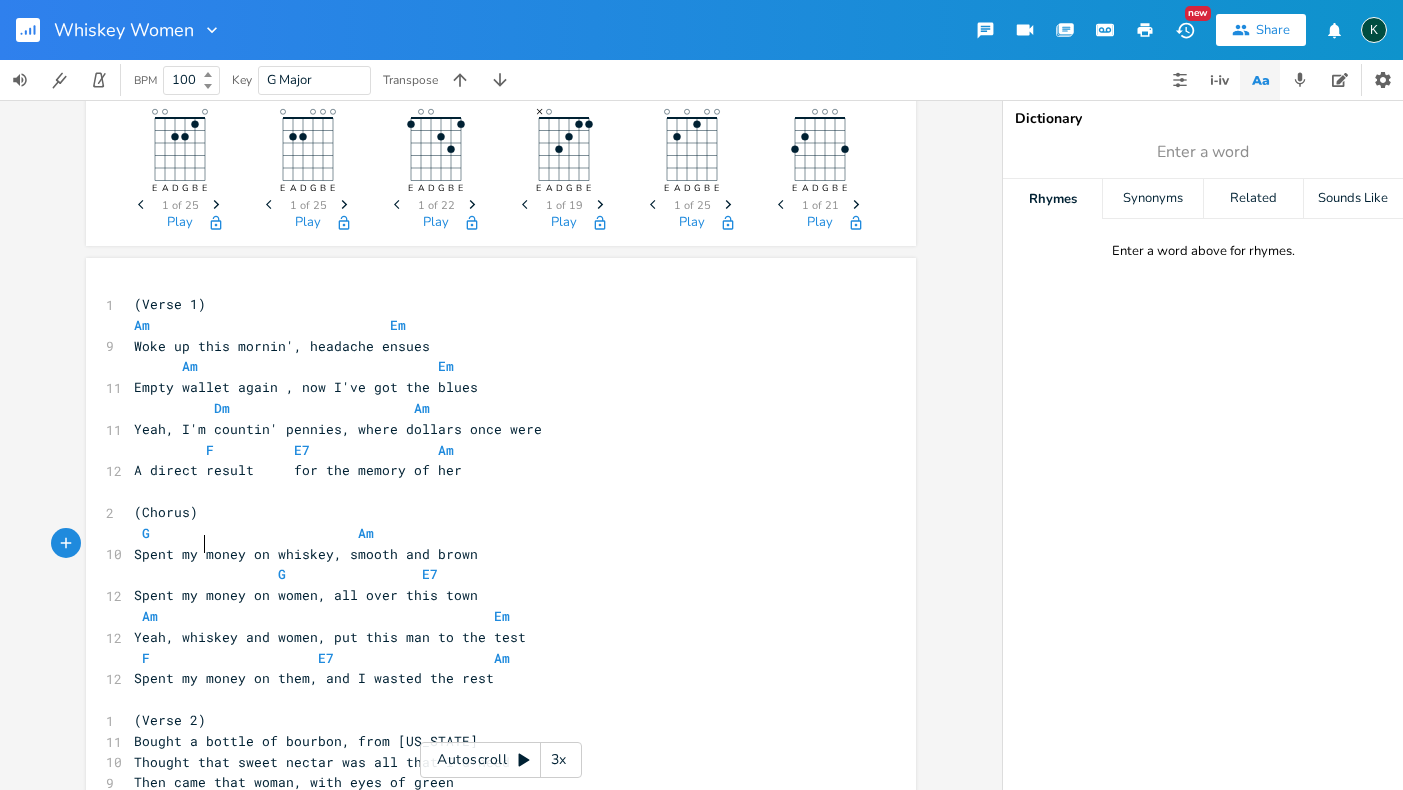 scroll, scrollTop: 4, scrollLeft: 0, axis: vertical 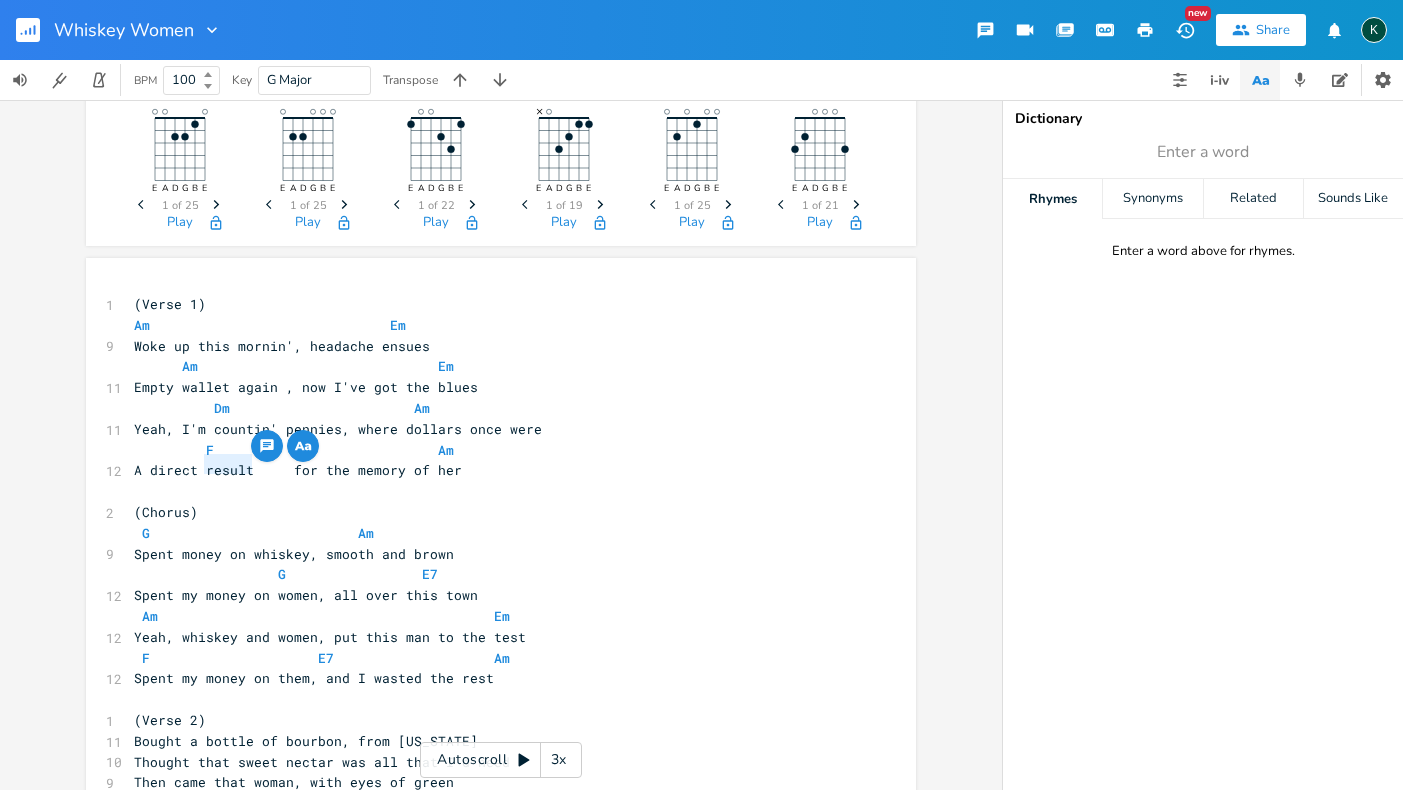 drag, startPoint x: 198, startPoint y: 463, endPoint x: 246, endPoint y: 464, distance: 48.010414 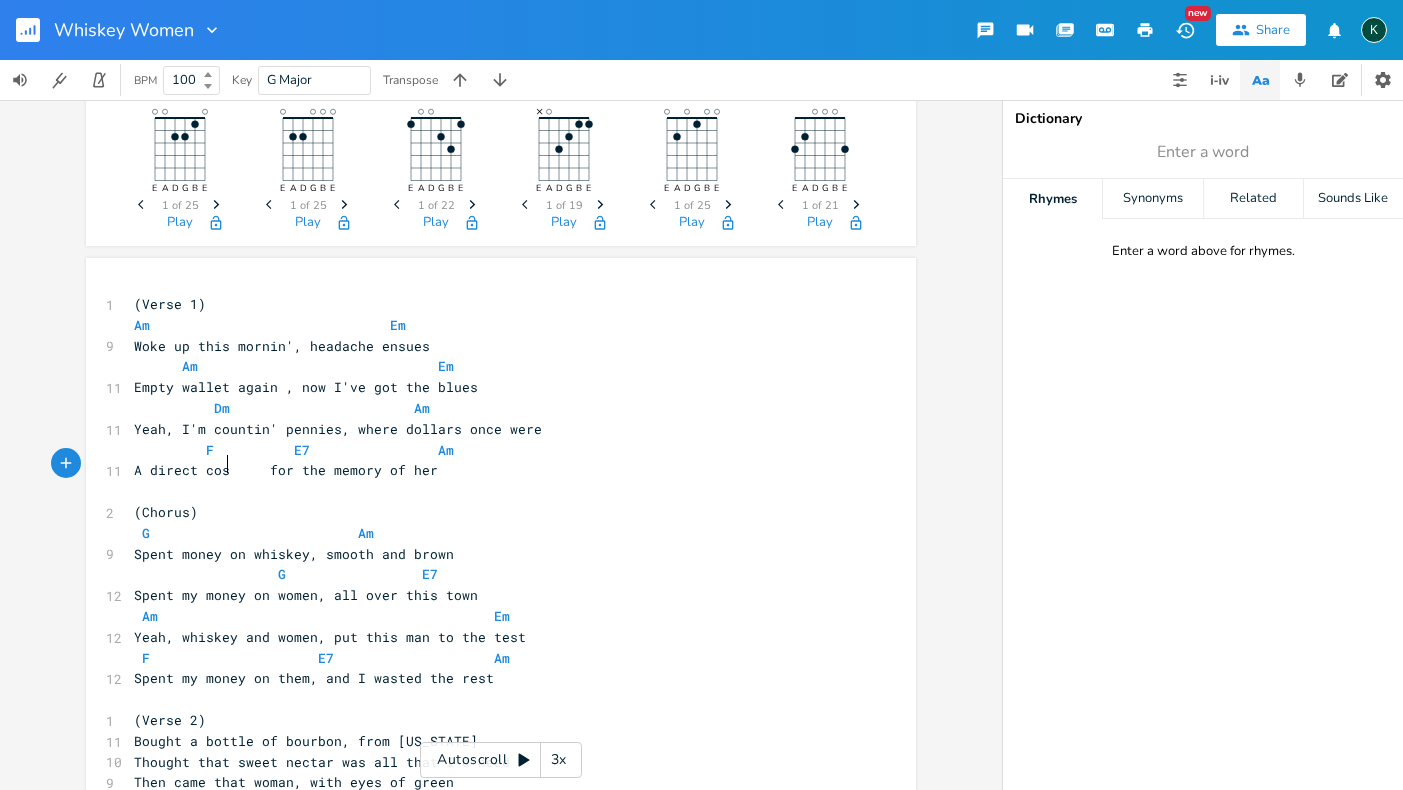 type on "cost" 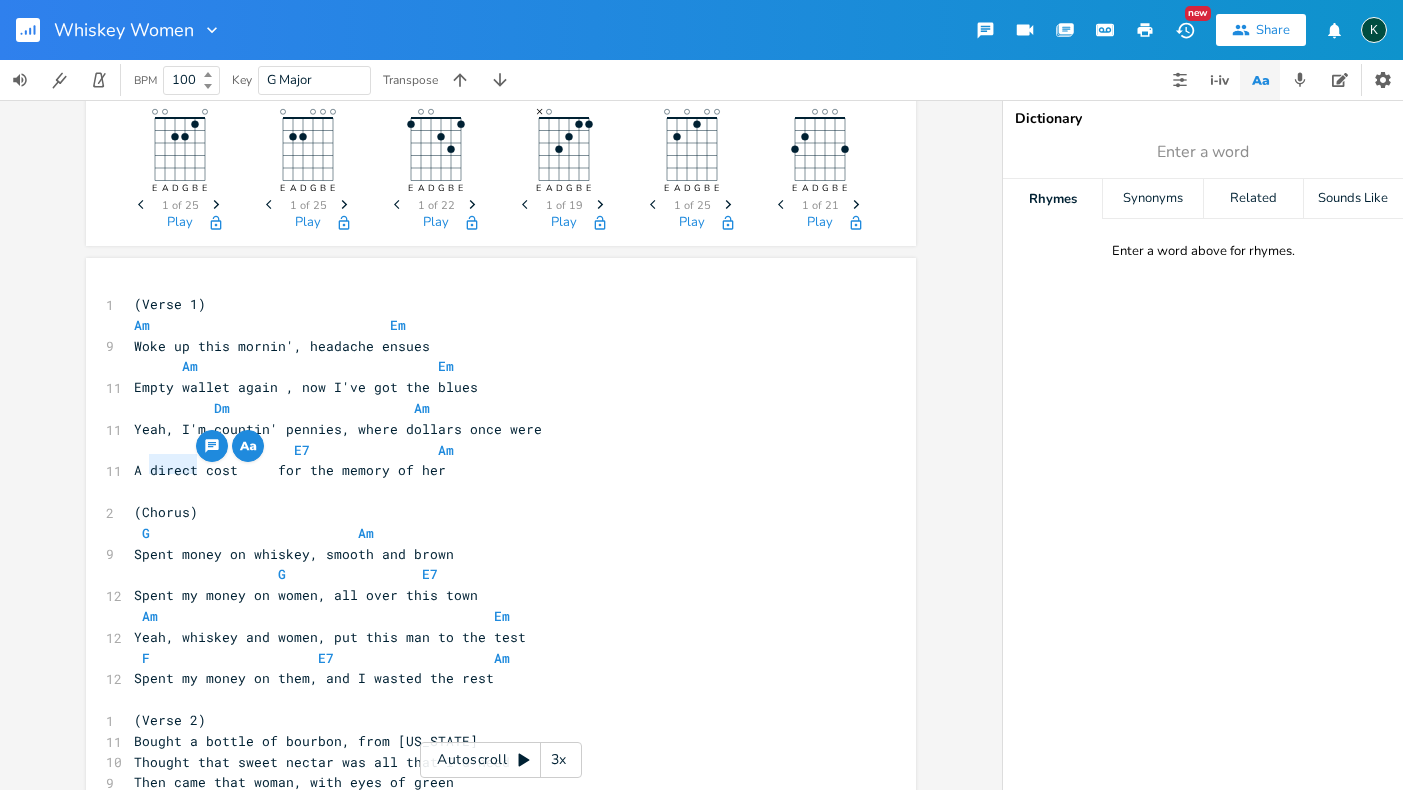drag, startPoint x: 144, startPoint y: 465, endPoint x: 188, endPoint y: 467, distance: 44.04543 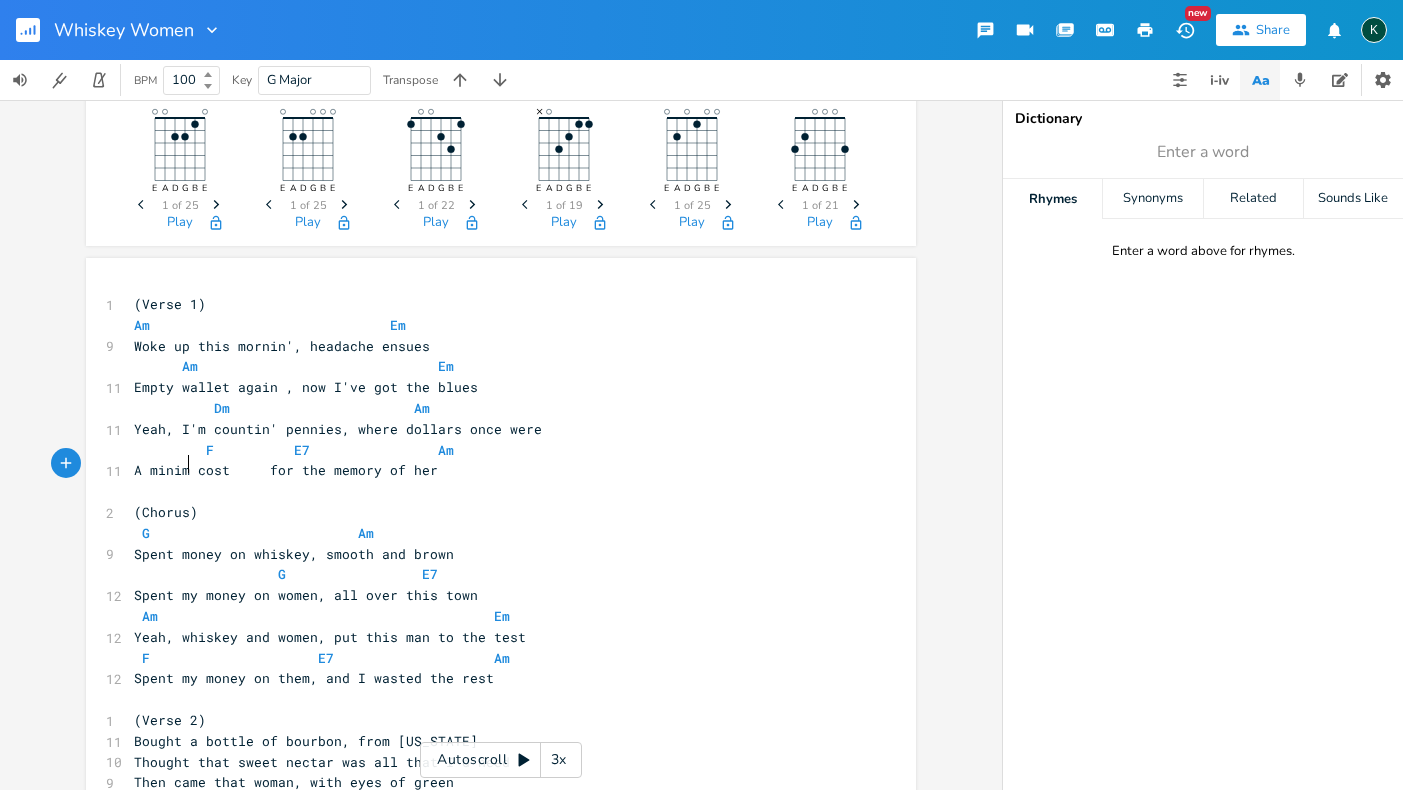 type on "minimal" 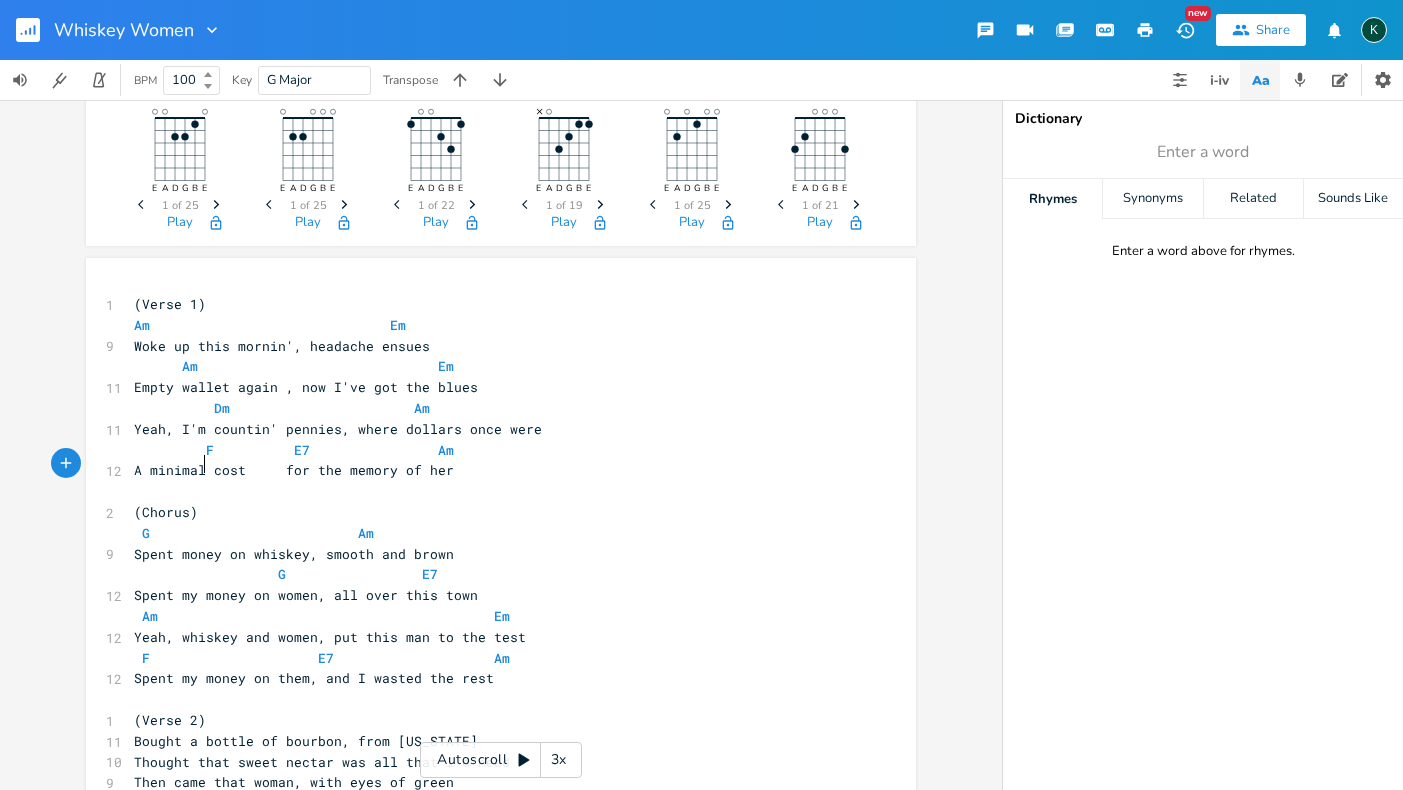 scroll, scrollTop: 0, scrollLeft: 39, axis: horizontal 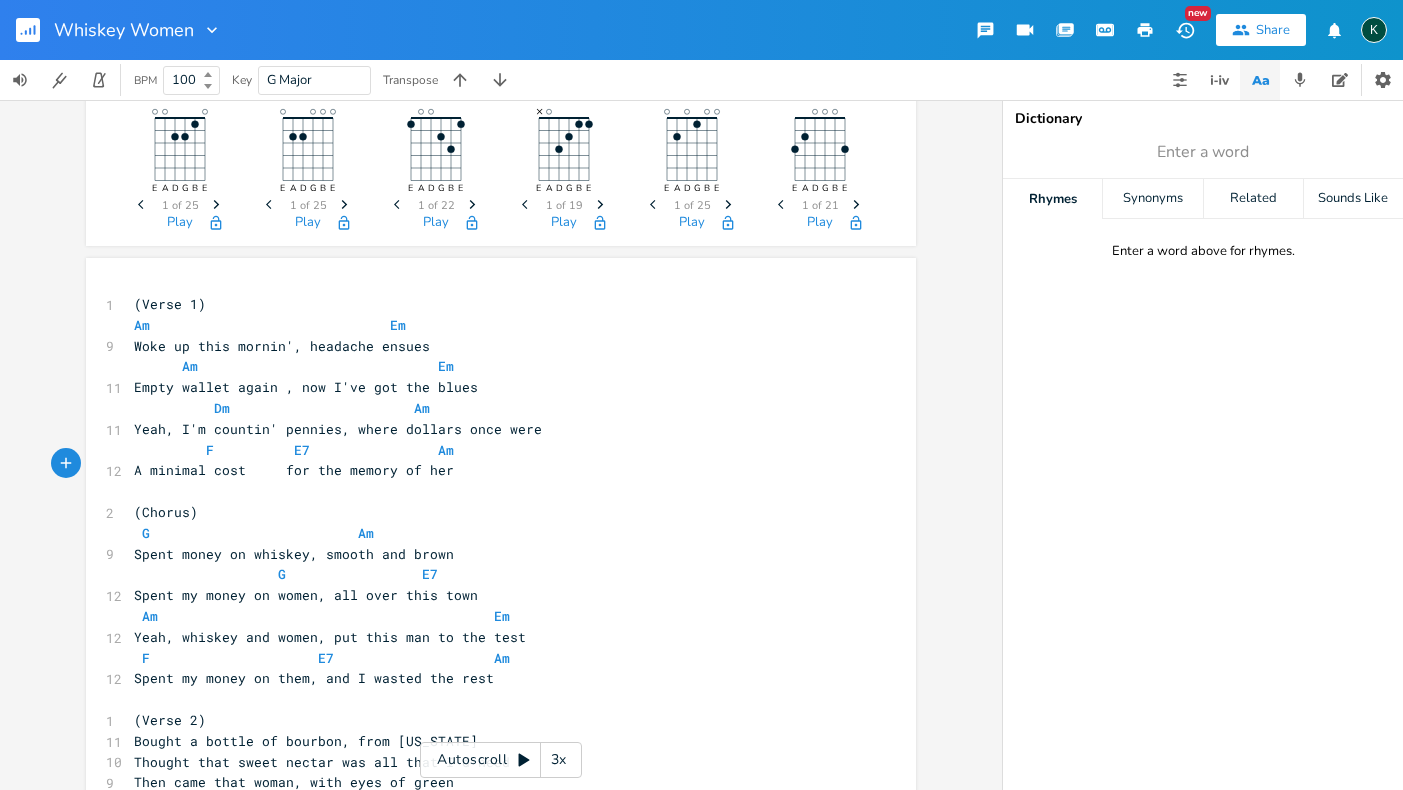 type on "y dream!
(Chorus)
Spent my money on whiskey, smooth and brown
Spent my money on women, all over this town
Yeah, whiskey and women, put this man to the test
Spent my money on them, and I wasted t" 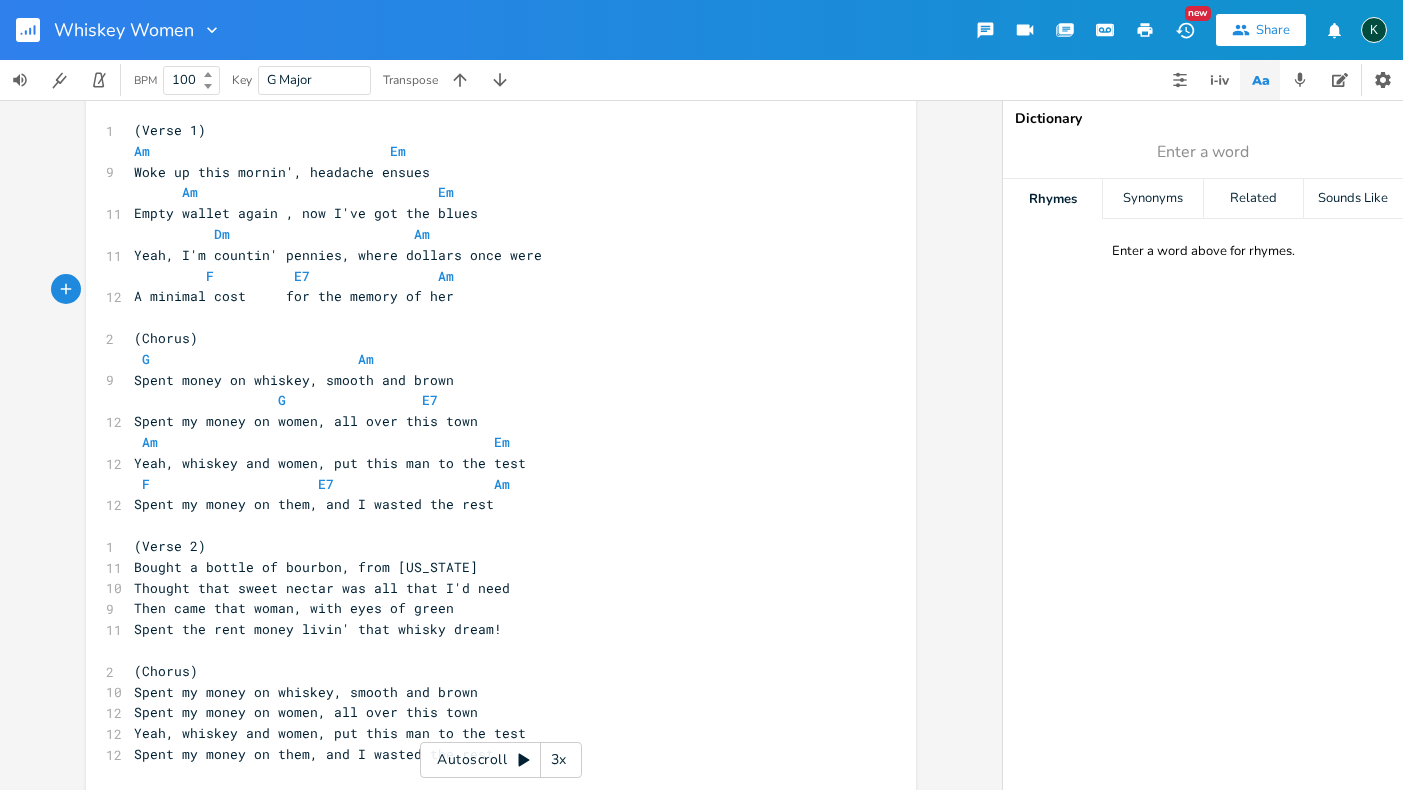 click on "1 (Verse 1) Am                                      Em 9 Woke up this mornin', headache ensues        Am                                       Em 11 Empty wallet again , now I've got the blues            Dm                             Am 11 Yeah, I'm countin' pennies, where dollars once were           F            E7                  Am 12 A minimal cost     for the memory of her ​ 2 (Chorus)   G                                  Am 9 Spent money on whiskey, smooth and brown                    G                       E7 12 Spent my money on women, all over this town   Am                                                  Em 12 Yeah, whiskey and women, put this man to the test   F                       E7                      Am 12 Spent my money on them, and I wasted the rest ​ 1 (Verse 2) 11 Bought a bottle of bourbon, from [US_STATE] 10 Thought that sweet nectar was all that I'd need 9 Then came that woman, with eyes of green 11 ​" at bounding box center (491, 702) 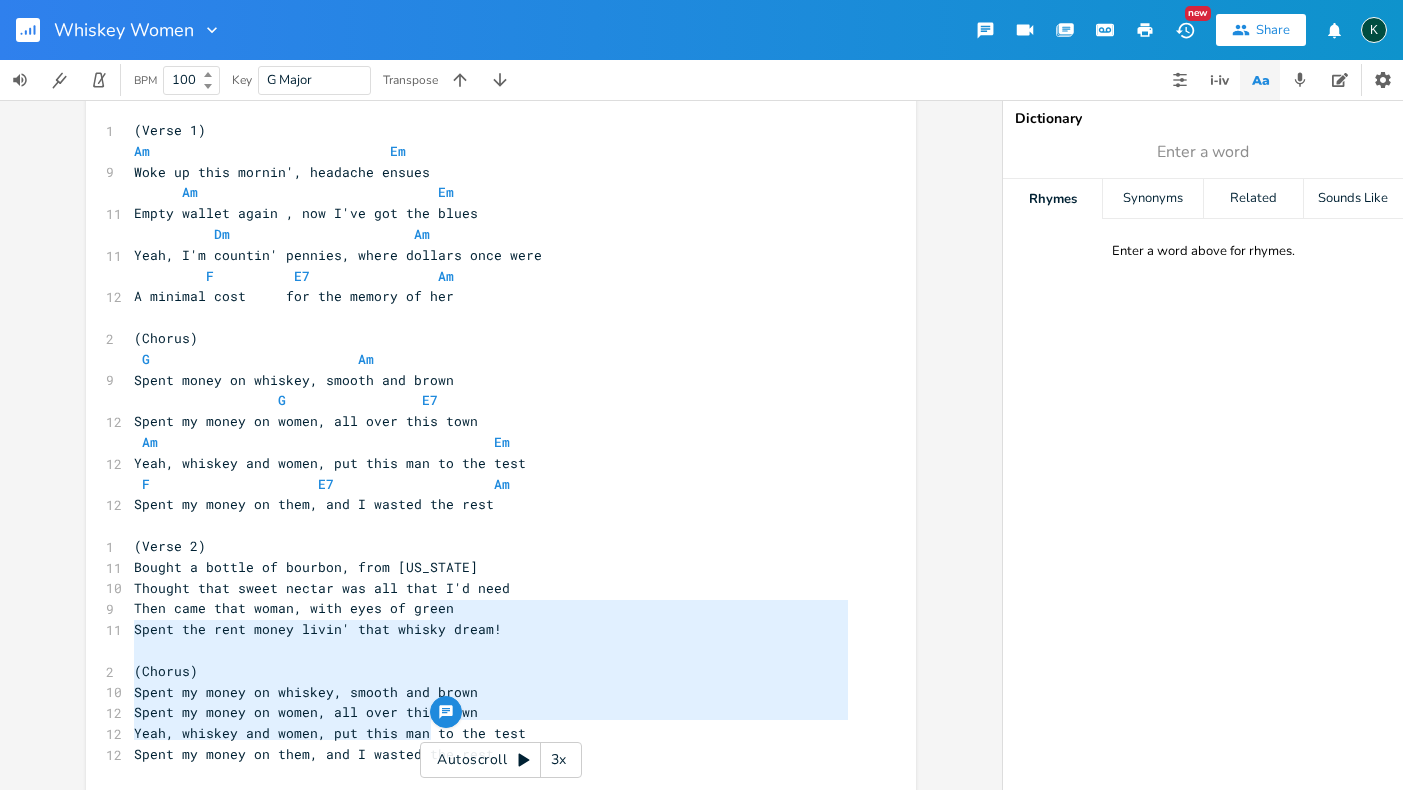 click on "Spent the rent money livin' that whisky dream!" at bounding box center (318, 629) 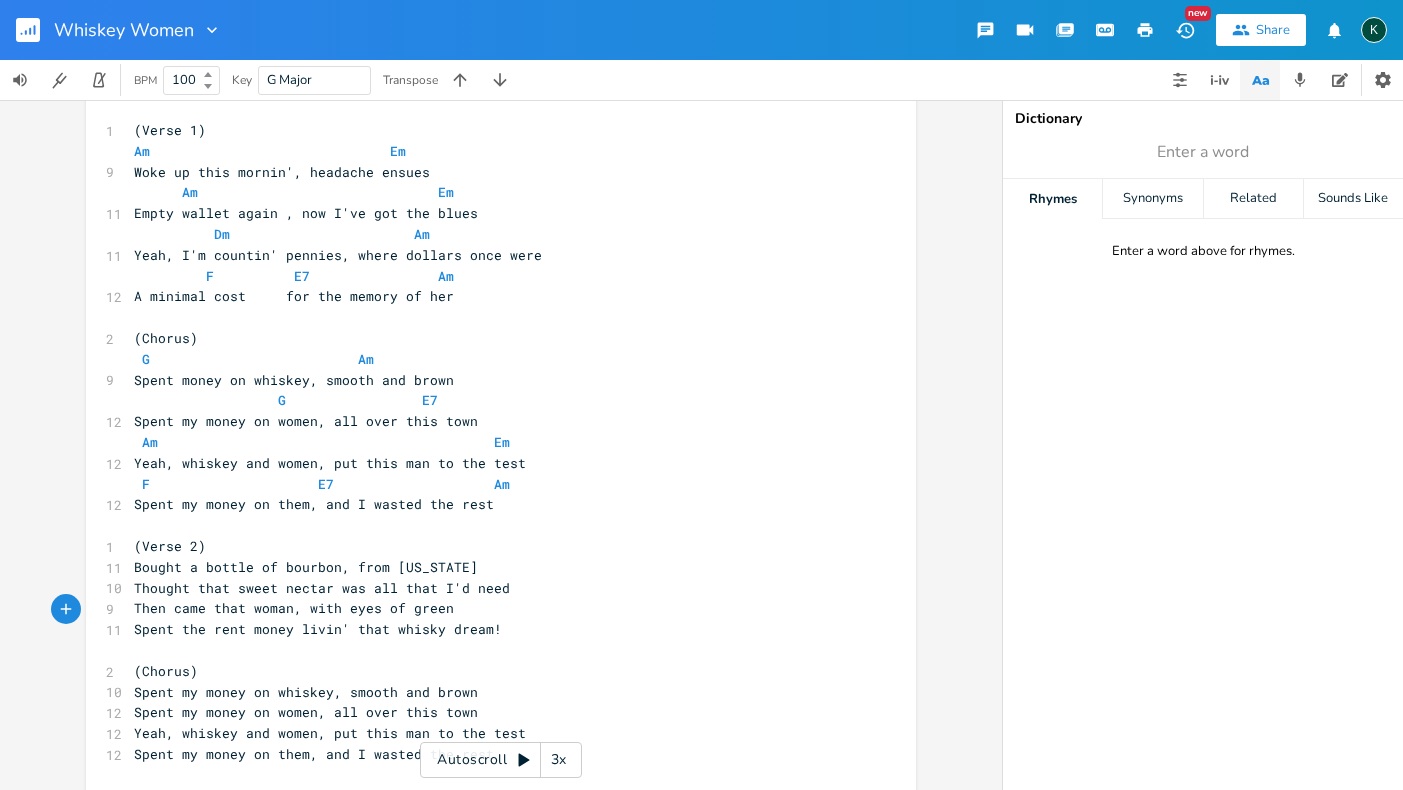type on "e" 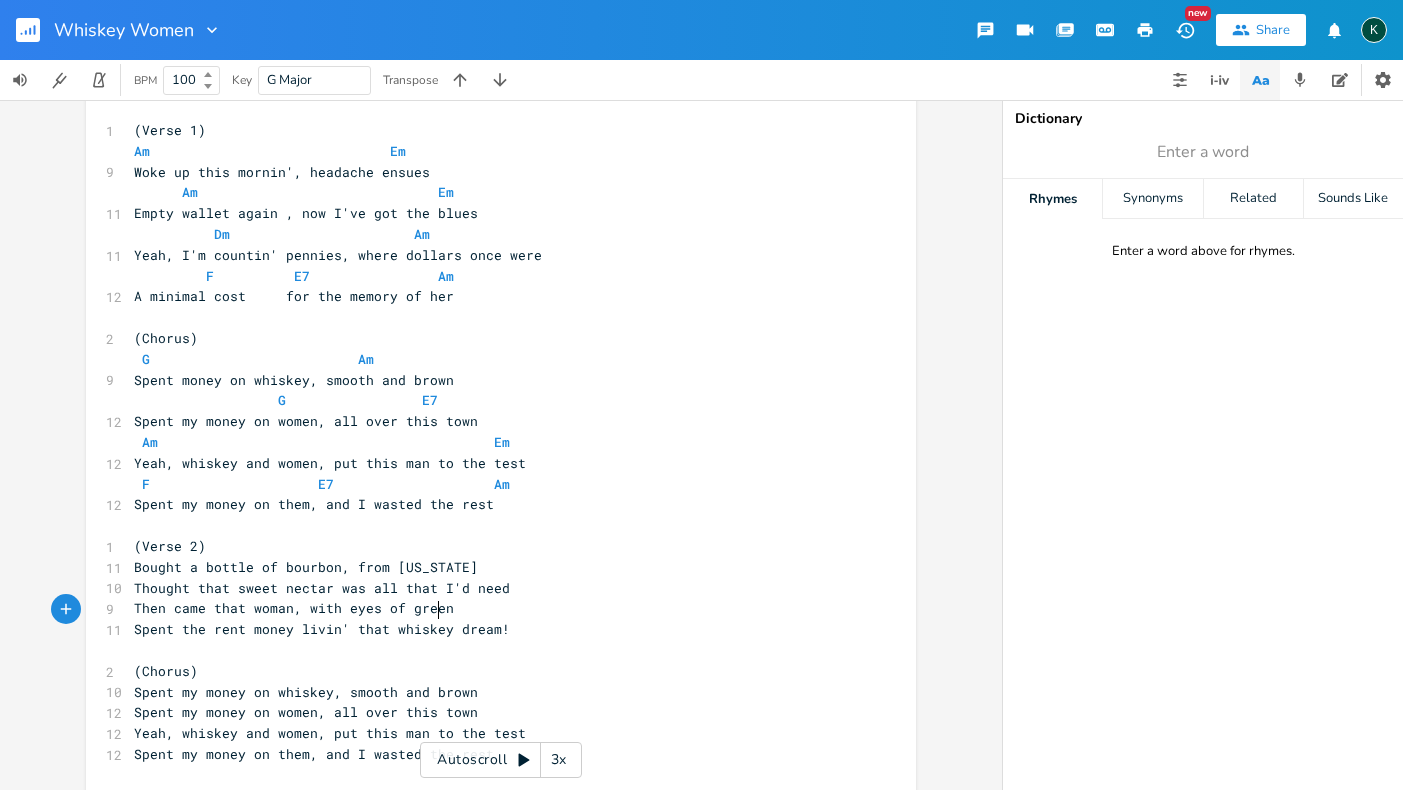 scroll, scrollTop: 0, scrollLeft: 5, axis: horizontal 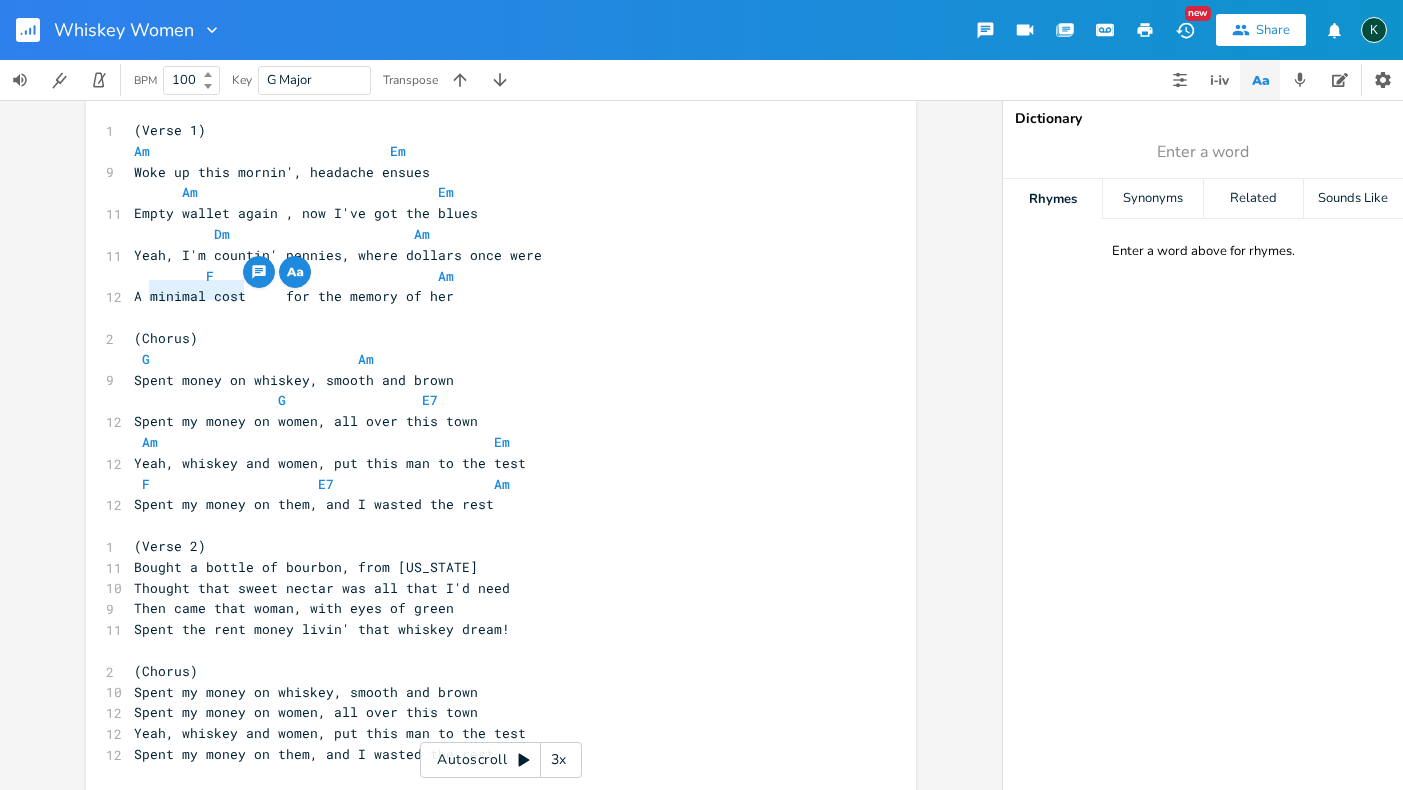 drag, startPoint x: 146, startPoint y: 293, endPoint x: 238, endPoint y: 292, distance: 92.00543 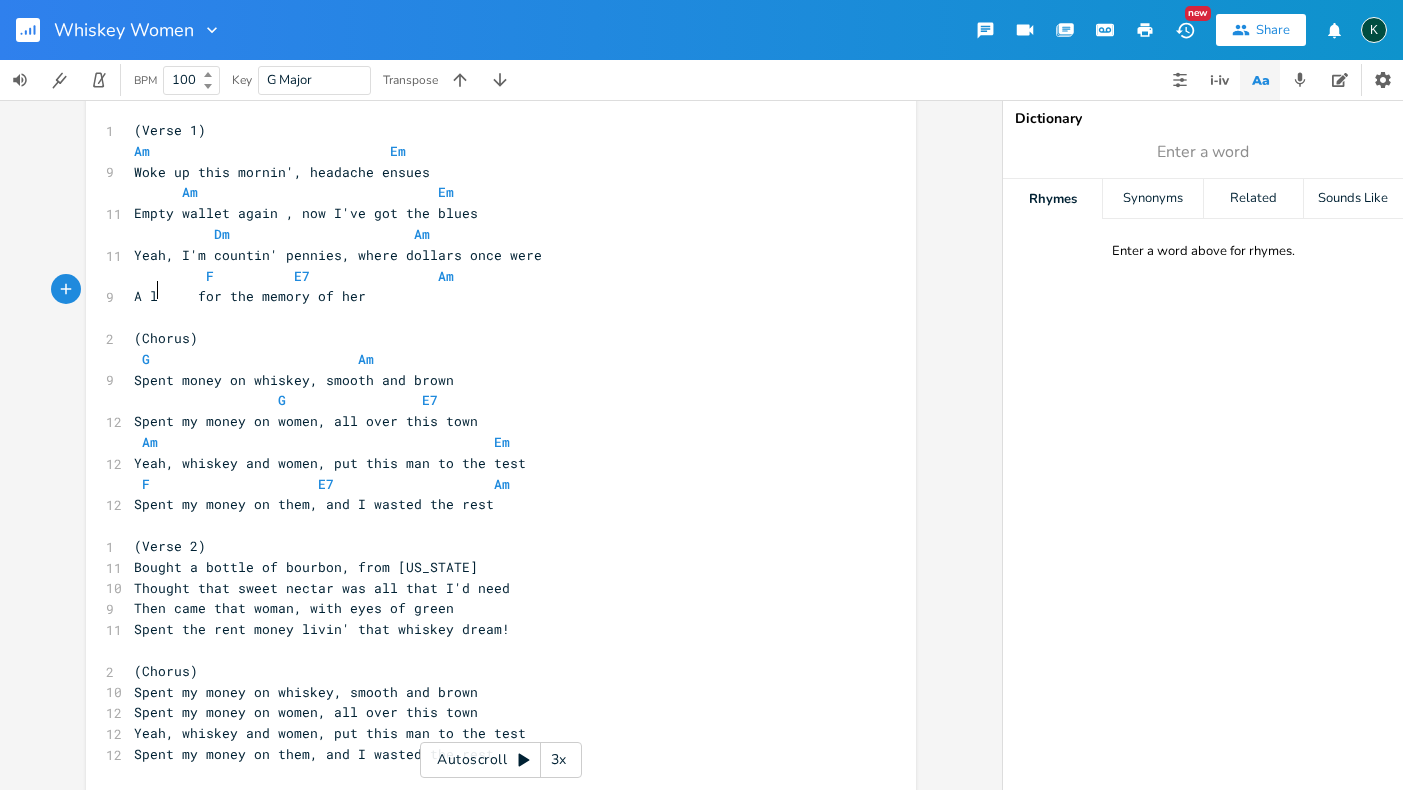 scroll, scrollTop: 0, scrollLeft: 9, axis: horizontal 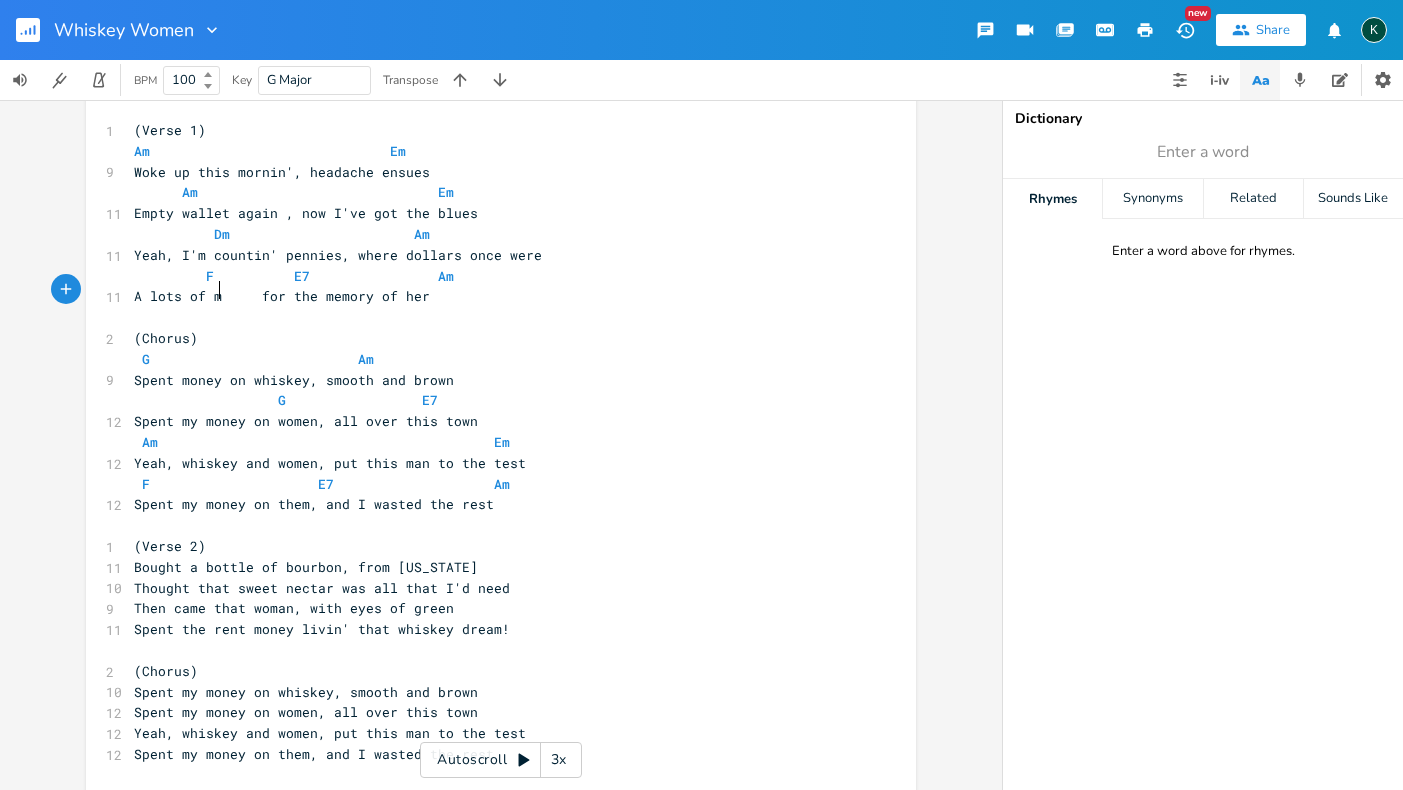 type on "ots of moo" 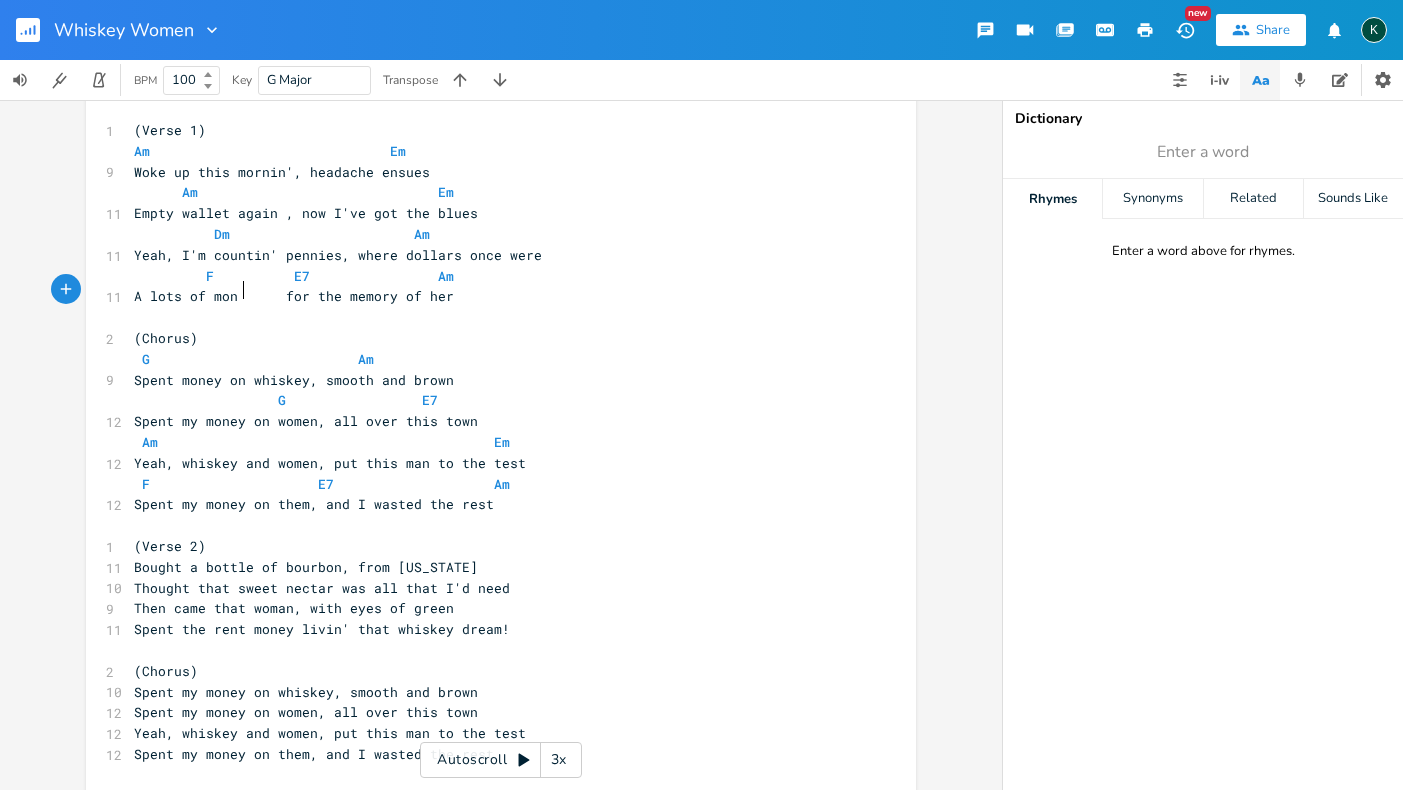 type on "n ey" 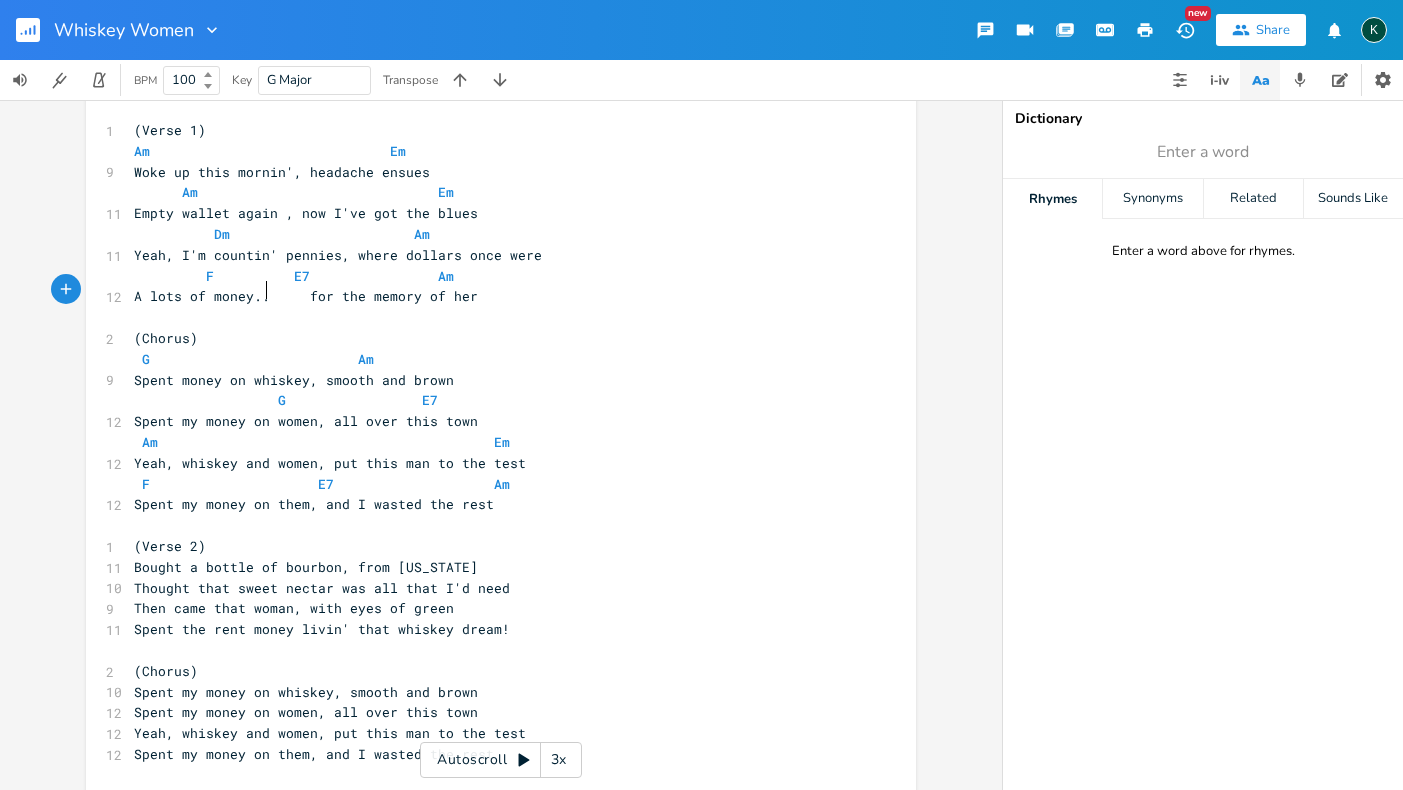 scroll, scrollTop: 0, scrollLeft: 21, axis: horizontal 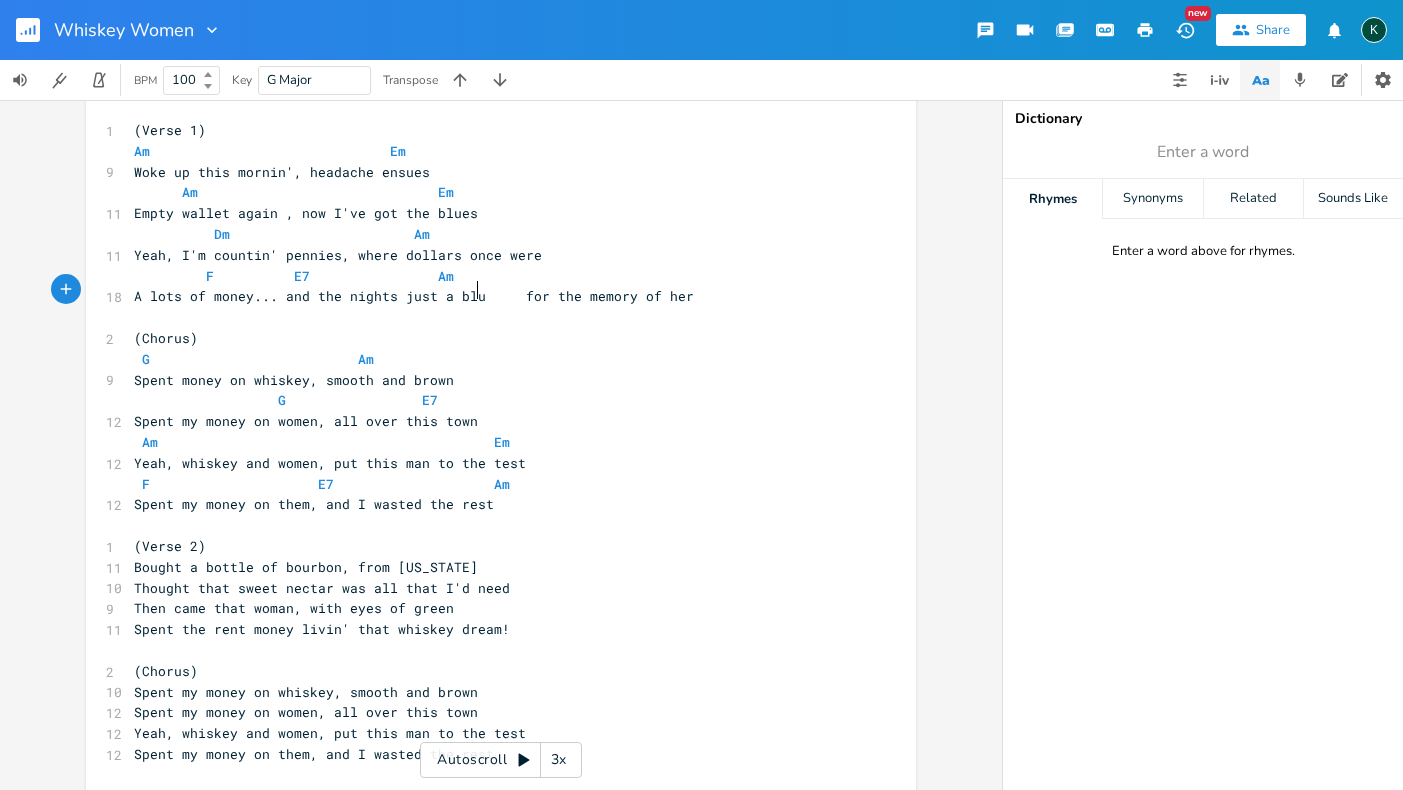 type on "ey... and the nights just a blur" 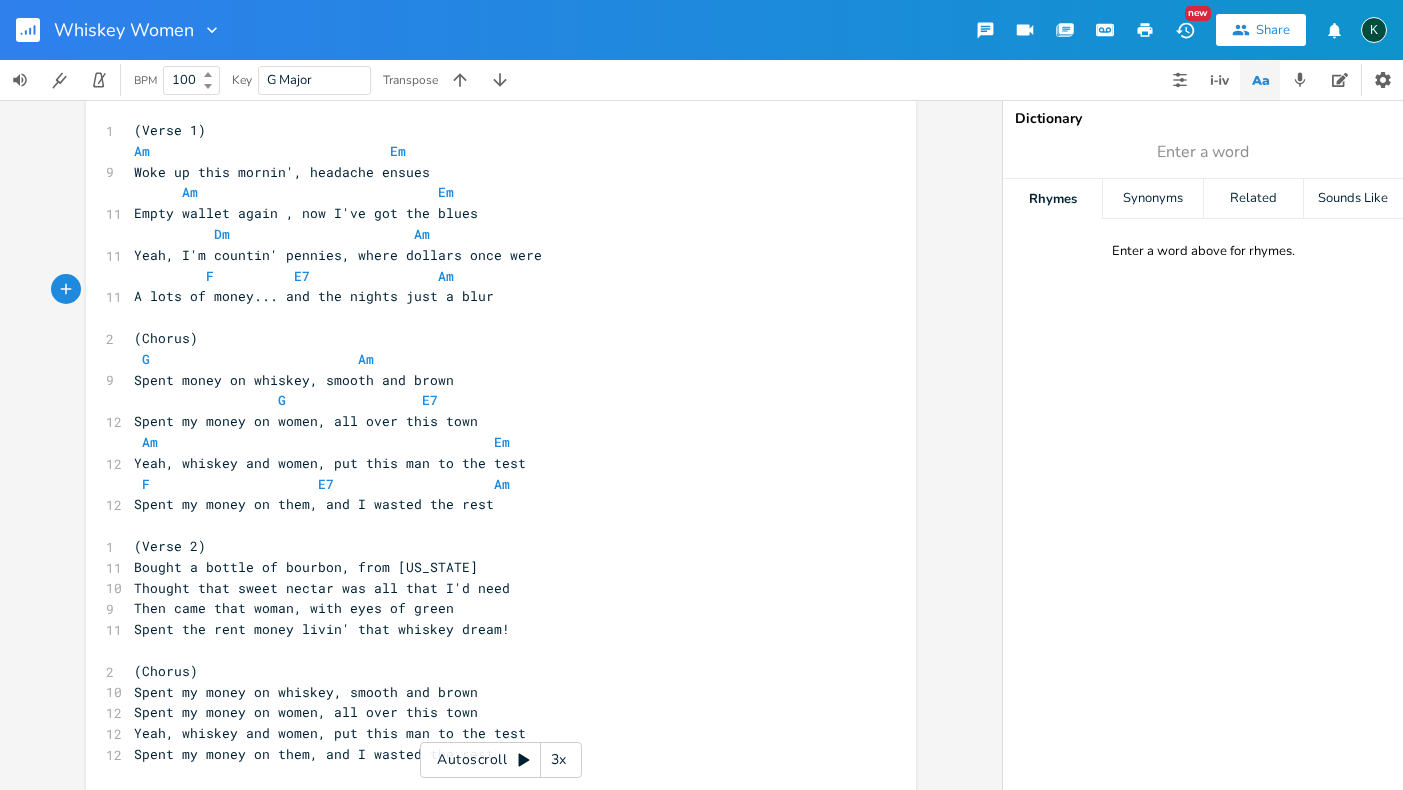 click on "A lots of money... and the nights just a blur" at bounding box center (314, 296) 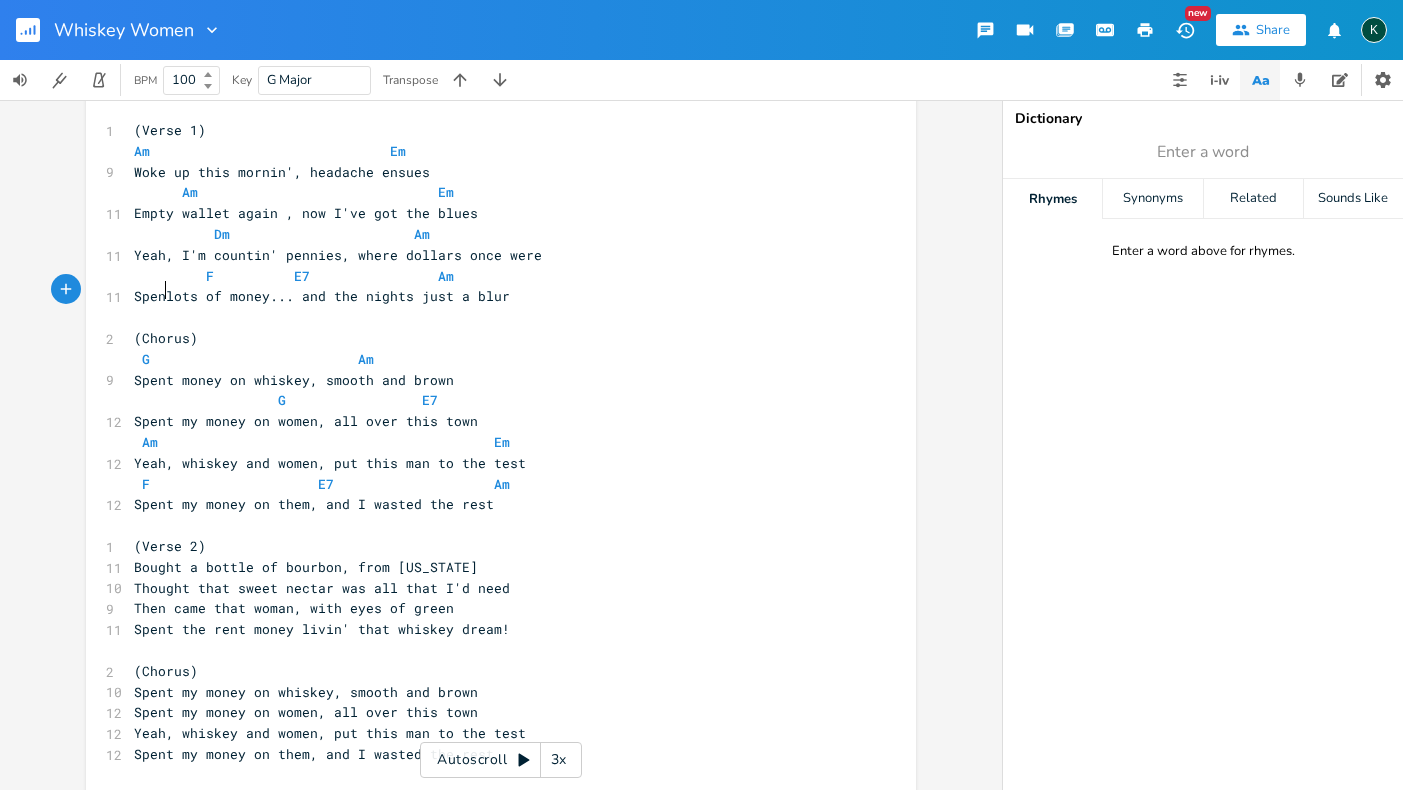 type on "Spent" 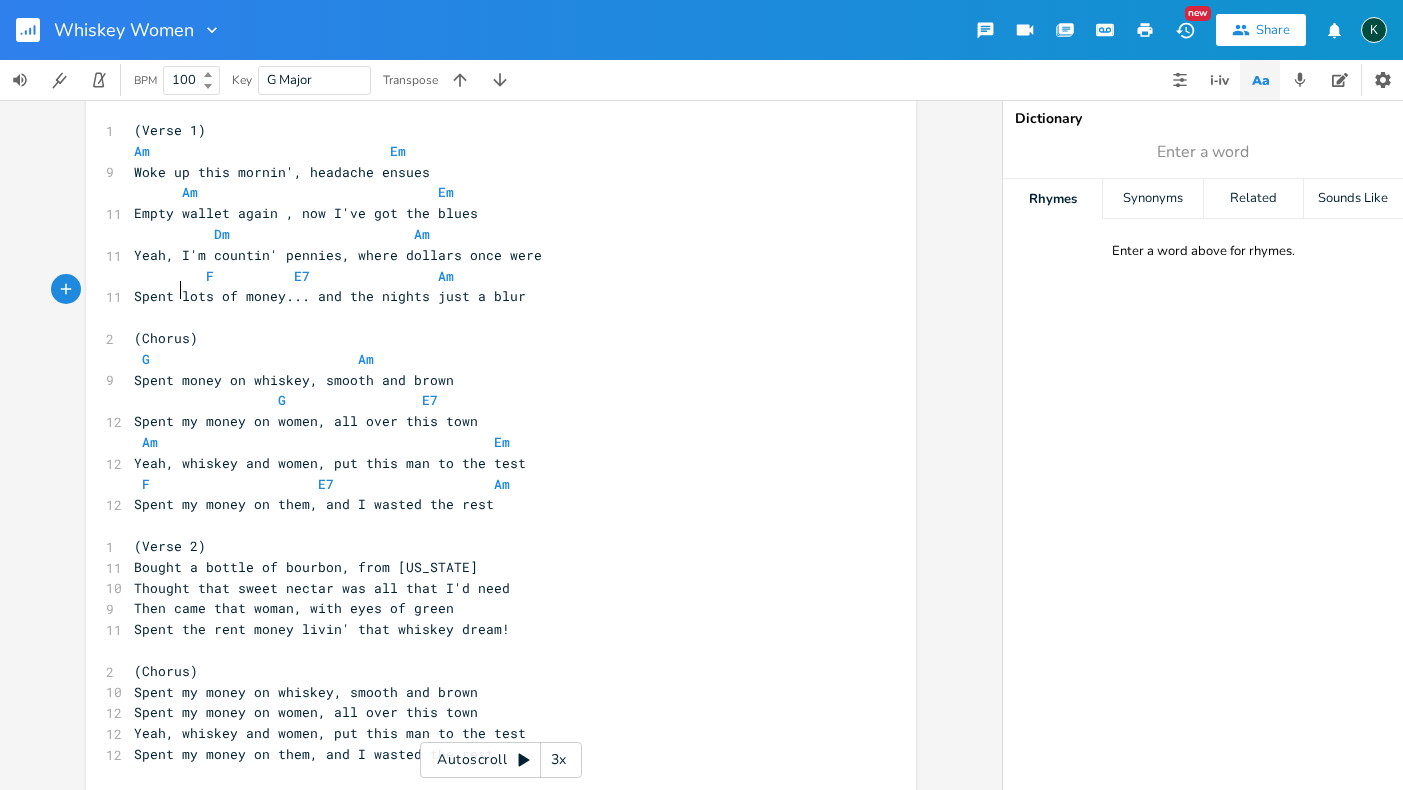 scroll, scrollTop: 0, scrollLeft: 32, axis: horizontal 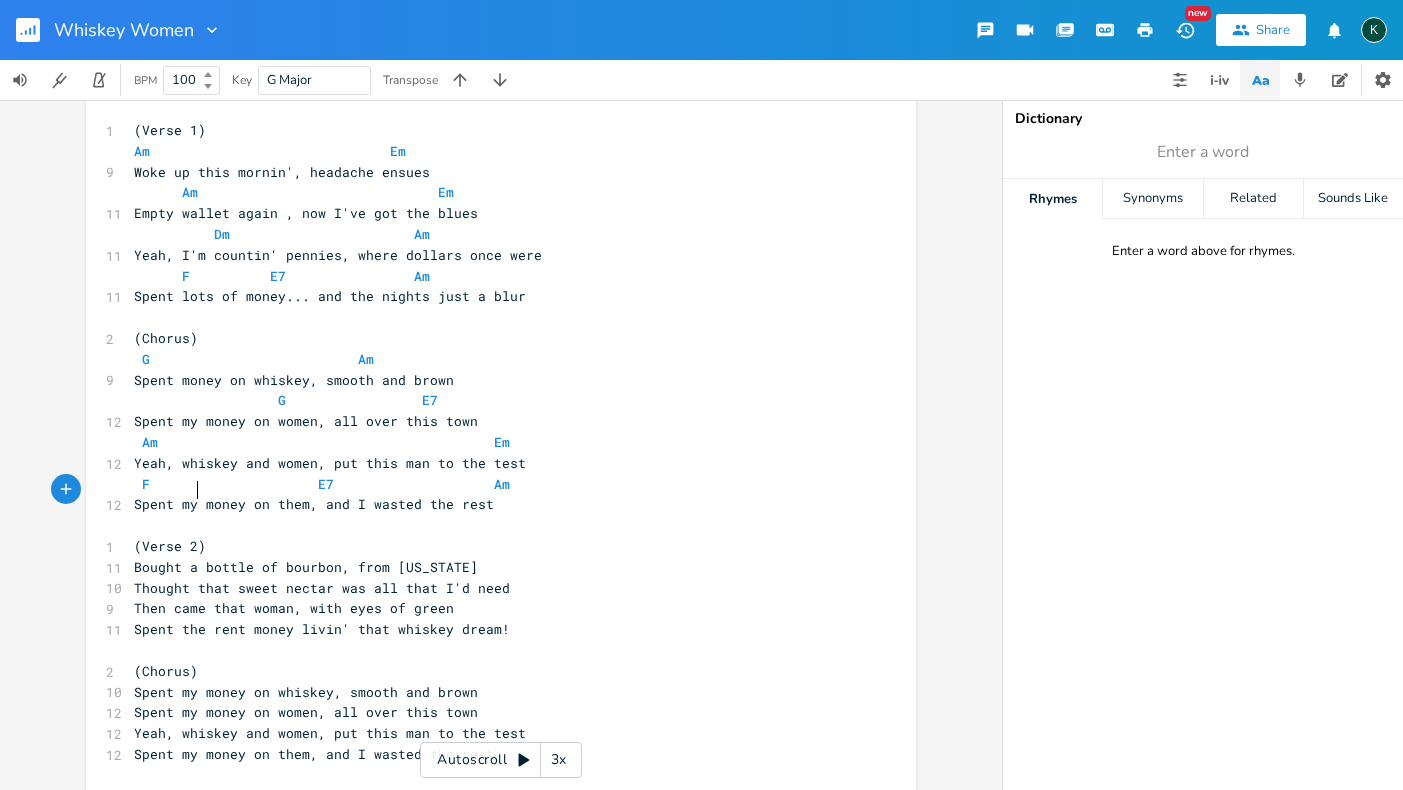 click on "Spent my money on them, and I wasted the rest" at bounding box center (314, 504) 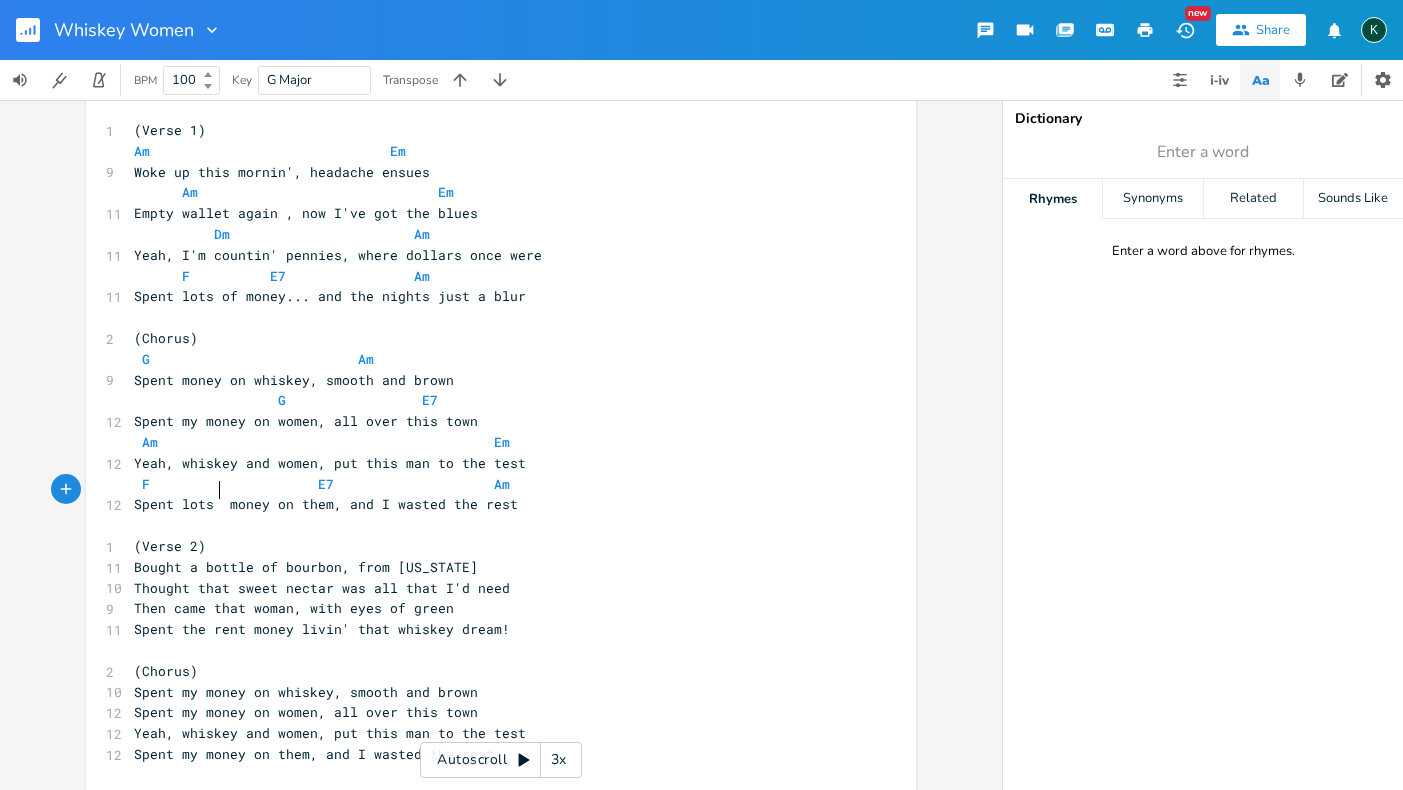 type on "lots of" 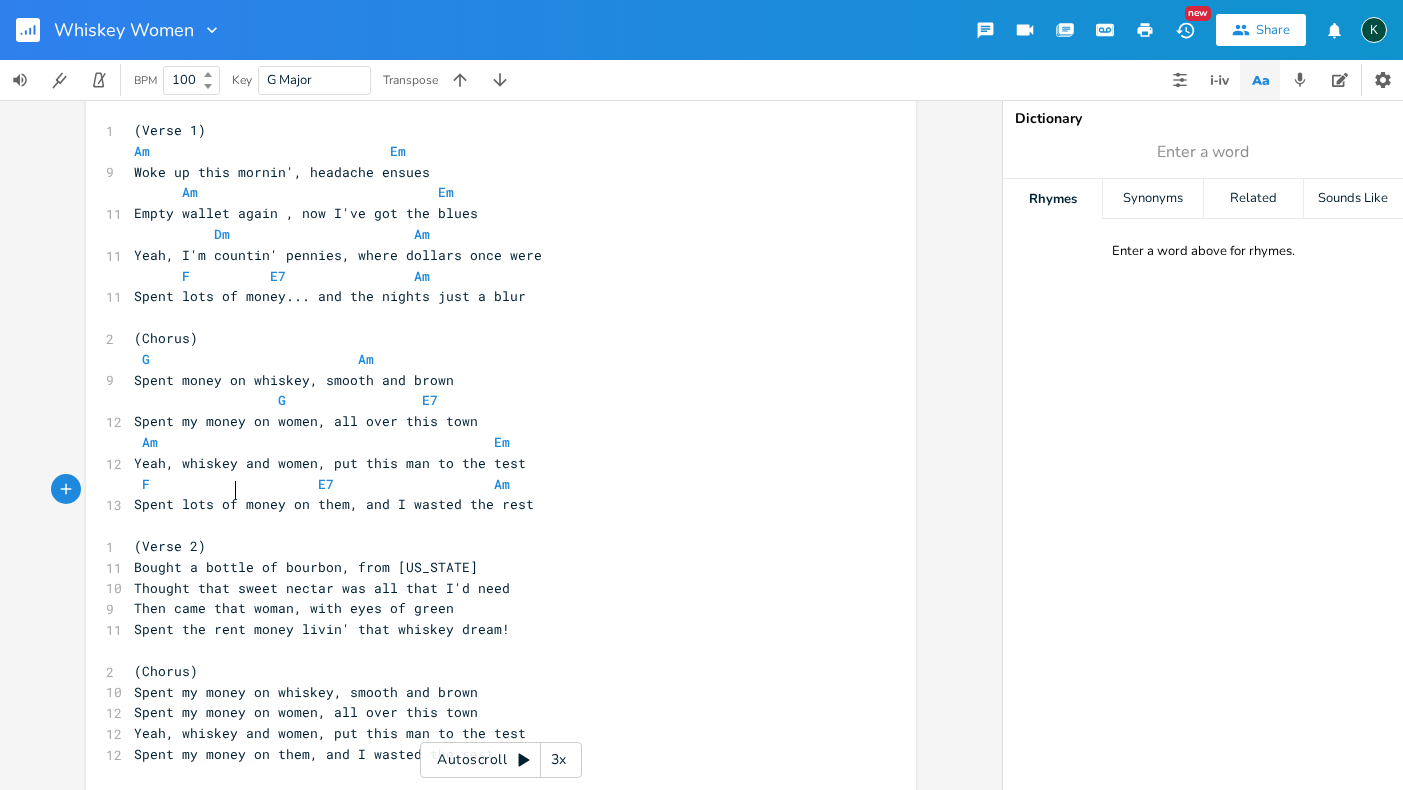 scroll, scrollTop: 0, scrollLeft: 31, axis: horizontal 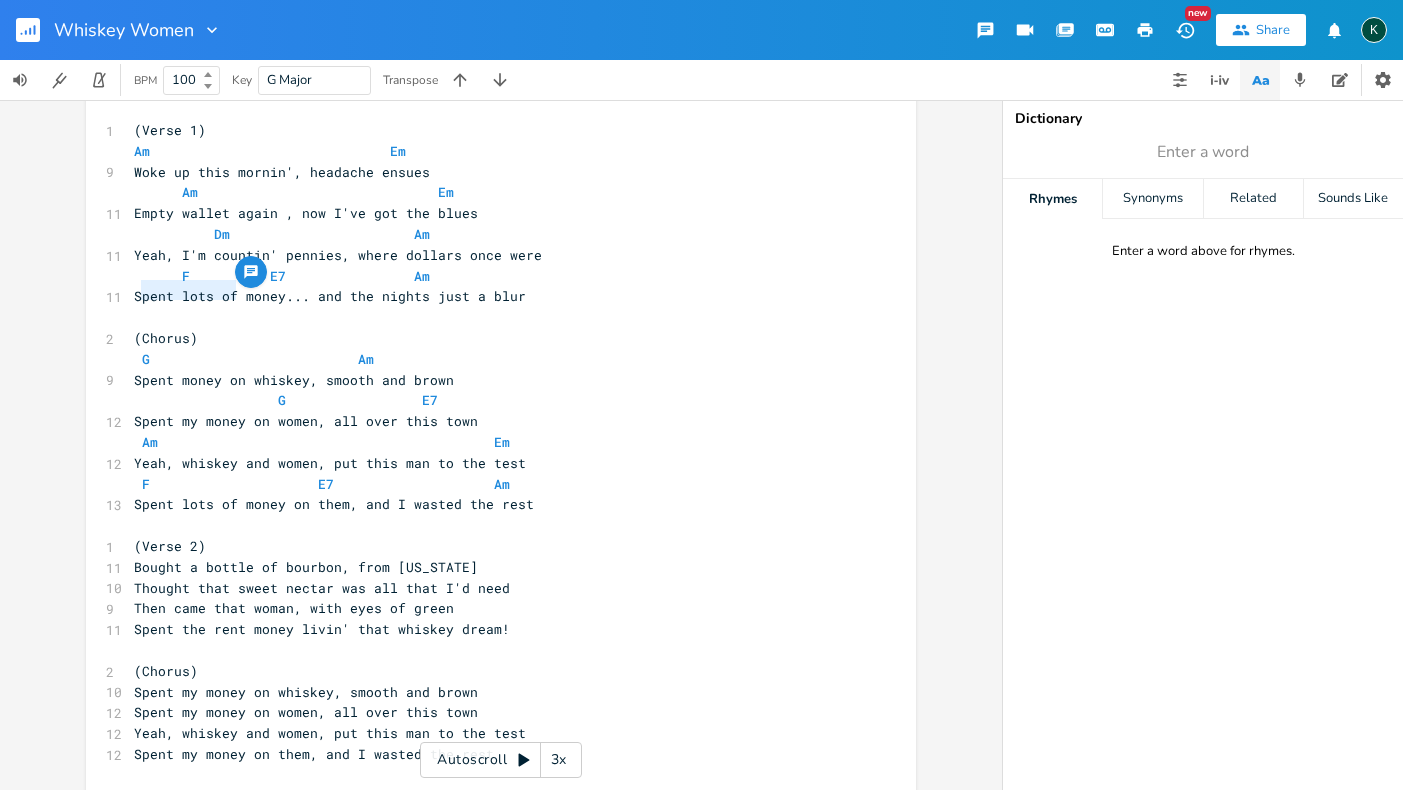 type on "Spent lots of" 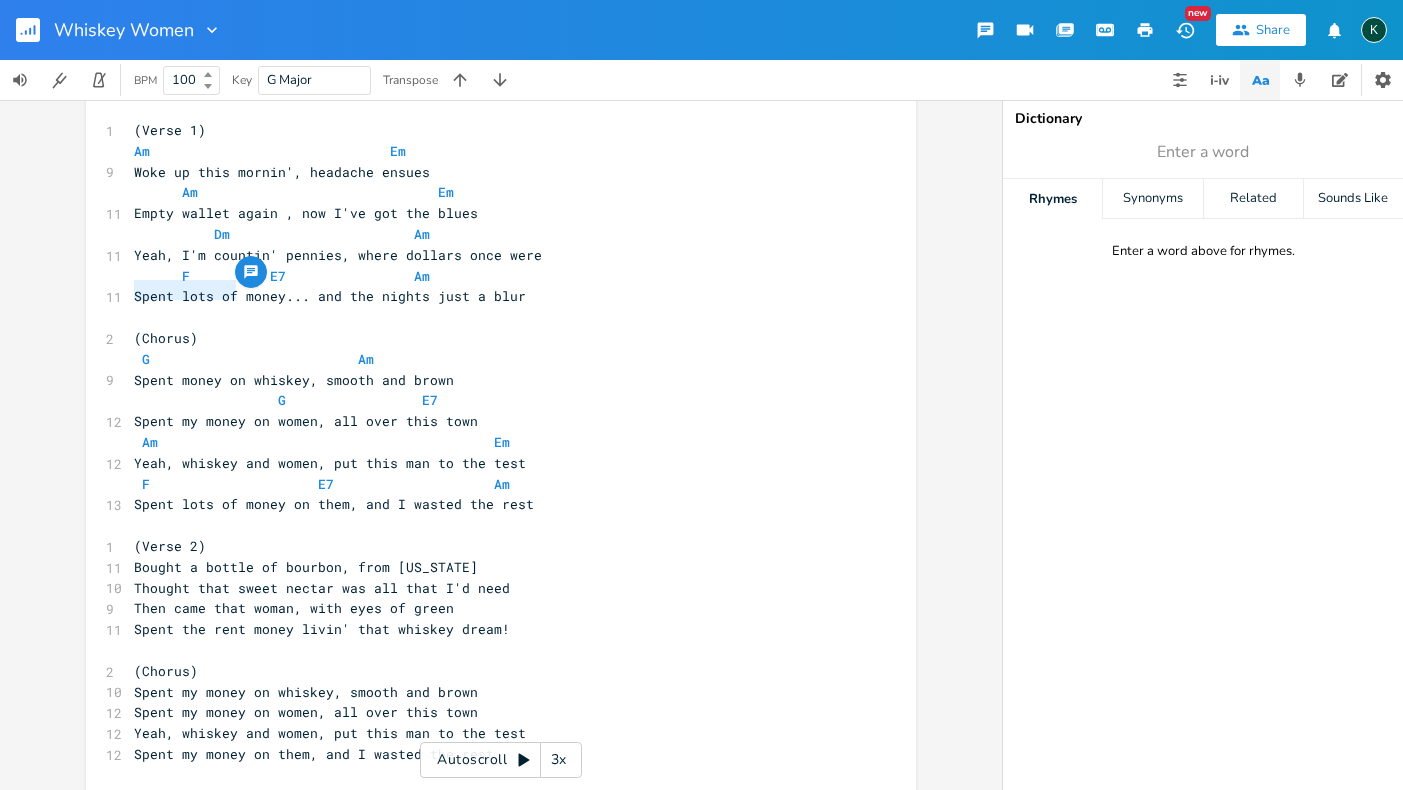 drag, startPoint x: 230, startPoint y: 288, endPoint x: 128, endPoint y: 289, distance: 102.0049 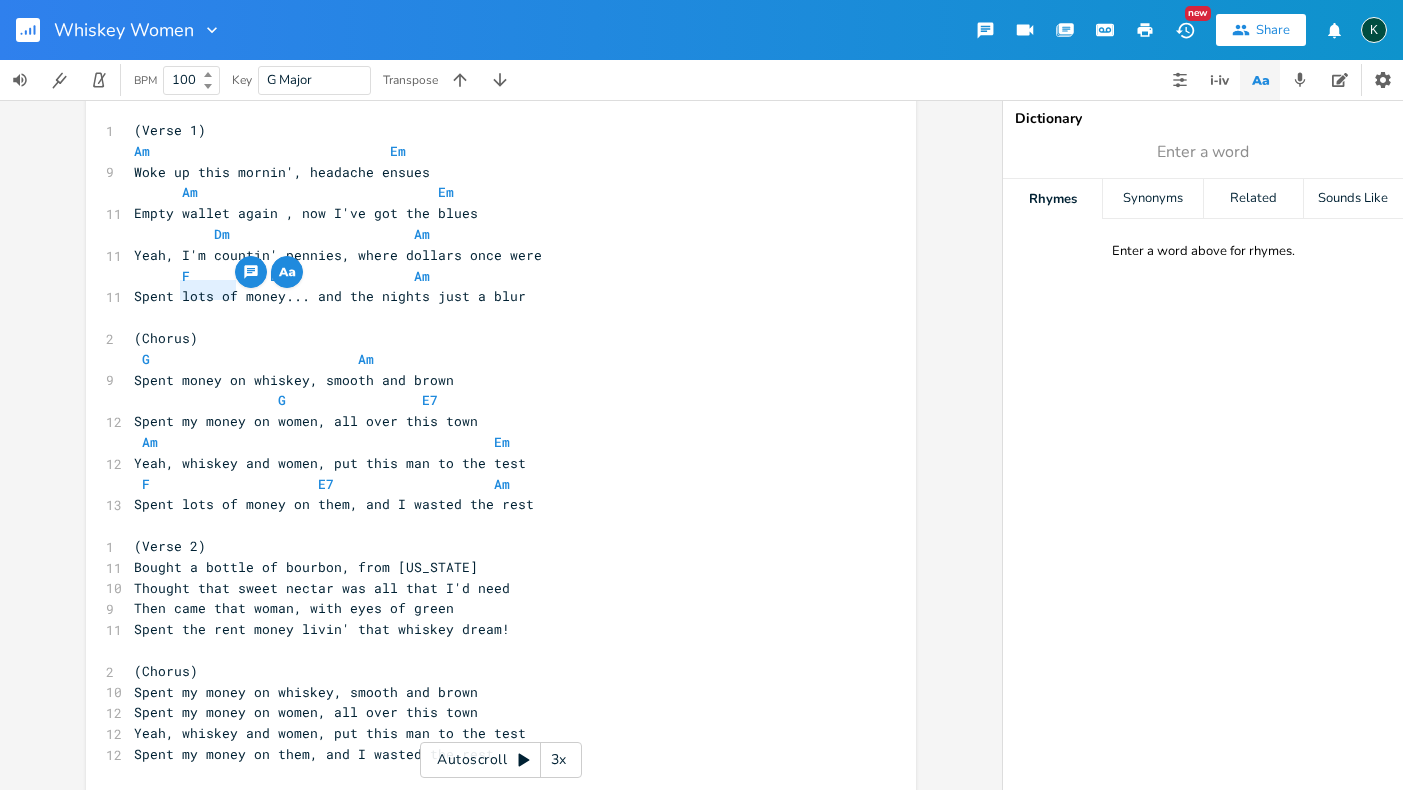 drag, startPoint x: 229, startPoint y: 292, endPoint x: 175, endPoint y: 291, distance: 54.00926 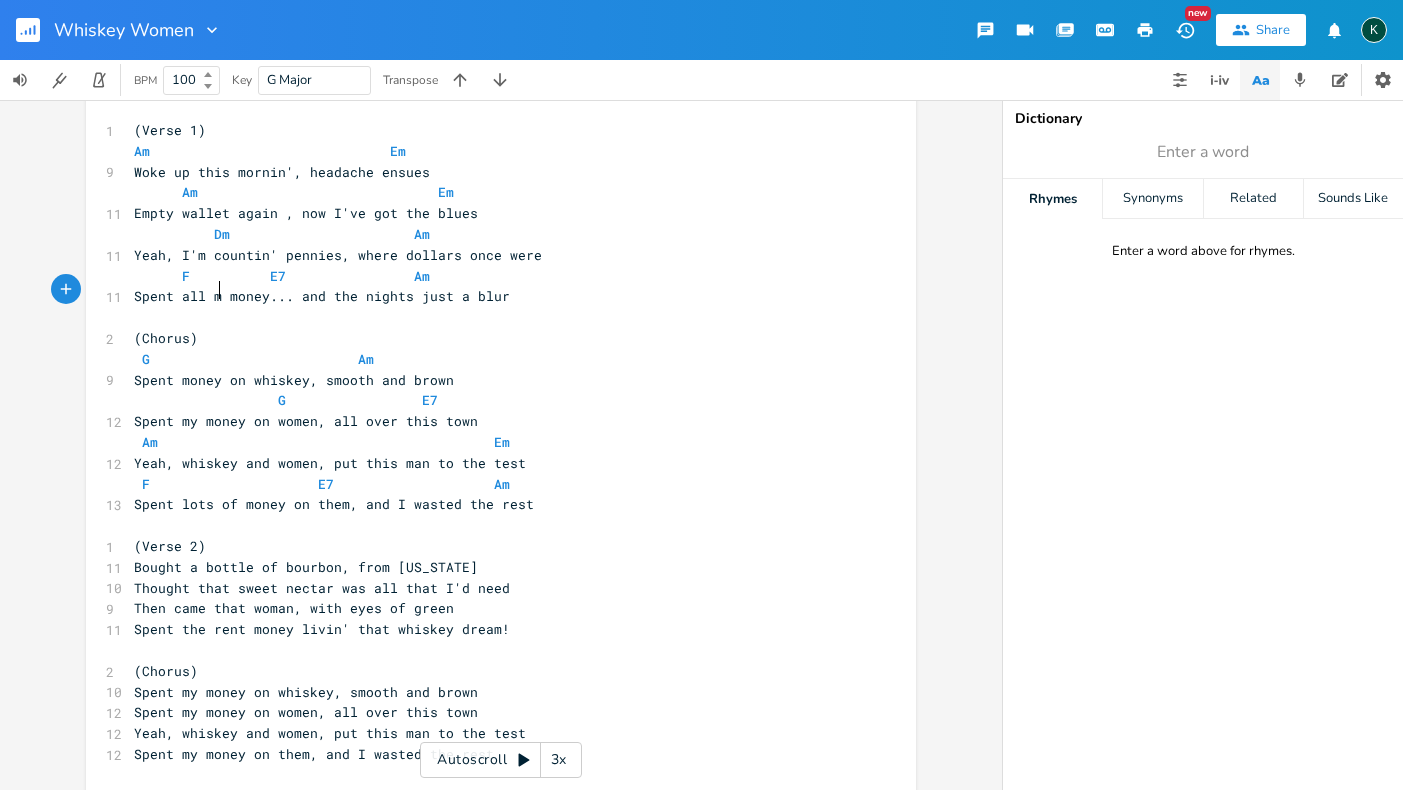 type on "all my" 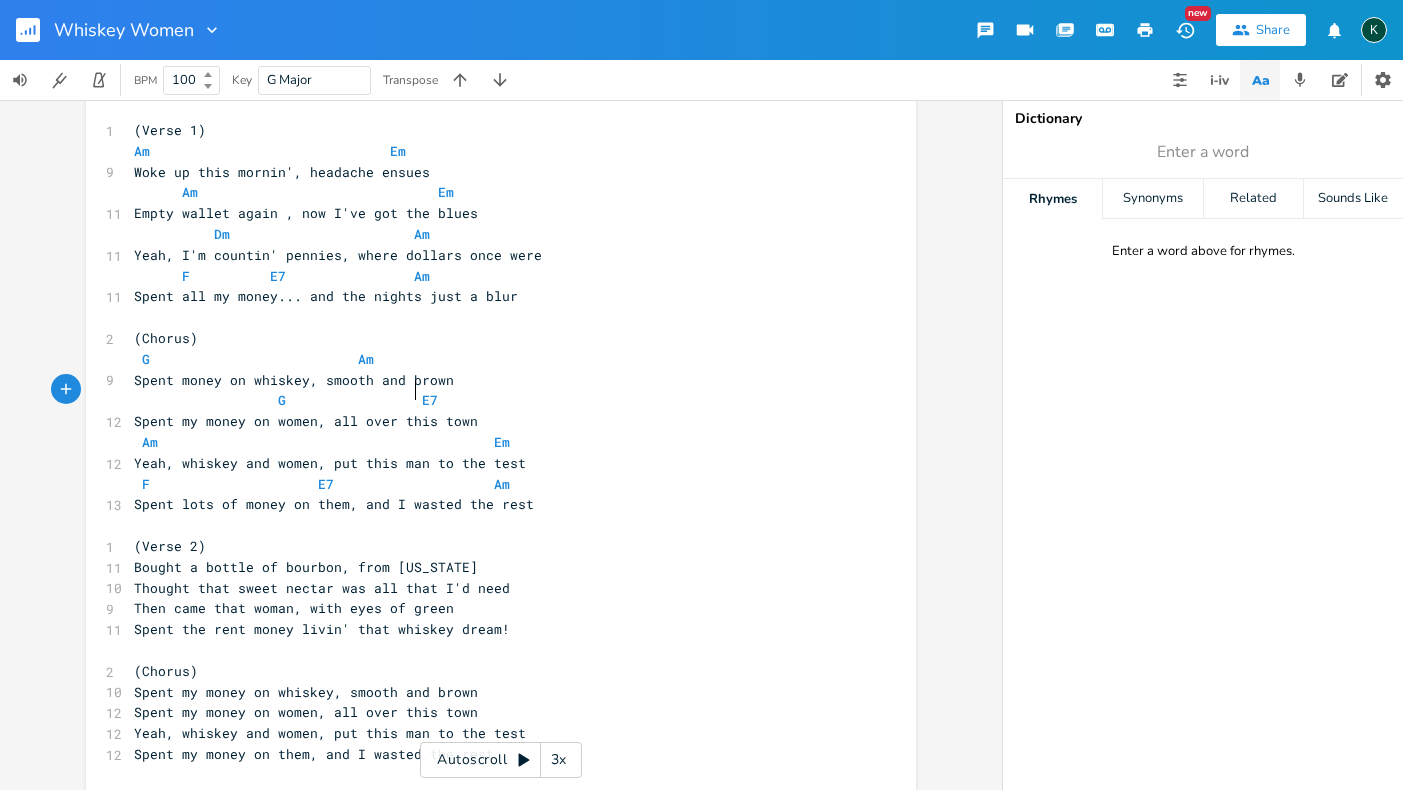 click at bounding box center (406, 400) 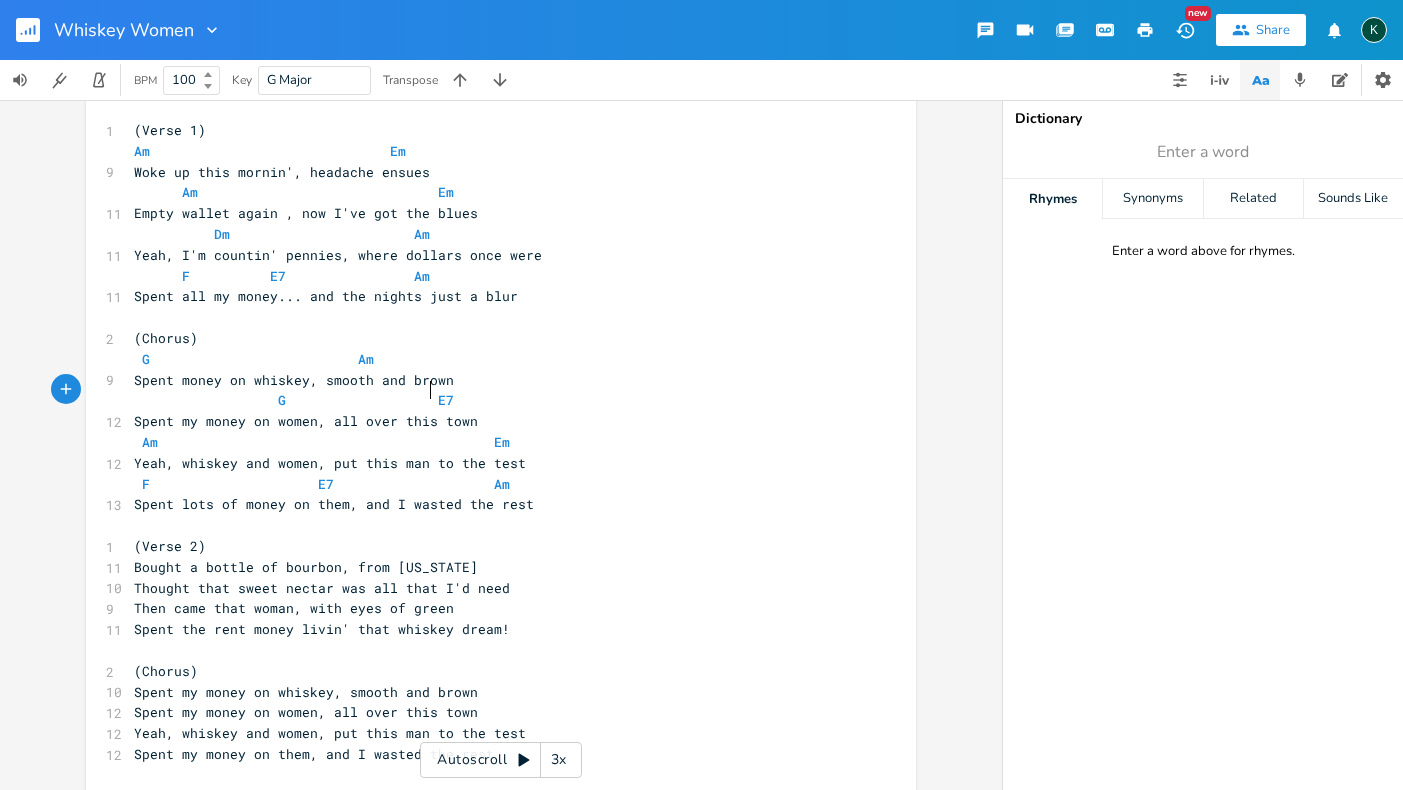 scroll, scrollTop: 0, scrollLeft: 9, axis: horizontal 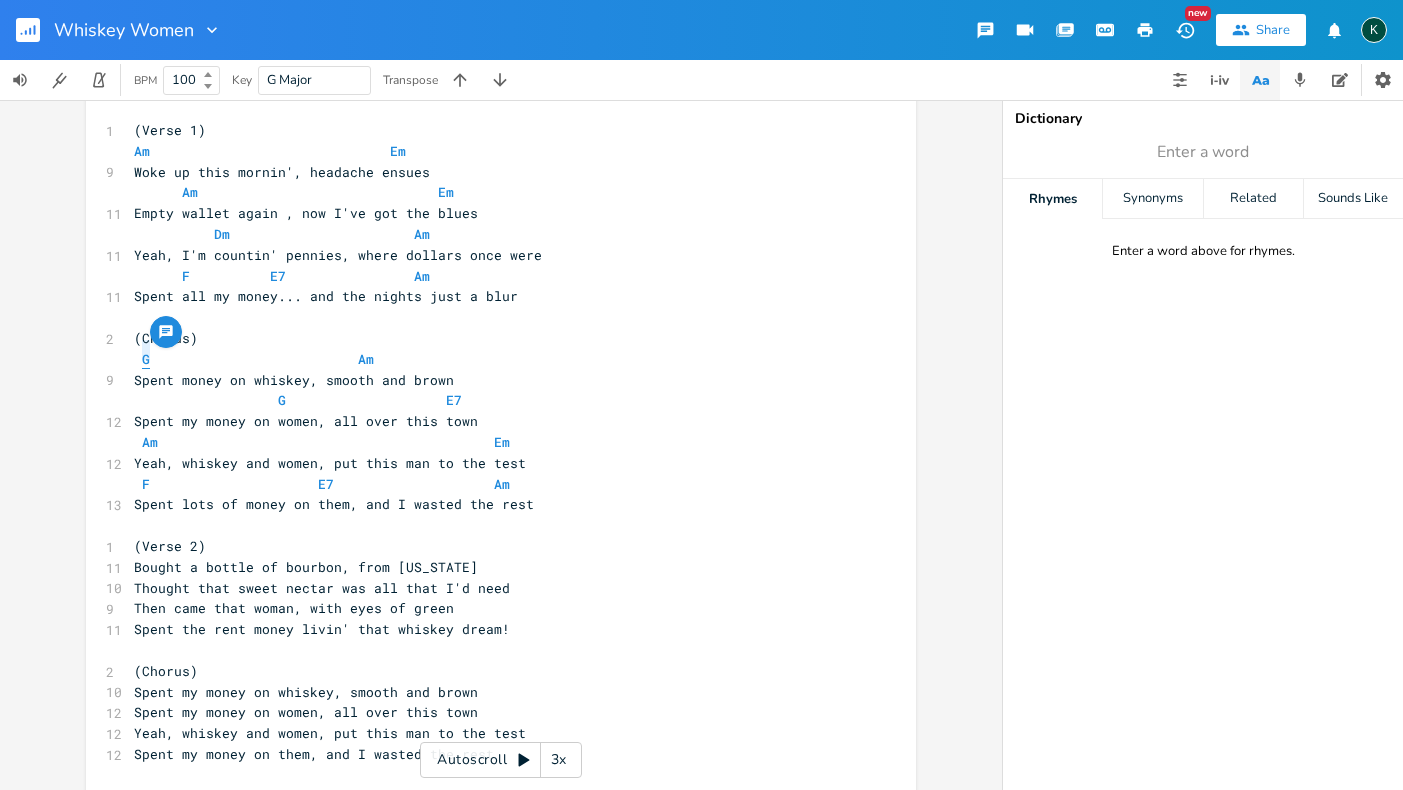 click on "G" at bounding box center (146, 359) 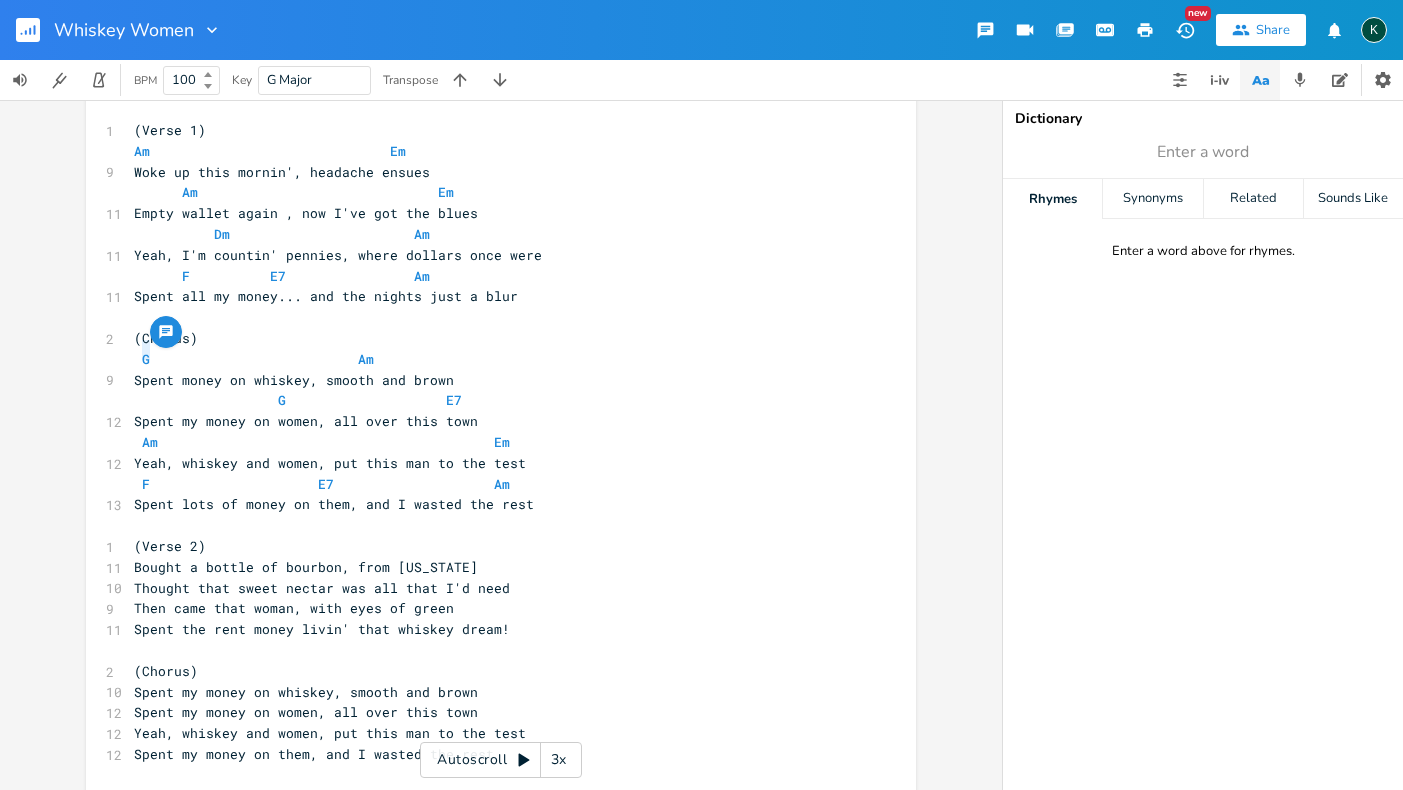 type on "F" 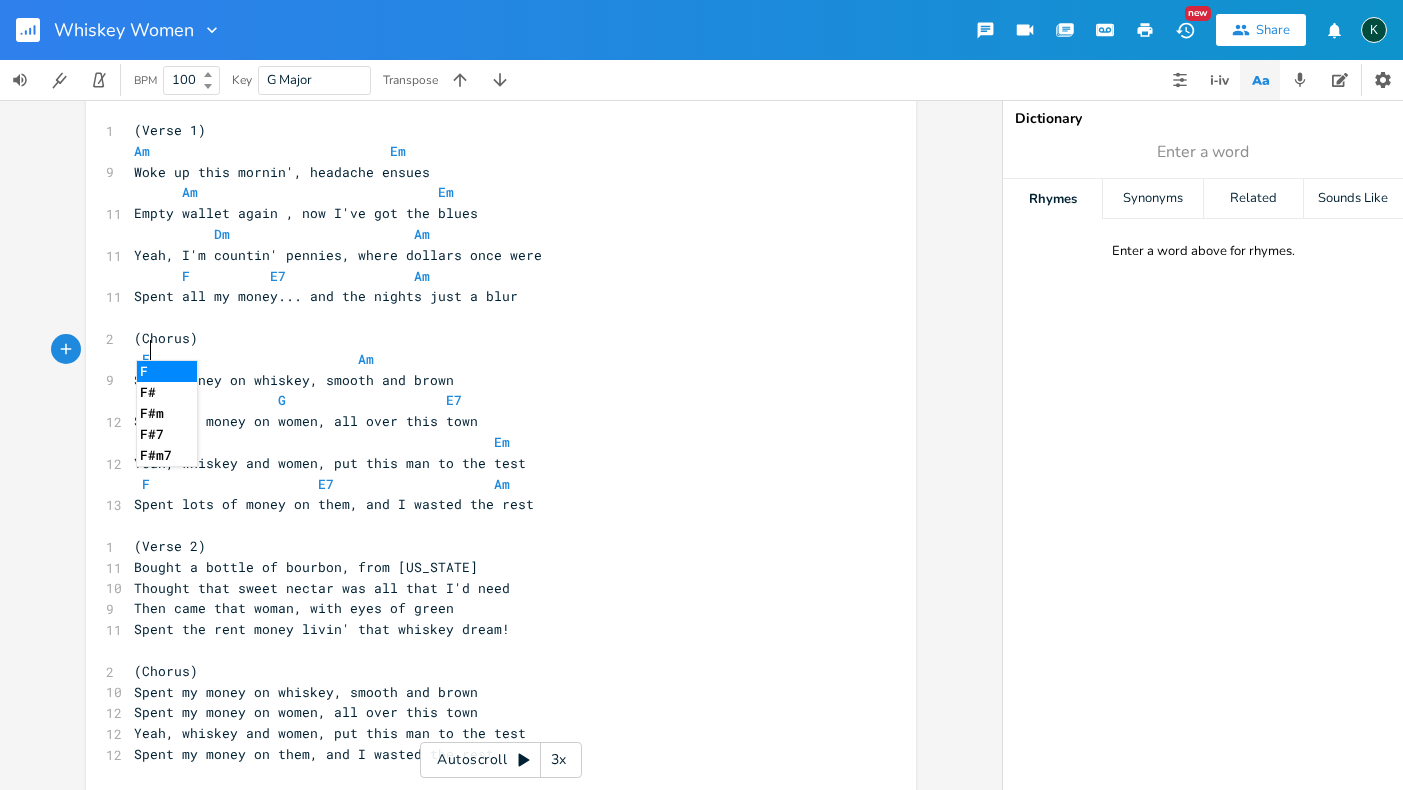 click on "Spent money on whiskey, smooth and brown" at bounding box center [294, 380] 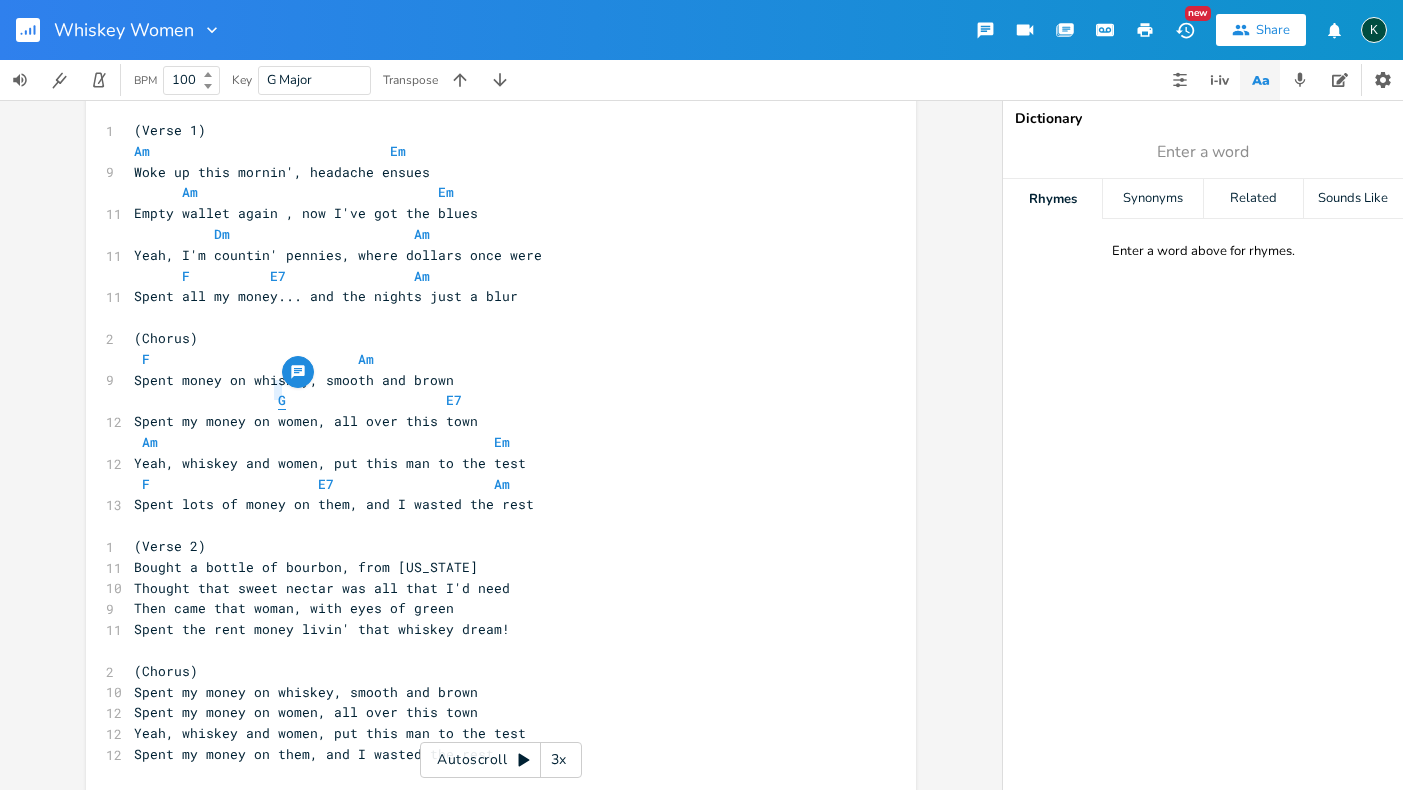 click on "G                           E7" at bounding box center (298, 400) 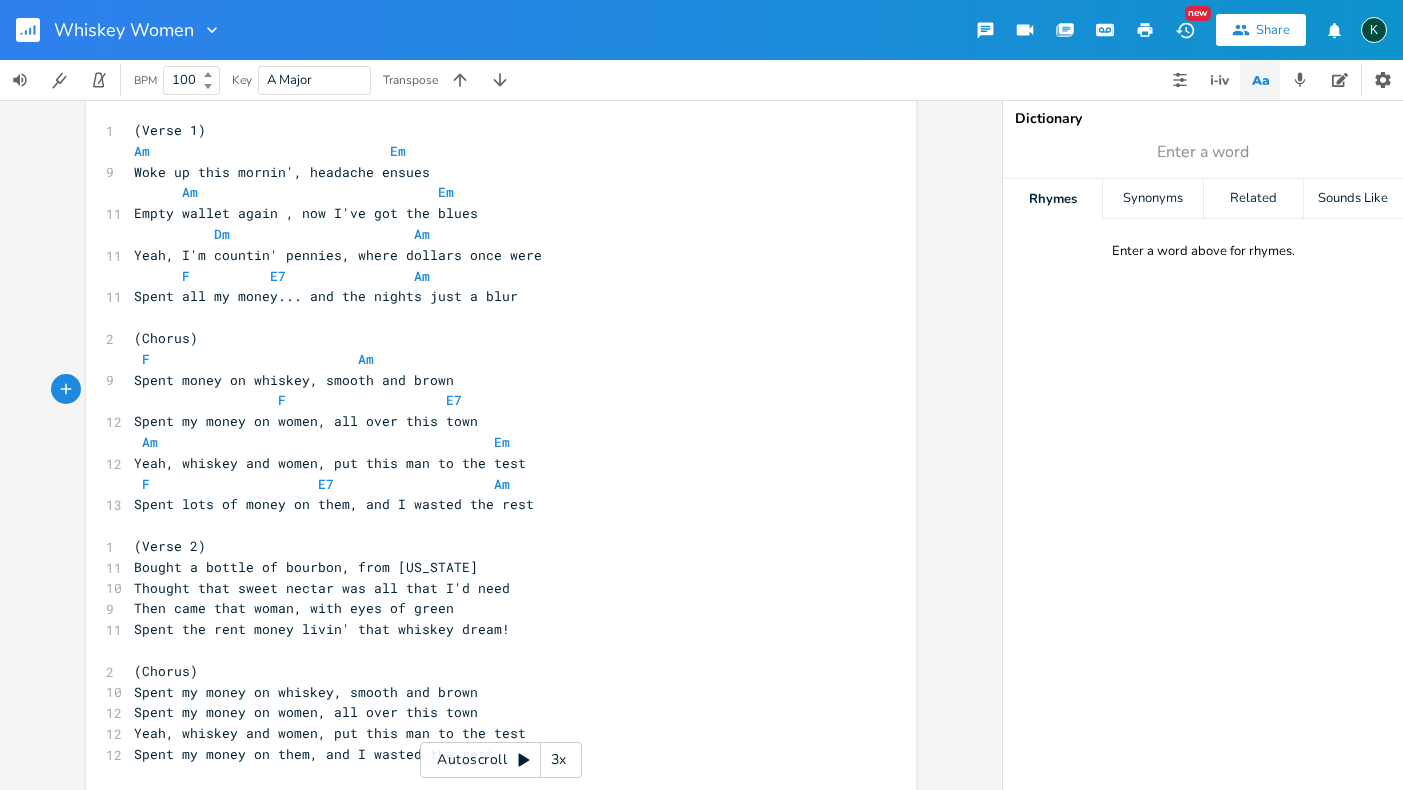 click on "Am                                       Em" at bounding box center (294, 192) 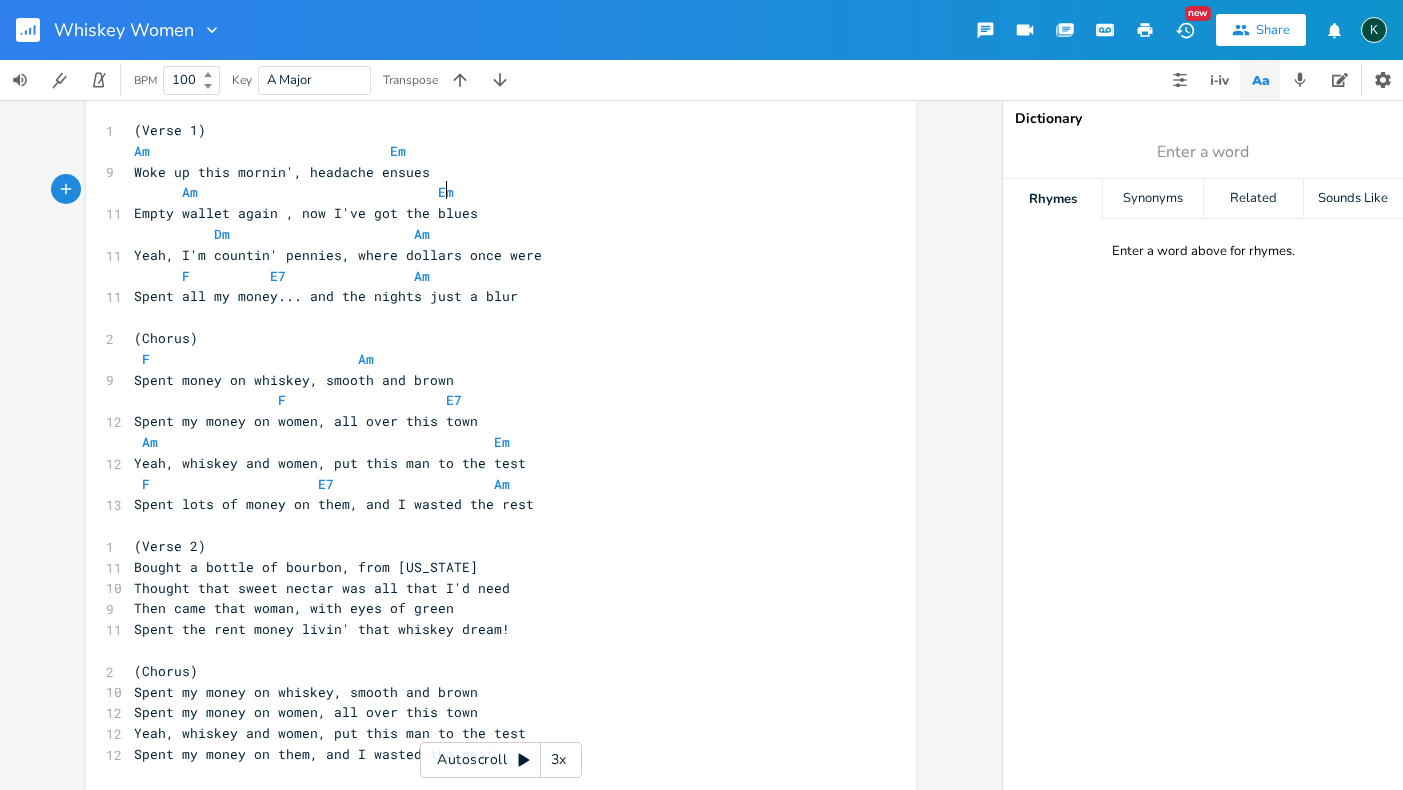 click on "Am                                       Em" at bounding box center (491, 192) 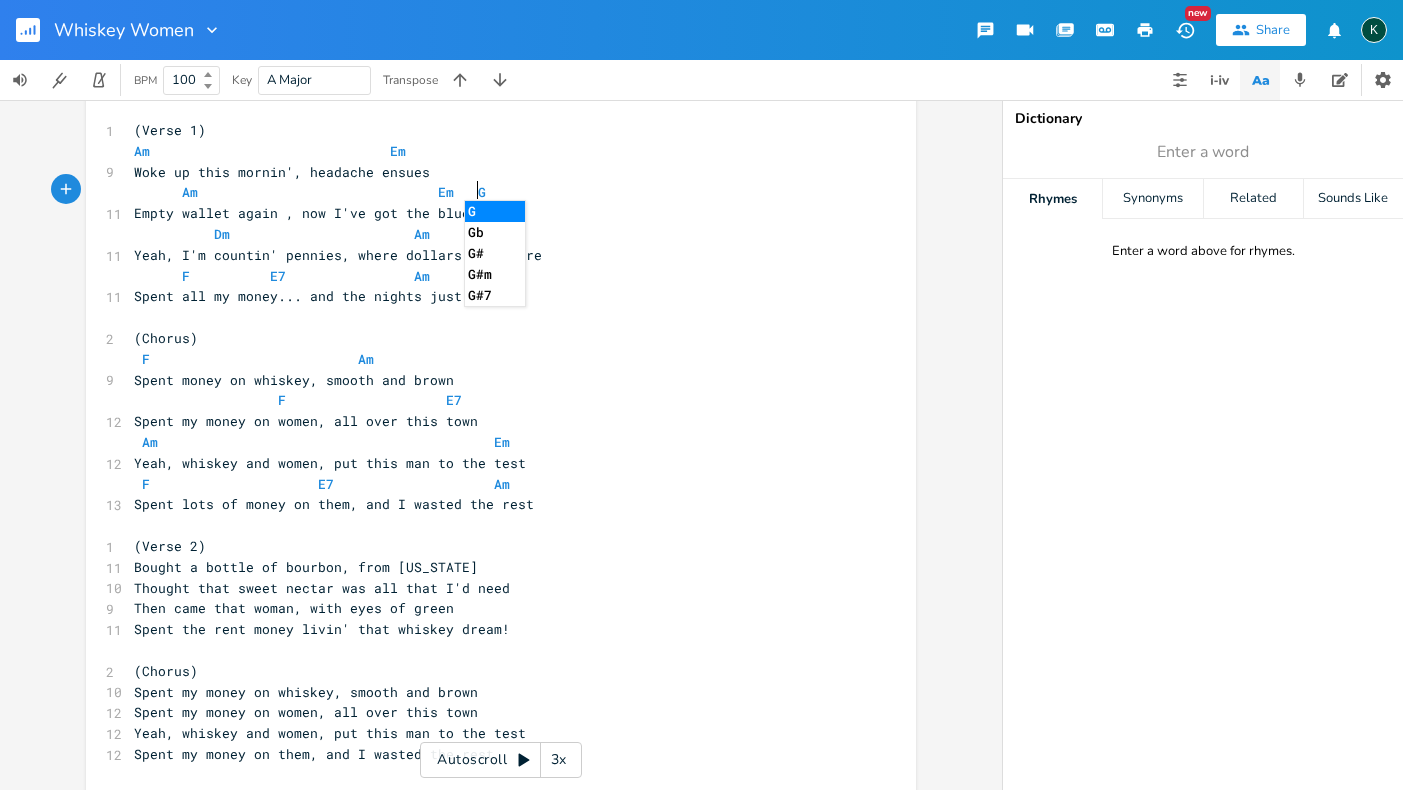 type on "G?" 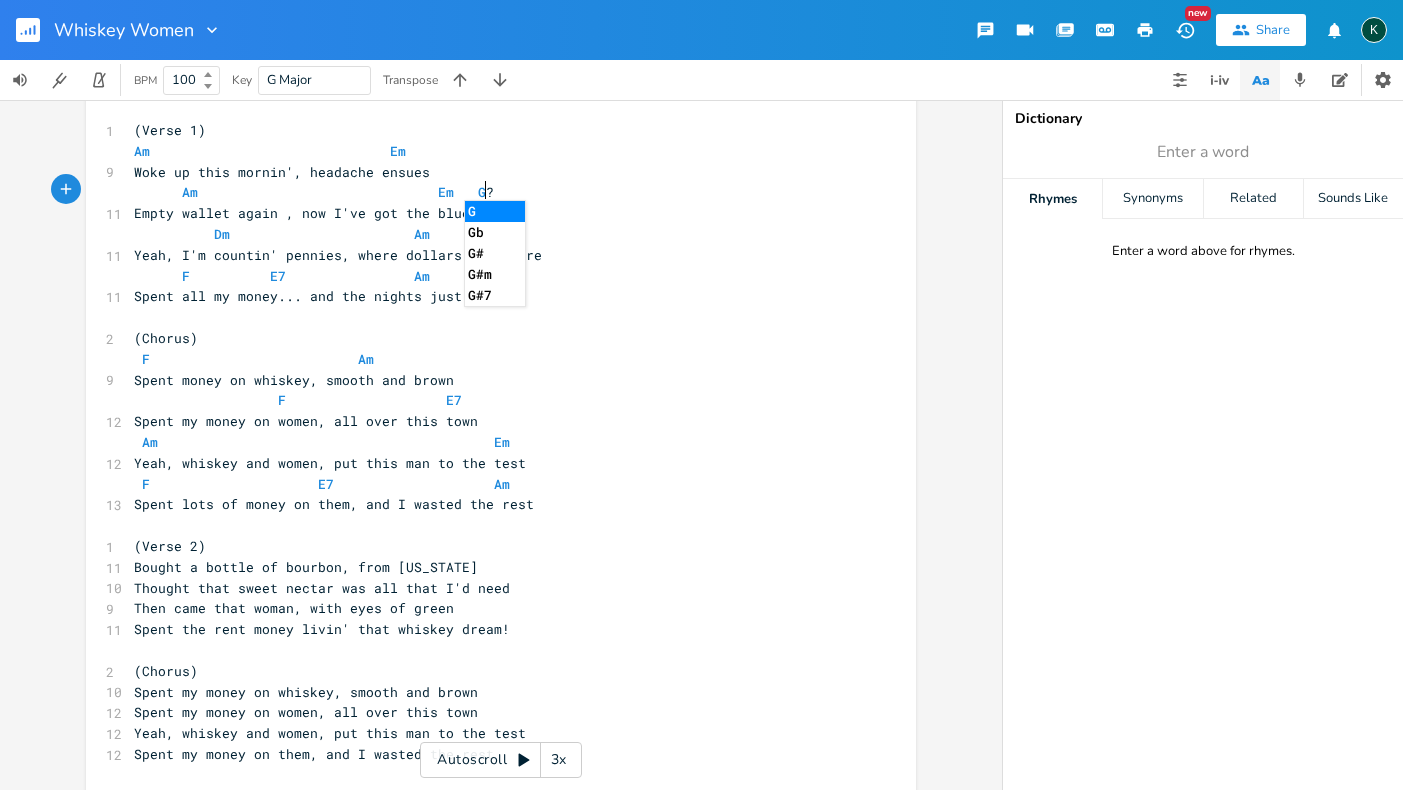 scroll, scrollTop: 0, scrollLeft: 21, axis: horizontal 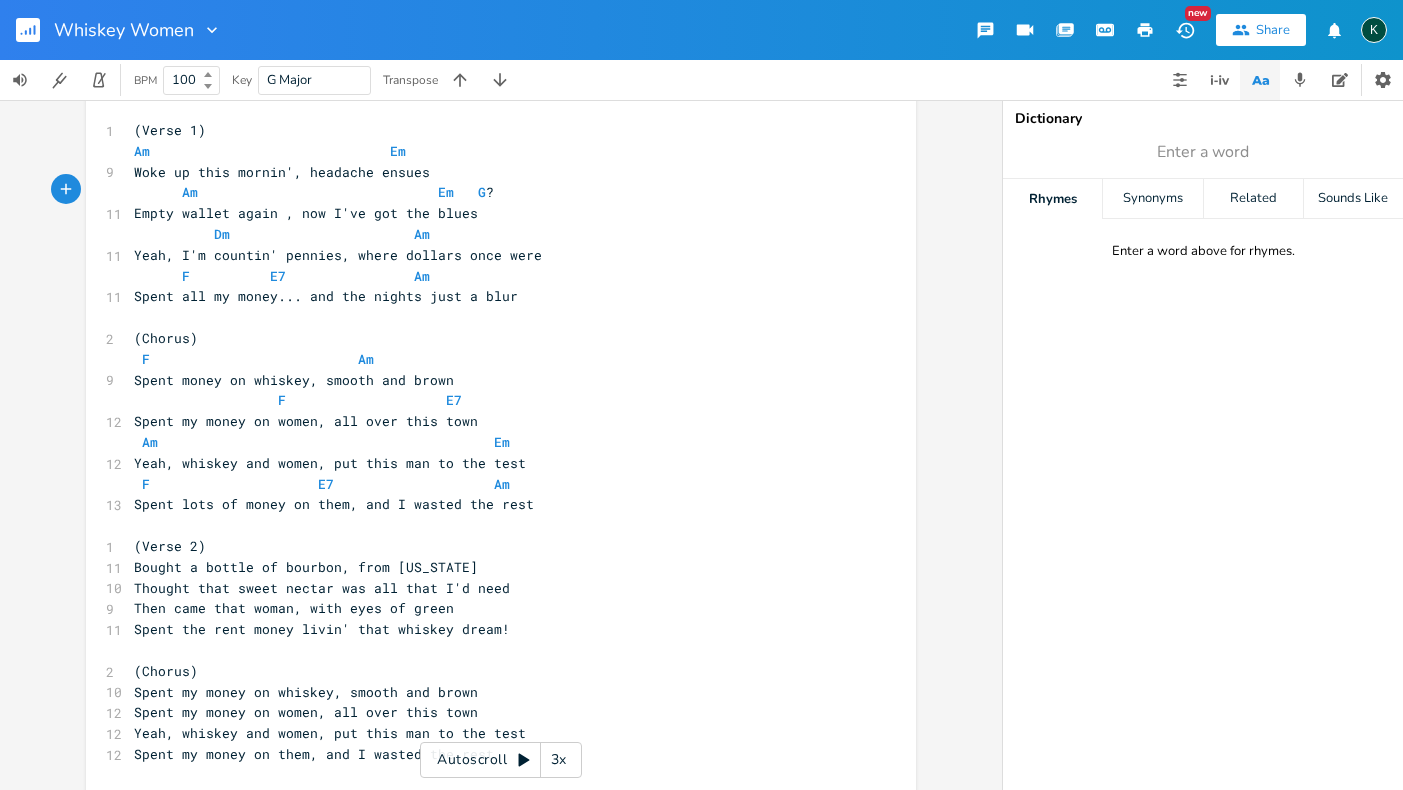 click on "Spent all my money... and the nights just a blur" at bounding box center [326, 296] 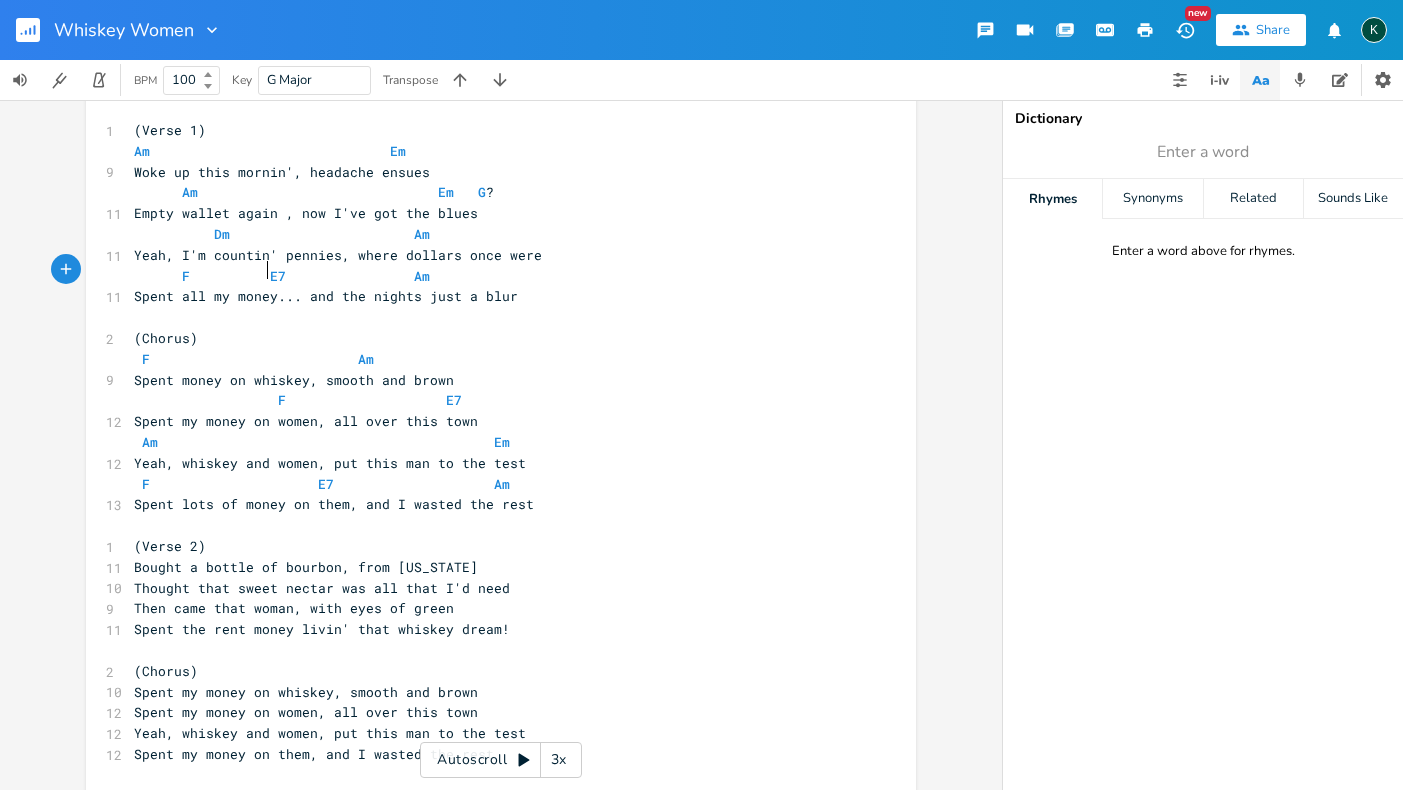 click on "F            E7                  Am" at bounding box center (282, 276) 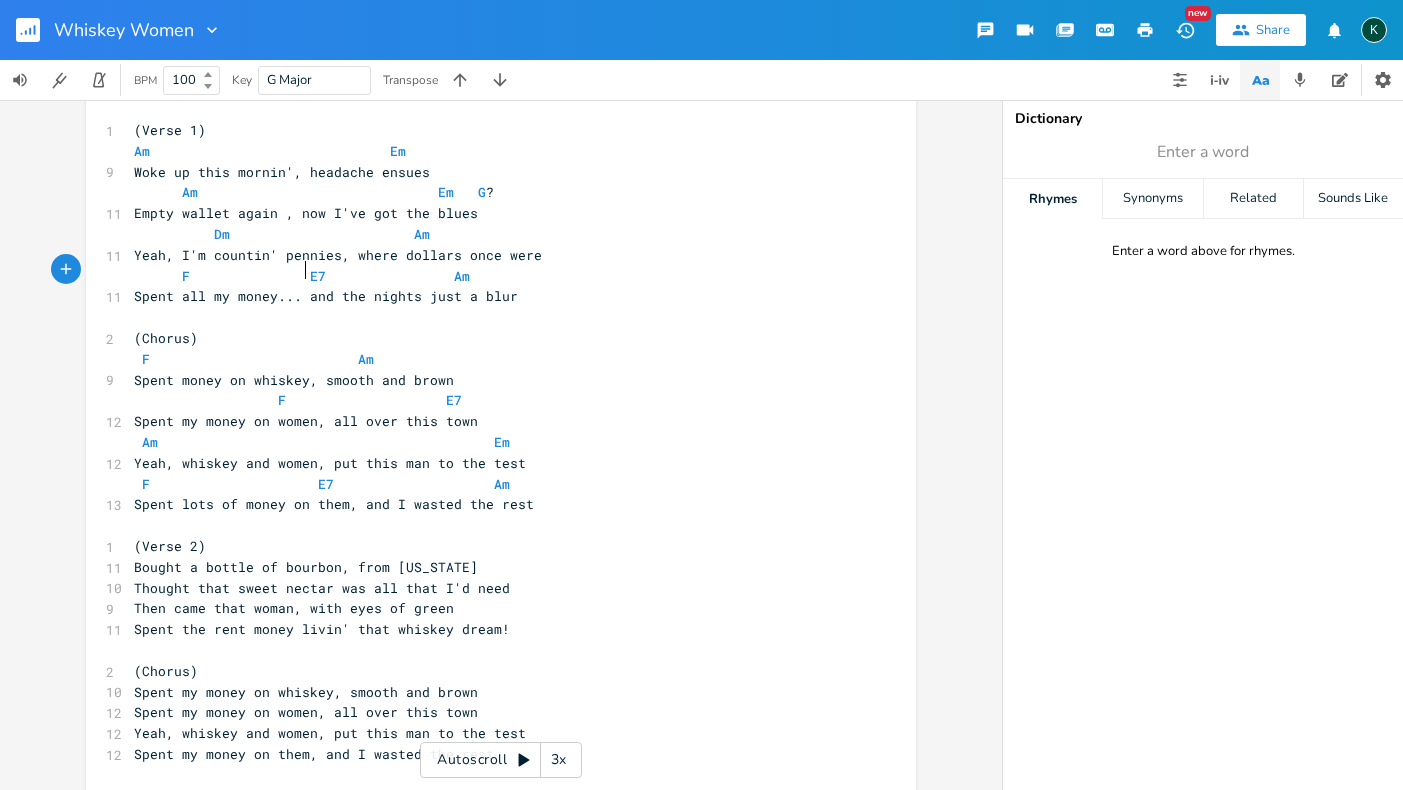 scroll, scrollTop: 0, scrollLeft: 17, axis: horizontal 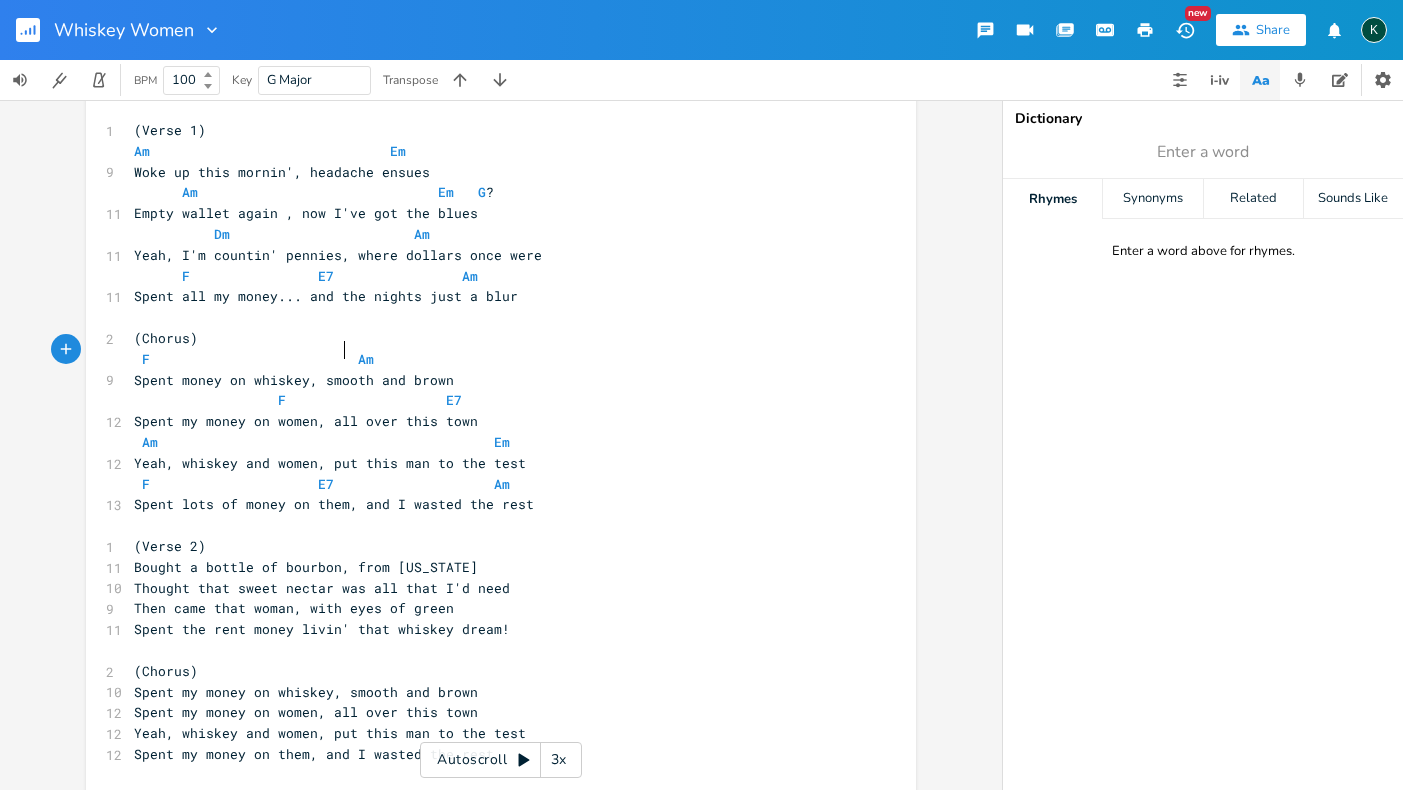 click on "F                                  Am" at bounding box center [254, 359] 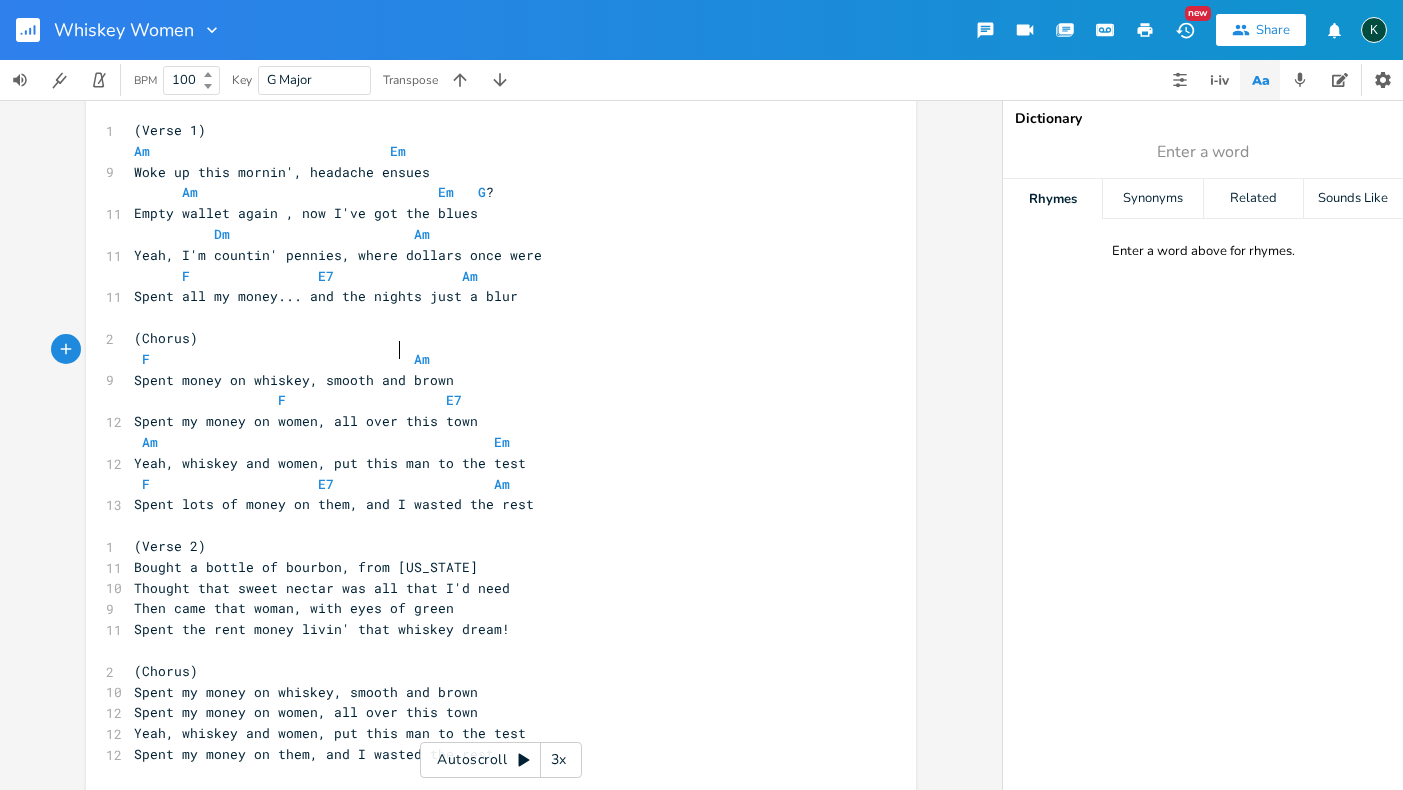 scroll, scrollTop: 0, scrollLeft: 20, axis: horizontal 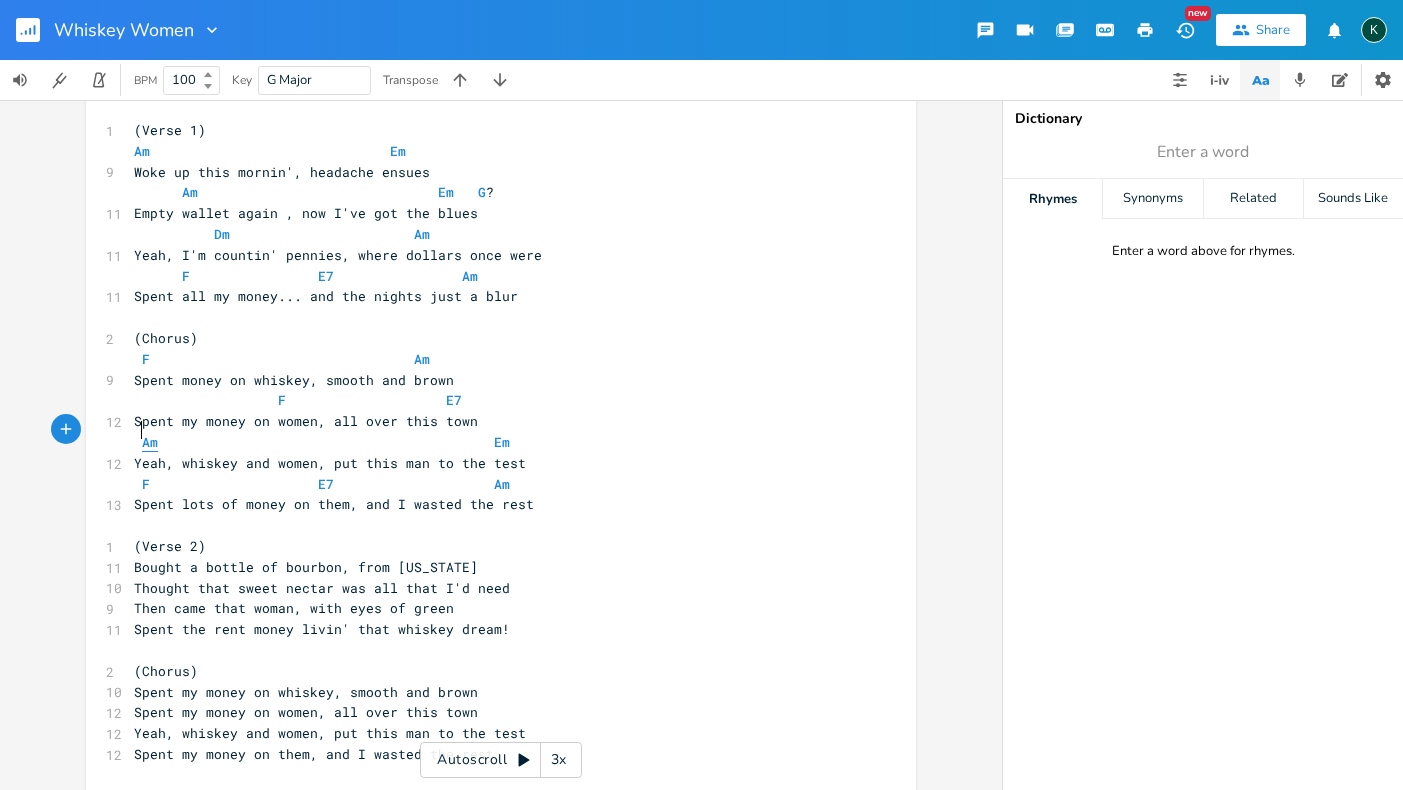 click on "Am" at bounding box center [150, 442] 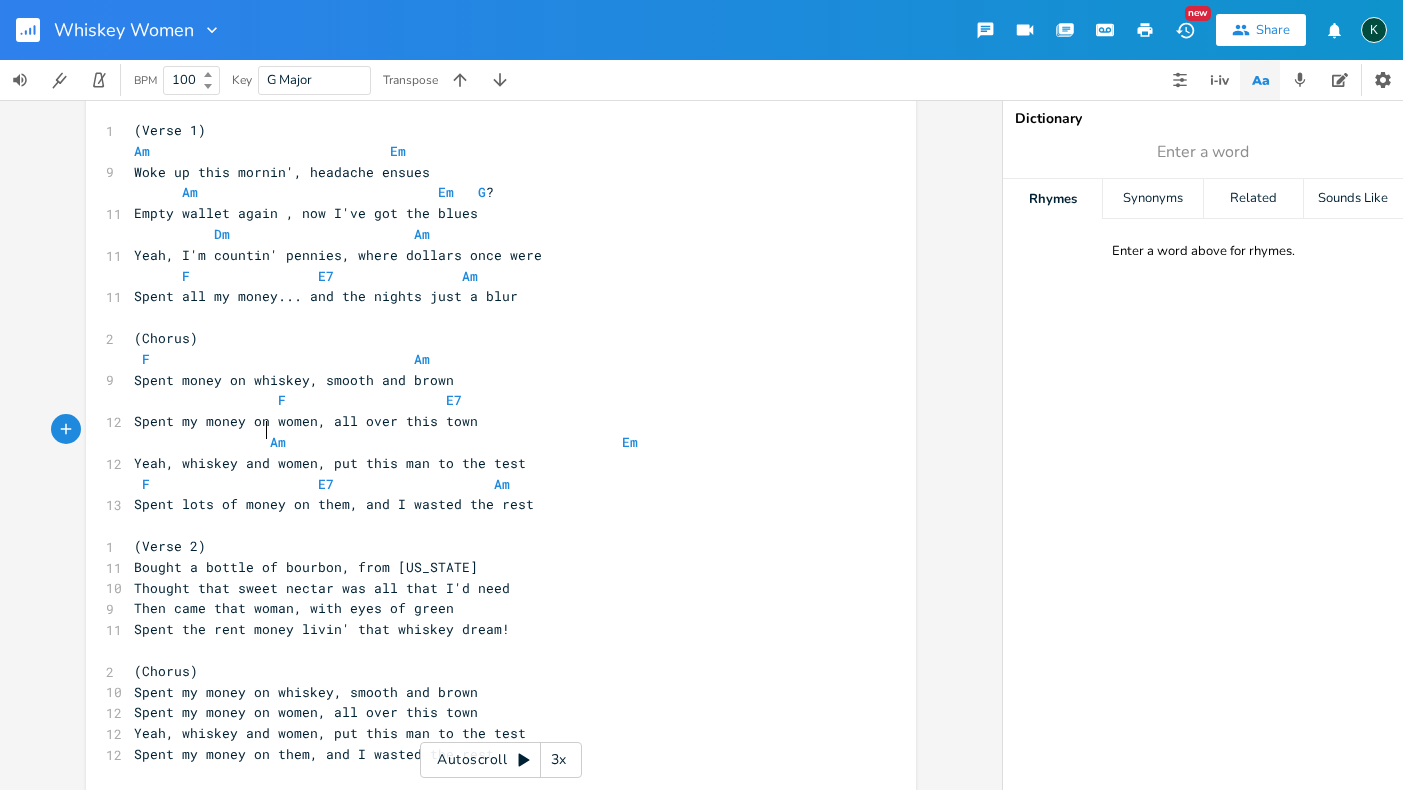 scroll, scrollTop: 0, scrollLeft: 47, axis: horizontal 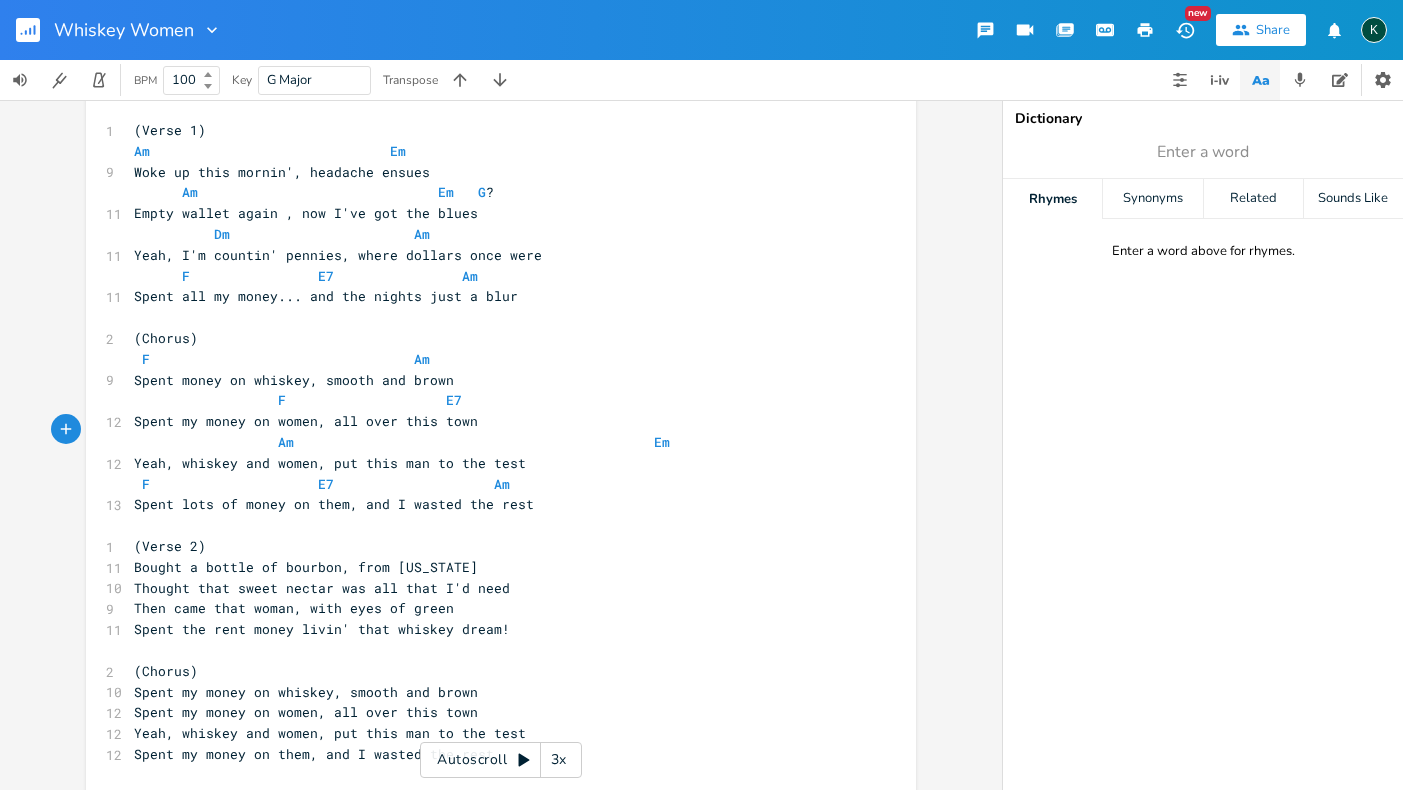 click on "Am                                                     Em" at bounding box center (402, 442) 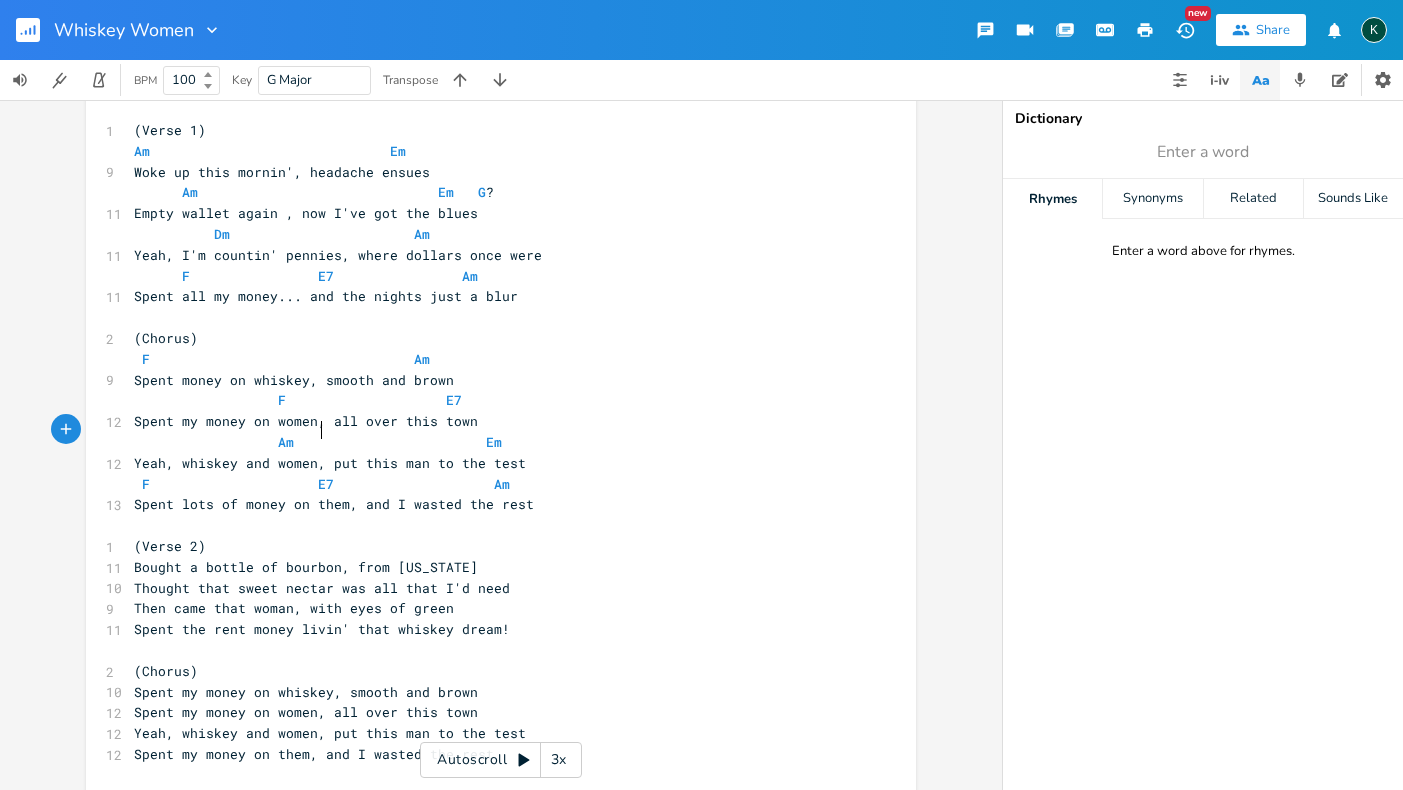 type on "N" 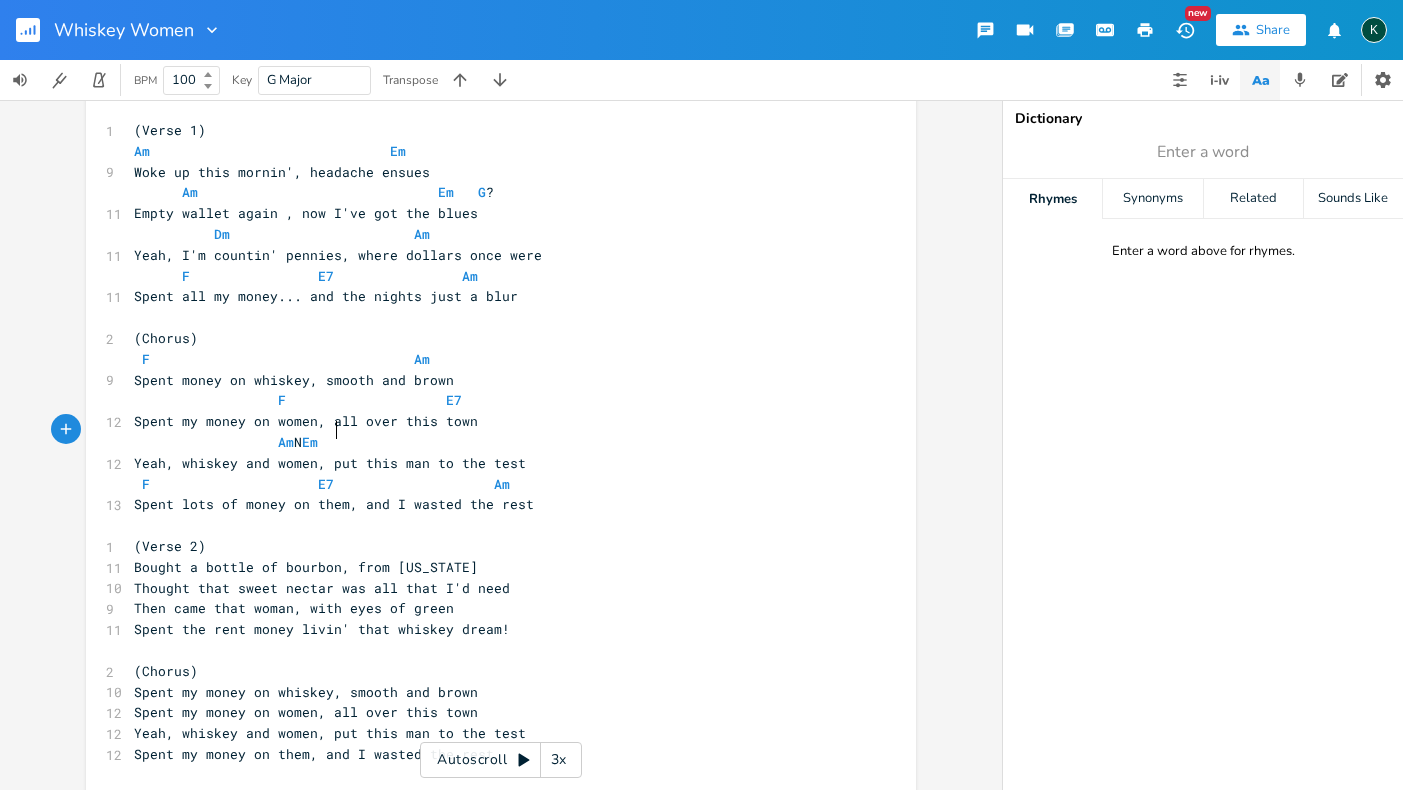 click on "Am                                       Em     G ?" at bounding box center [314, 192] 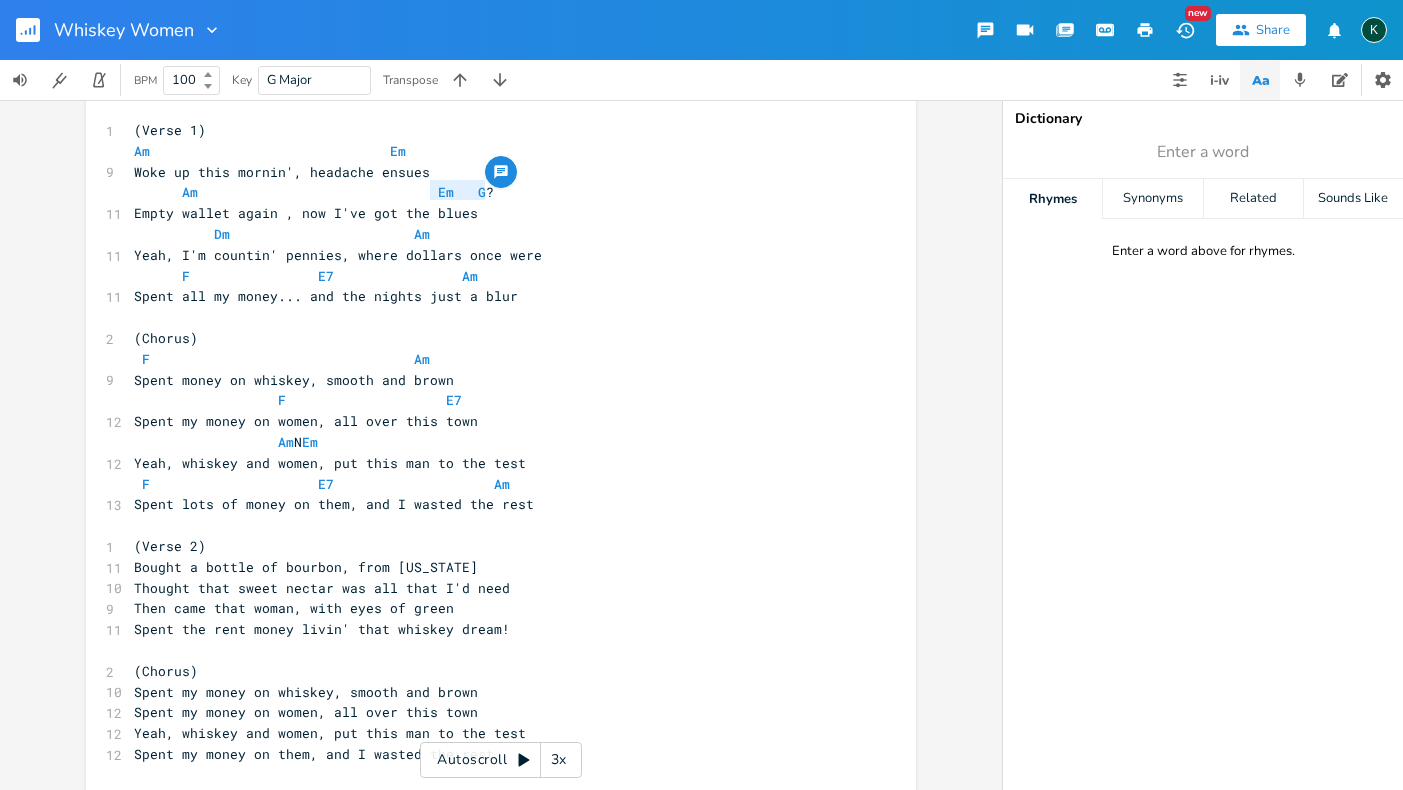 drag, startPoint x: 422, startPoint y: 190, endPoint x: 481, endPoint y: 192, distance: 59.03389 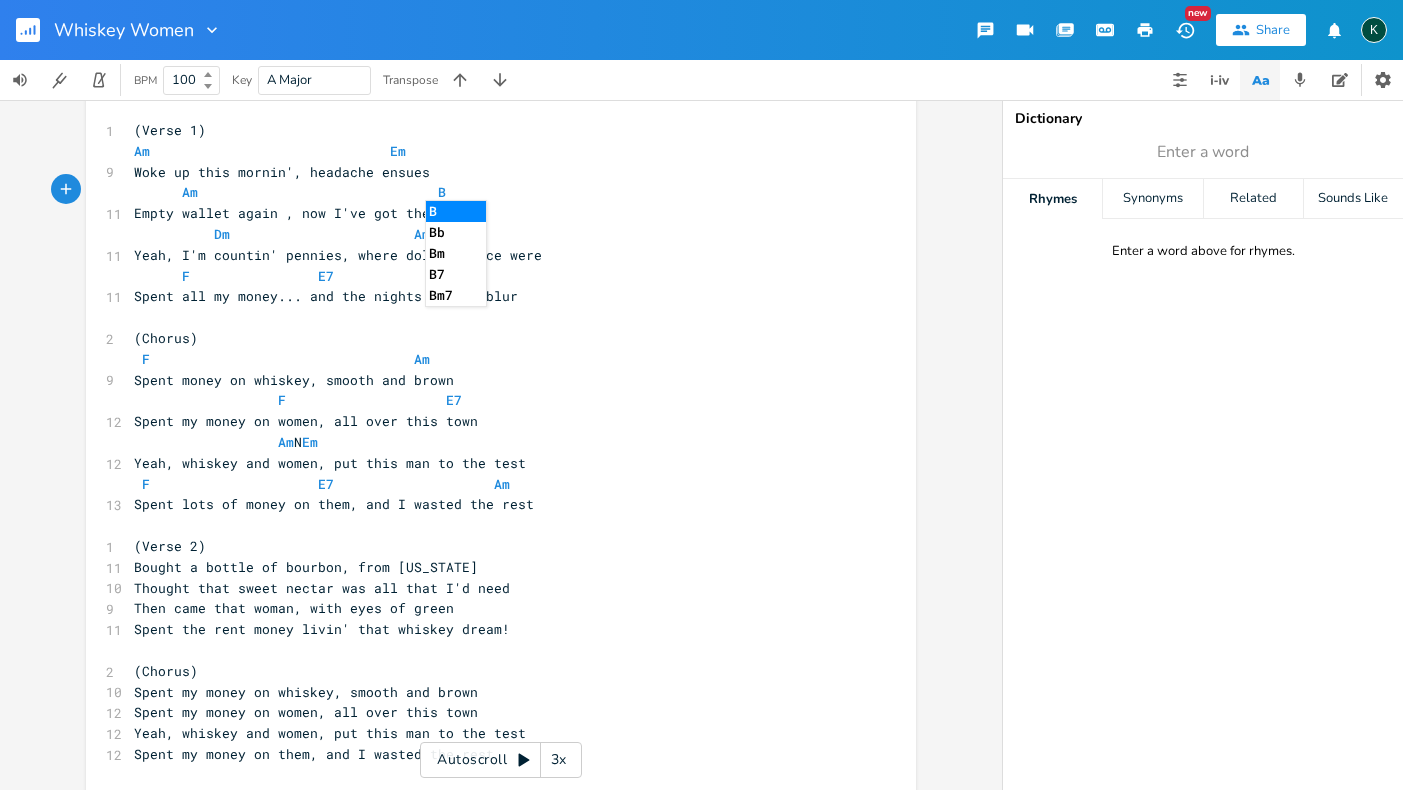 scroll, scrollTop: 0, scrollLeft: 14, axis: horizontal 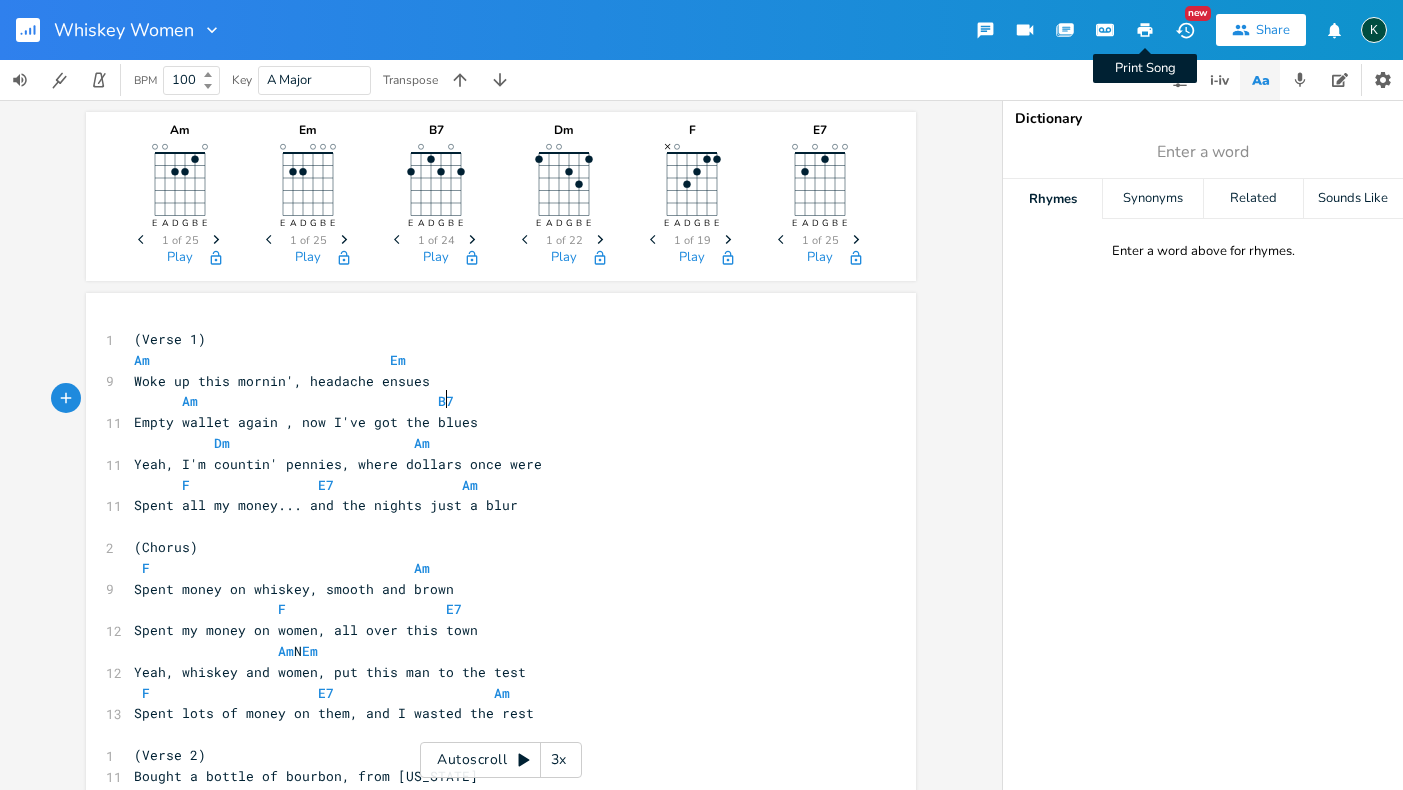 type on "B7" 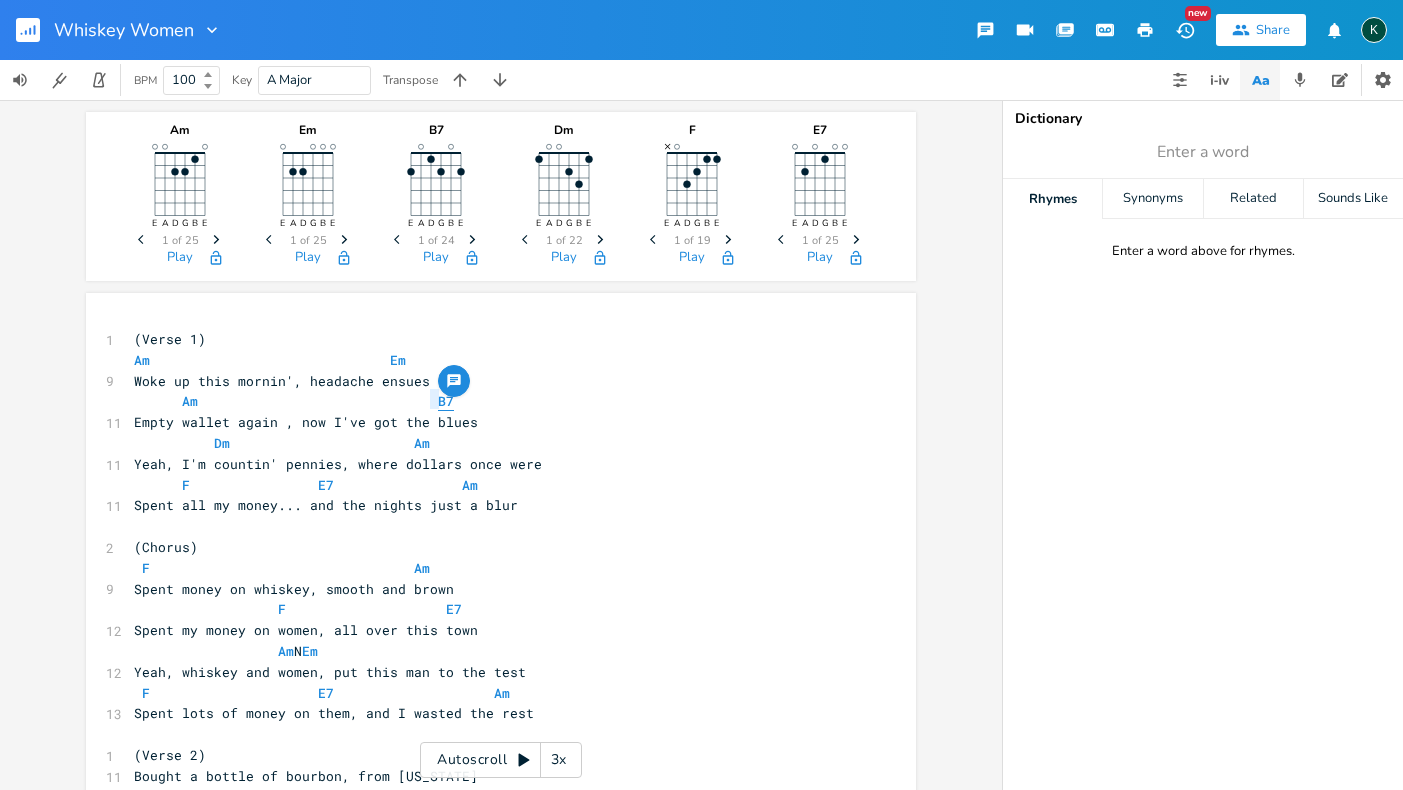 click on "B7" at bounding box center (446, 401) 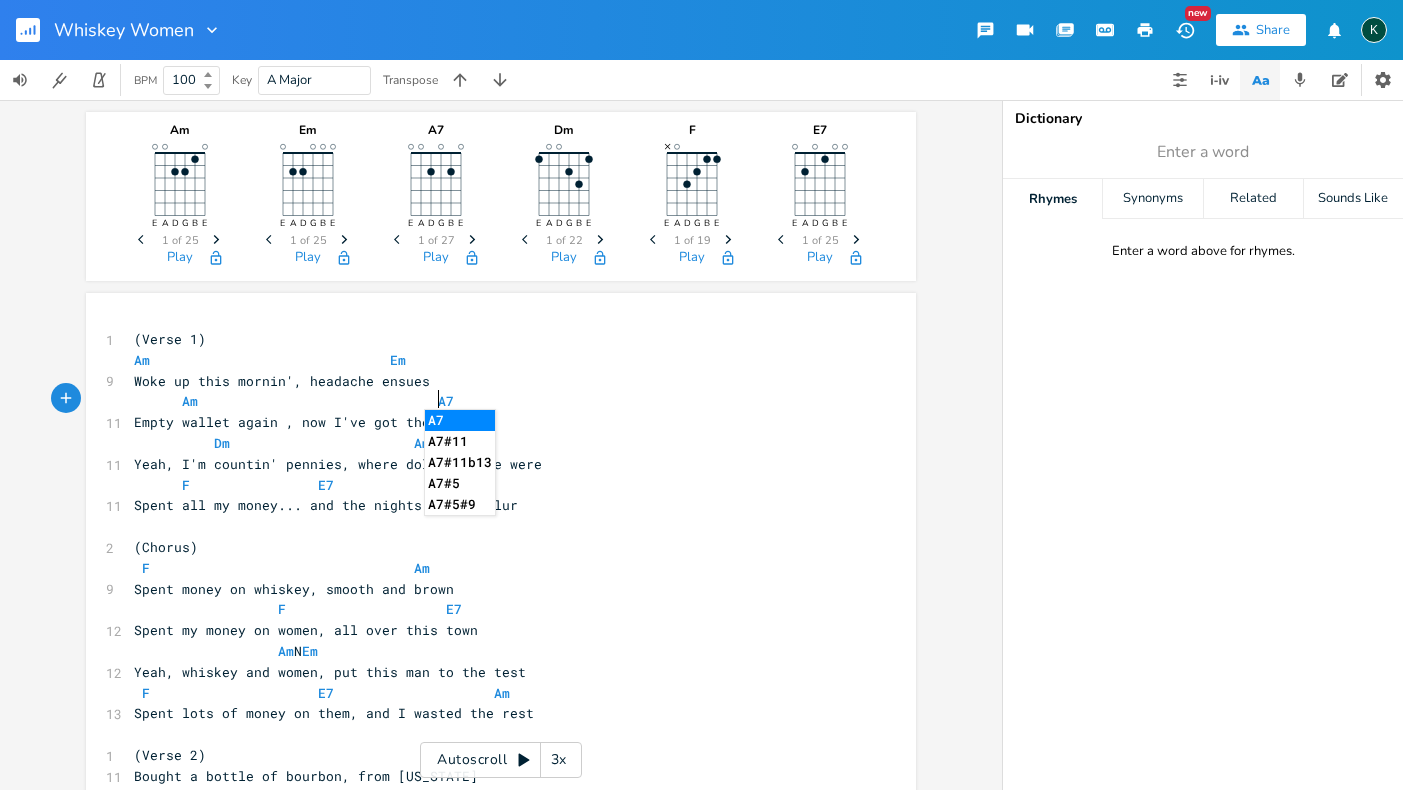 type 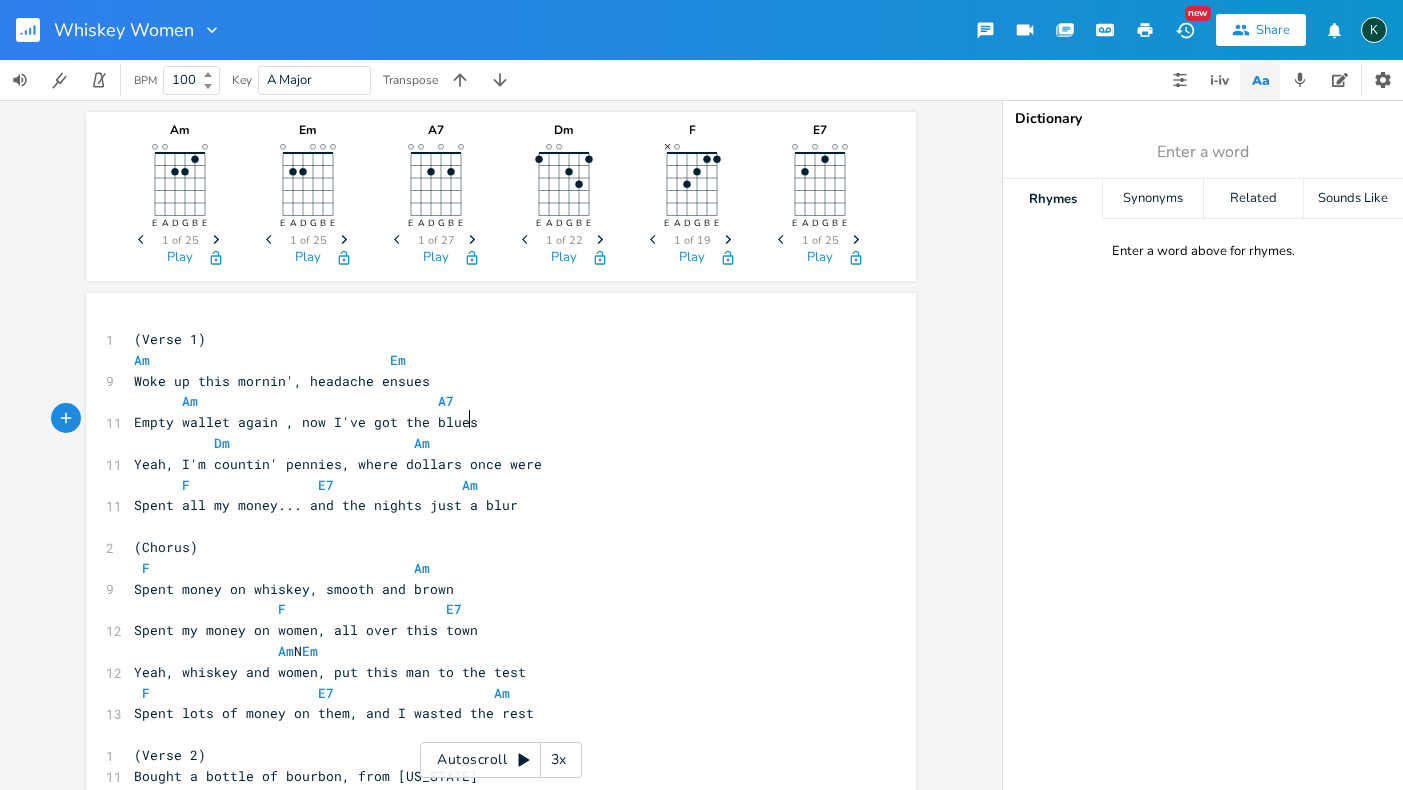 click on "Empty wallet again , now I've got the blues" at bounding box center [491, 422] 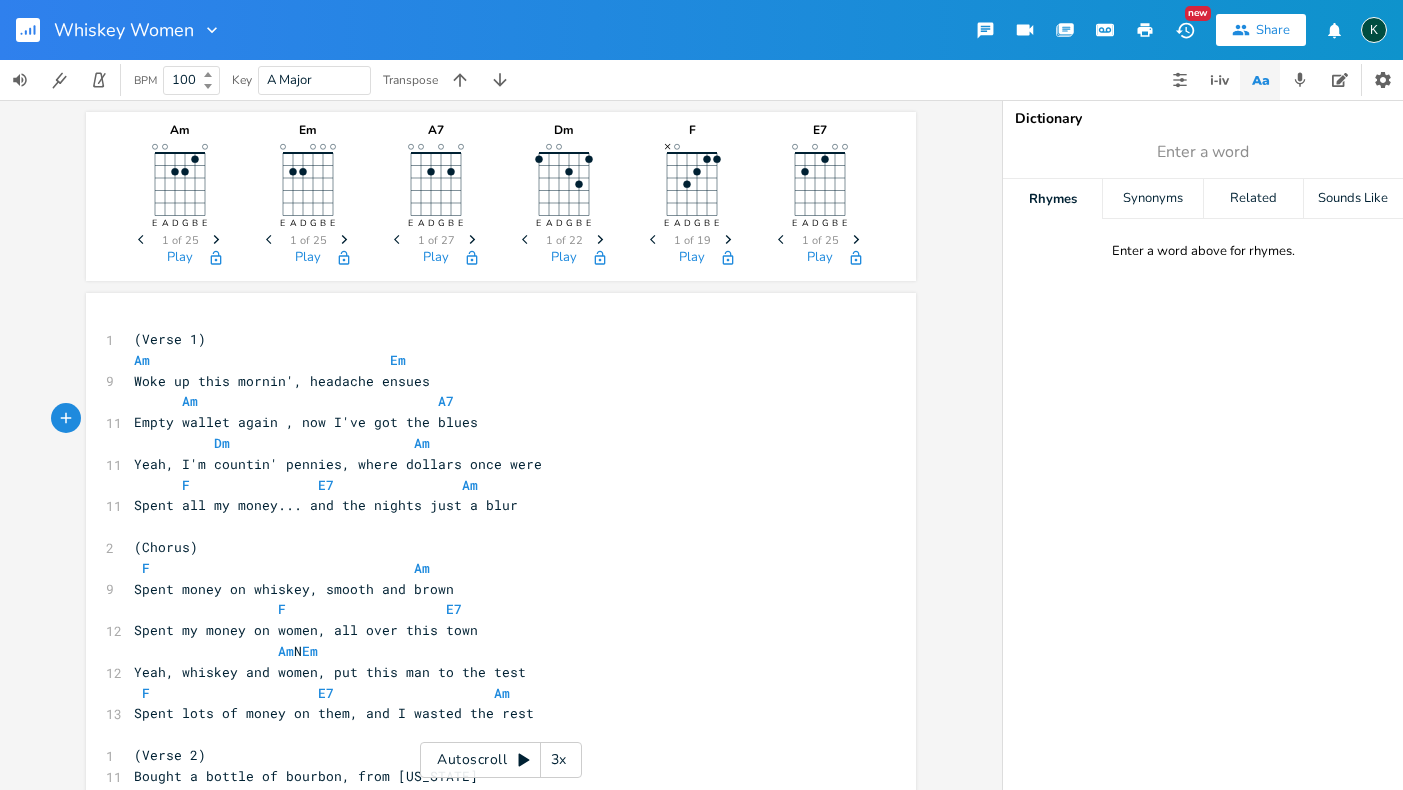 click 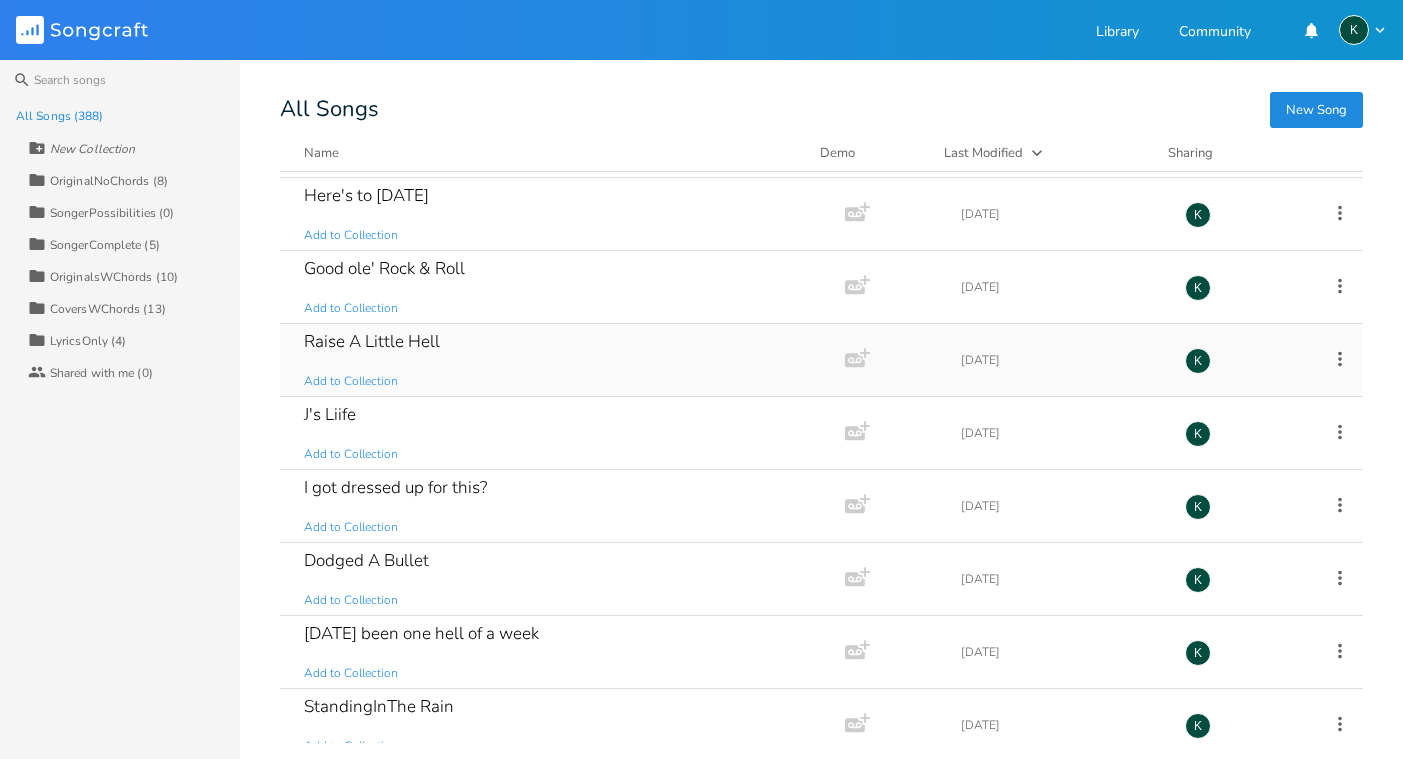 scroll, scrollTop: 4842, scrollLeft: 0, axis: vertical 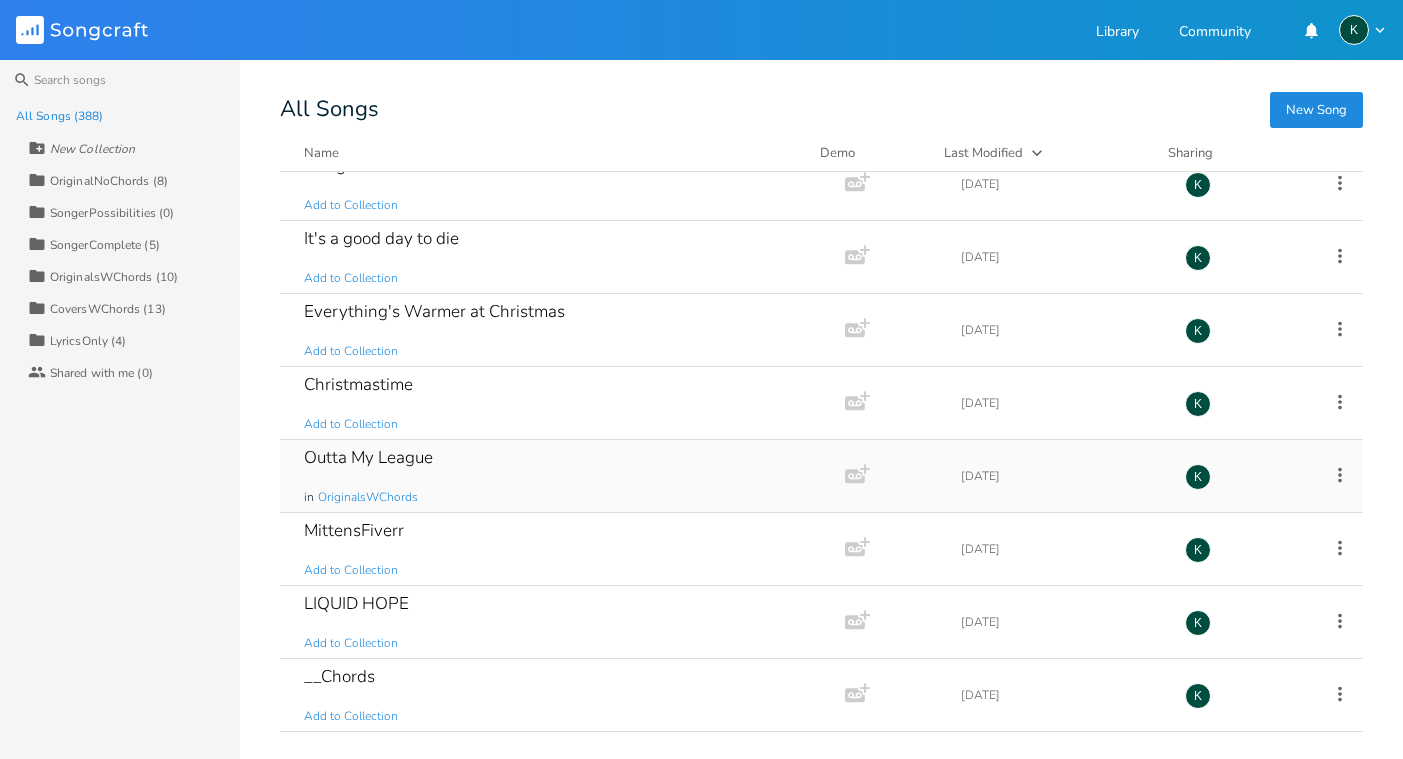 click on "Outta My League" at bounding box center [368, 457] 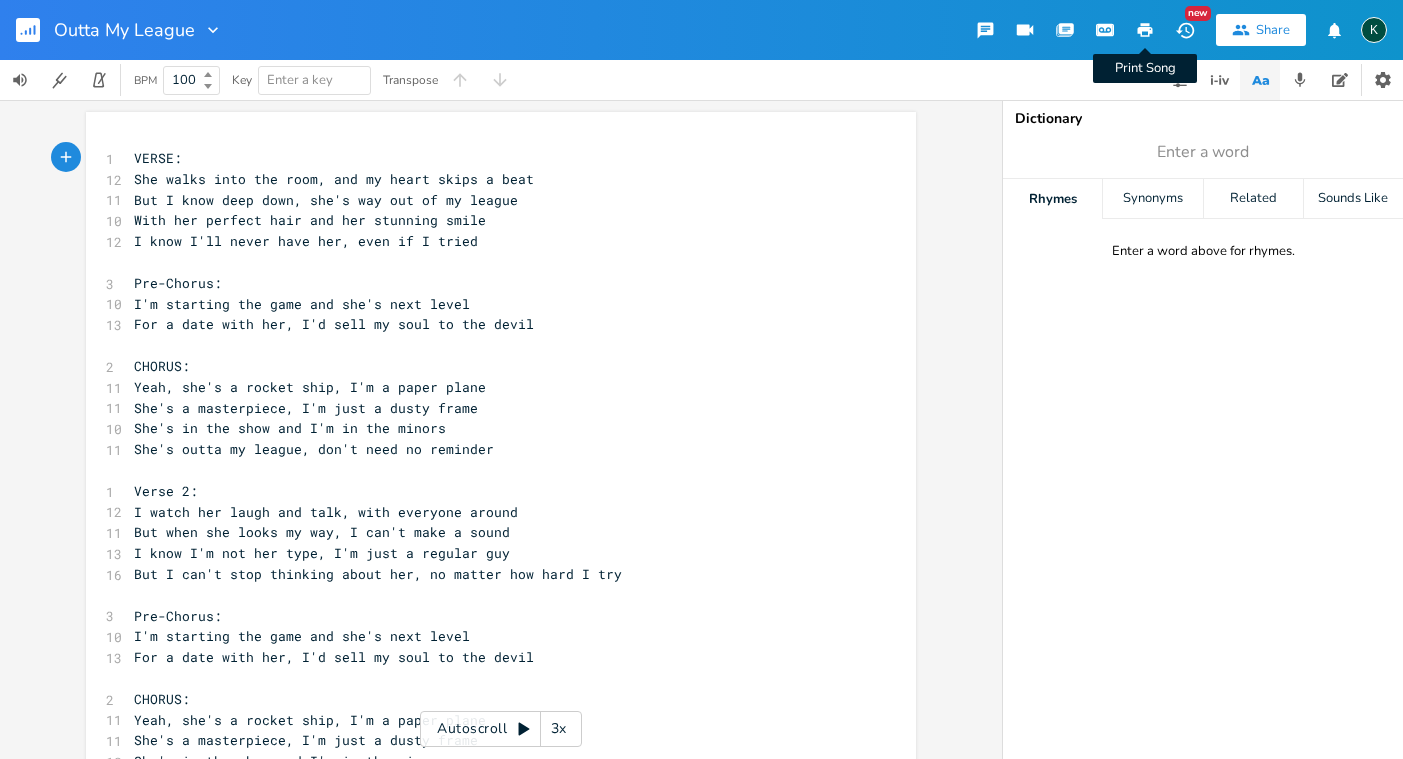 click 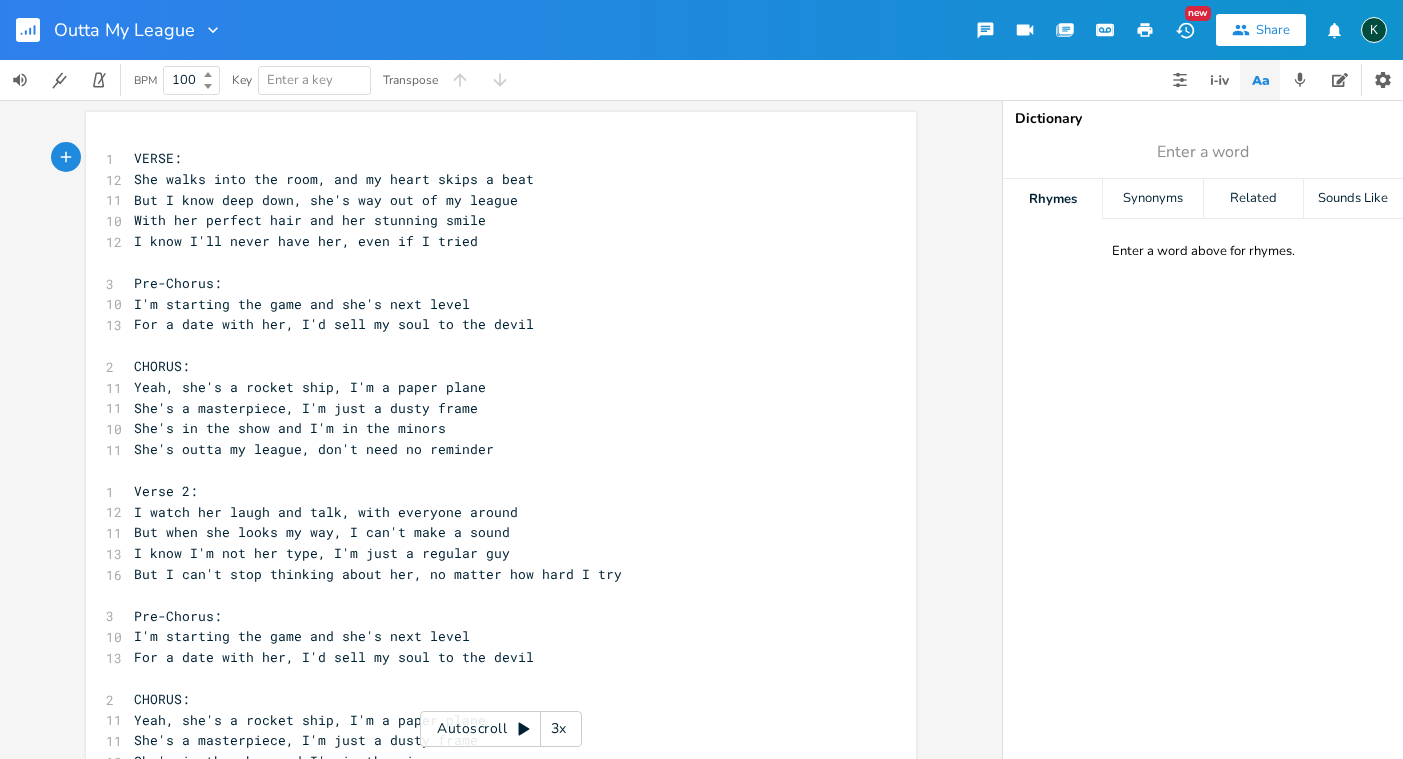 scroll, scrollTop: 0, scrollLeft: 0, axis: both 